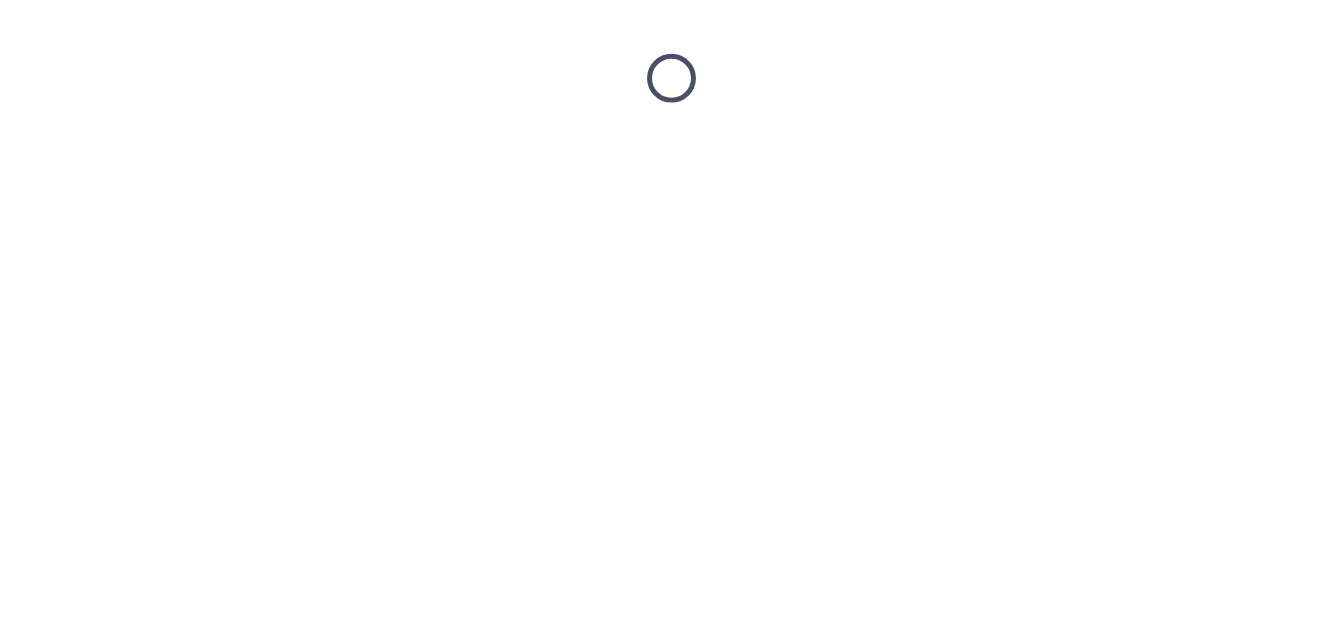 scroll, scrollTop: 0, scrollLeft: 0, axis: both 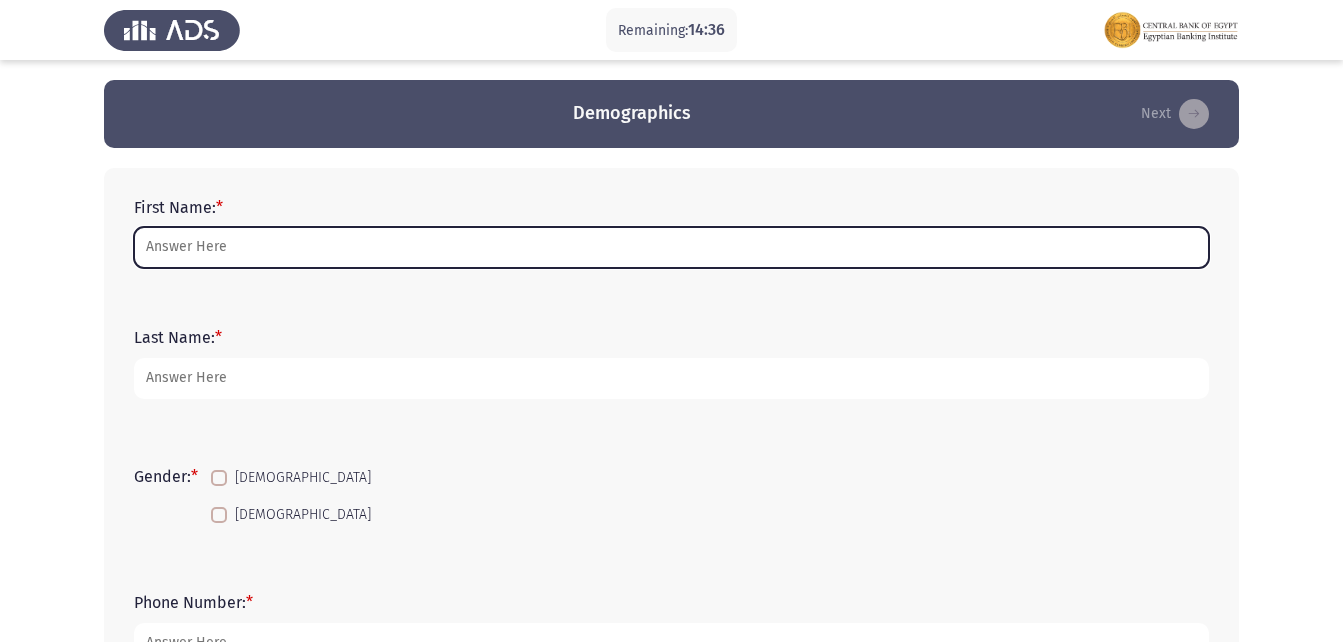 click on "First Name:   *" at bounding box center [671, 247] 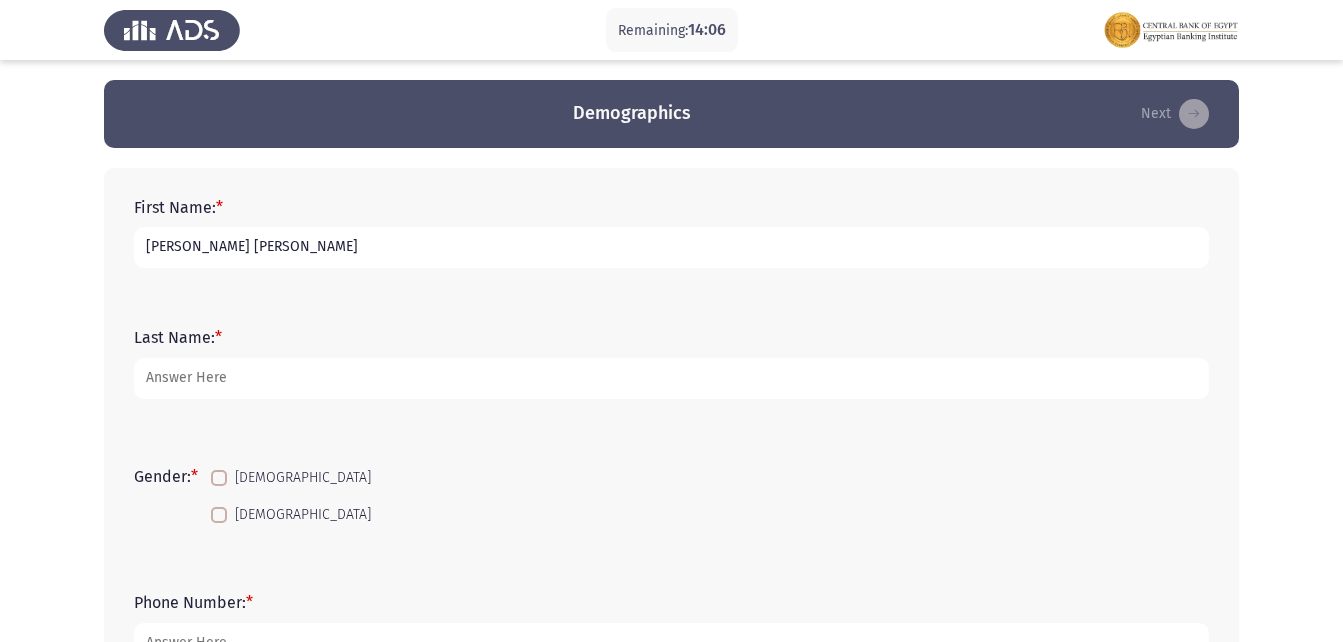 type on "[PERSON_NAME] [PERSON_NAME]" 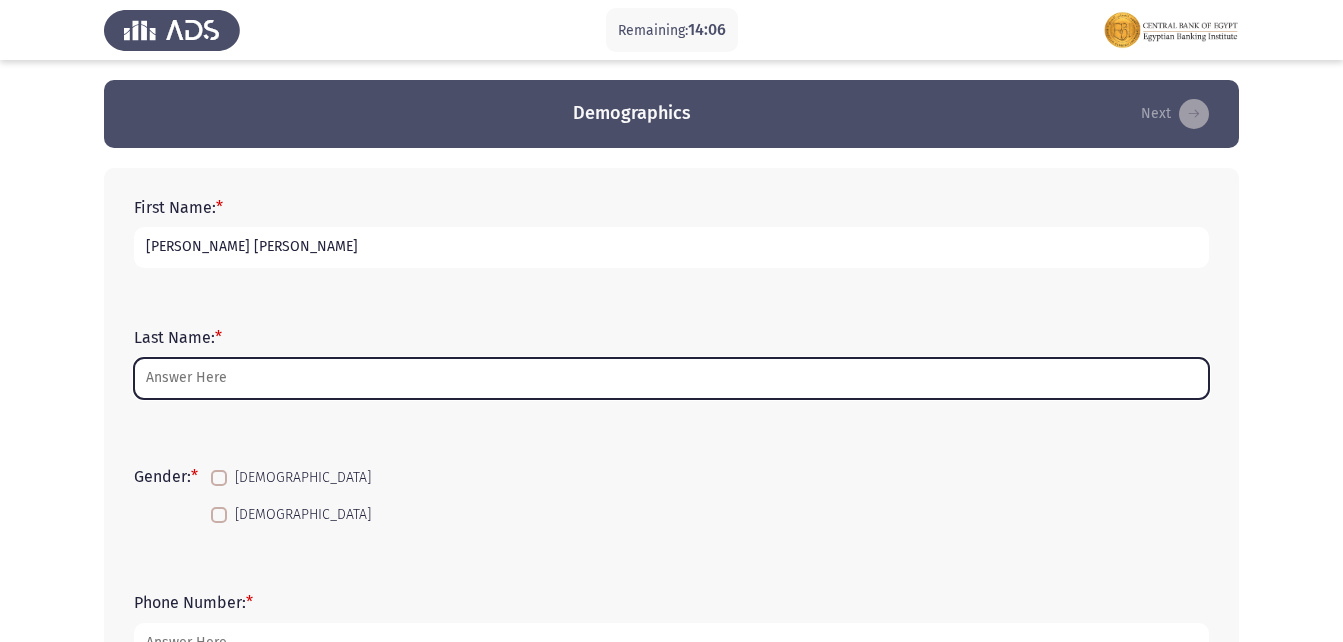 click on "Last Name:    *" at bounding box center [671, 378] 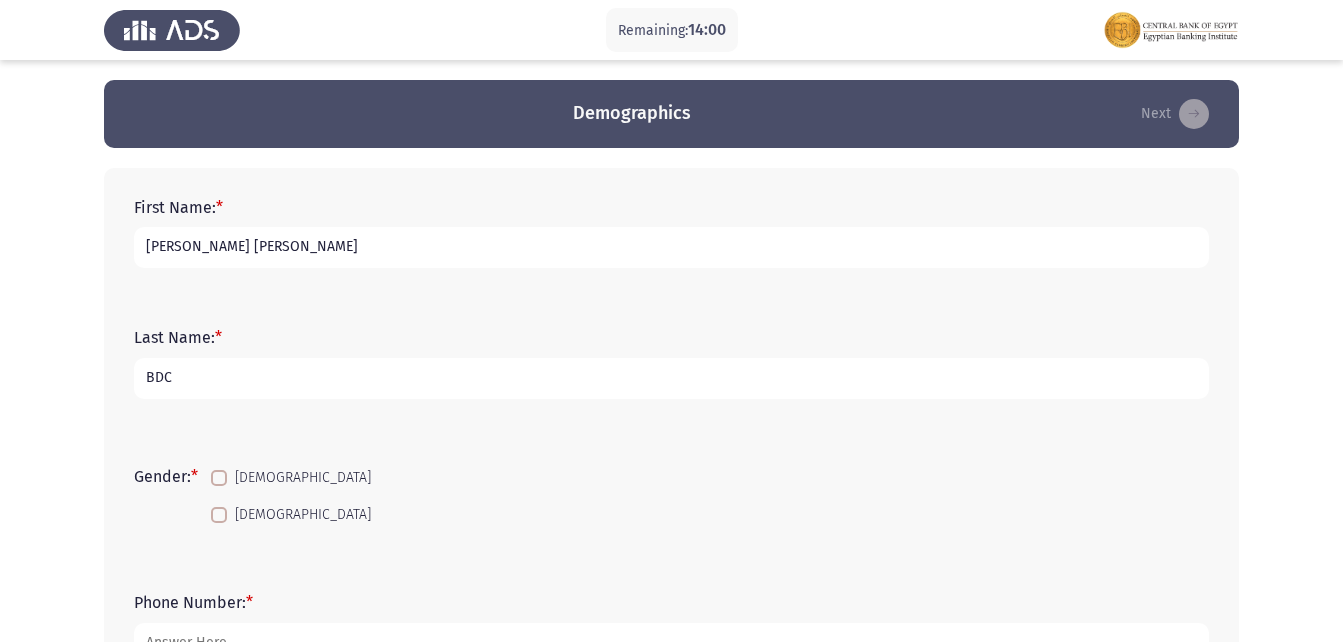 type on "BDC" 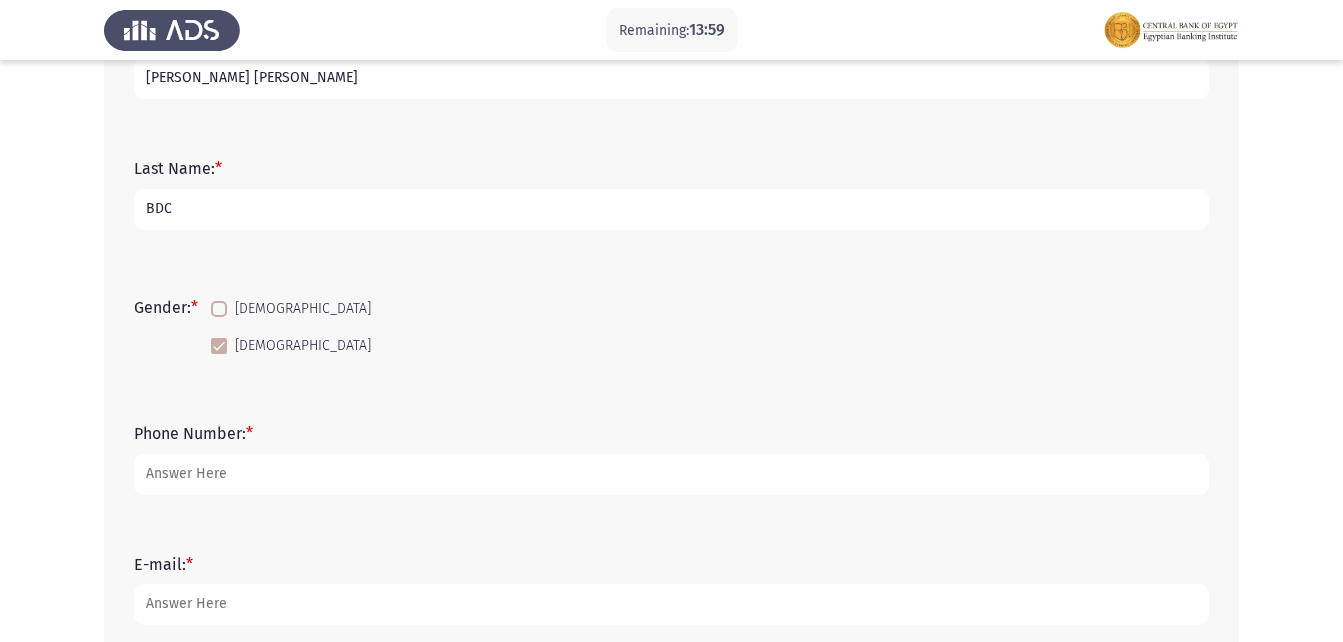 scroll, scrollTop: 200, scrollLeft: 0, axis: vertical 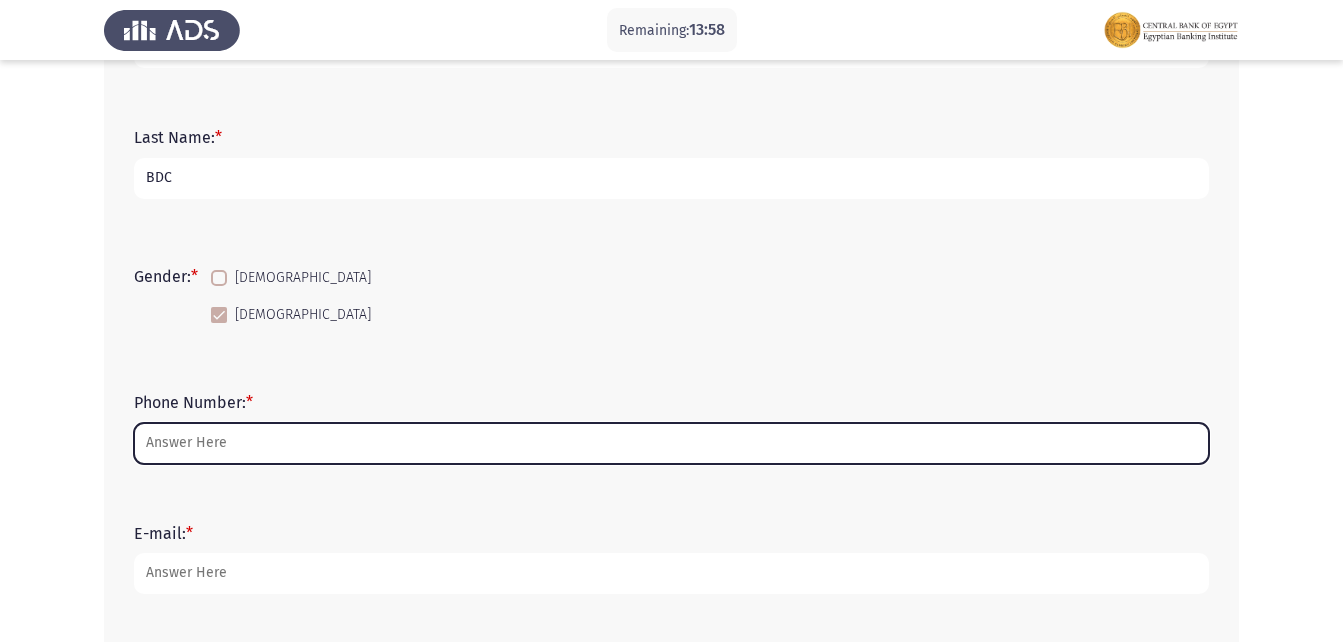 click on "Phone Number:    *" at bounding box center (671, 443) 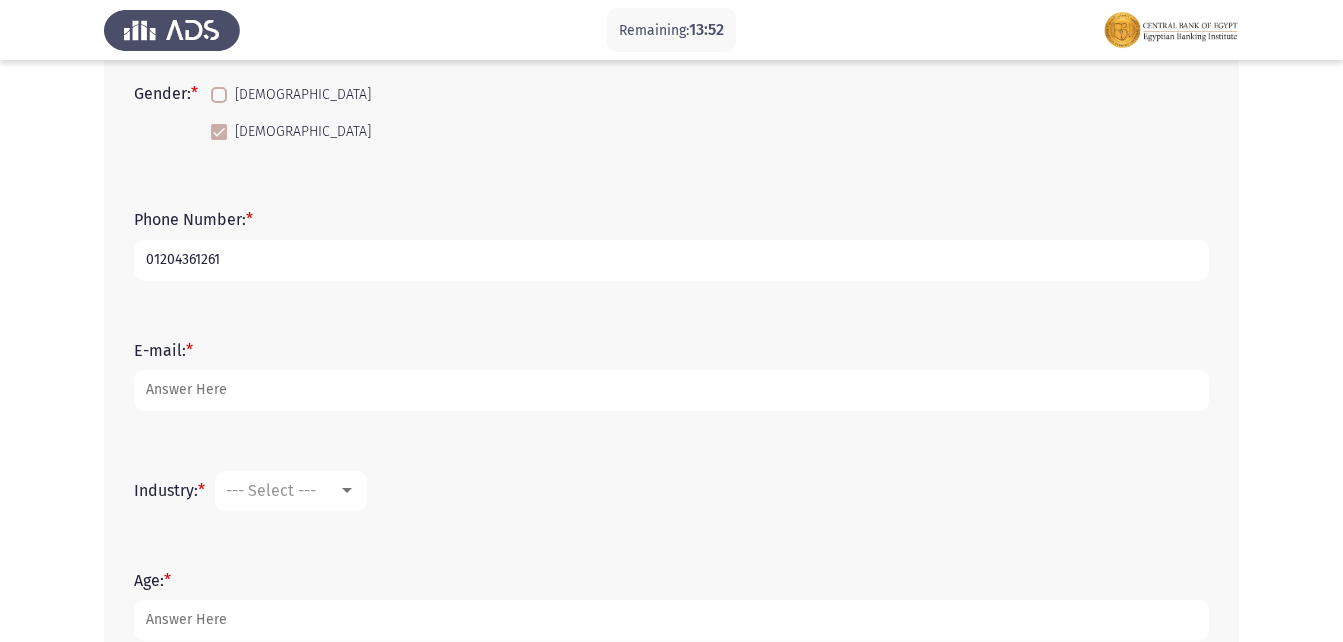 scroll, scrollTop: 400, scrollLeft: 0, axis: vertical 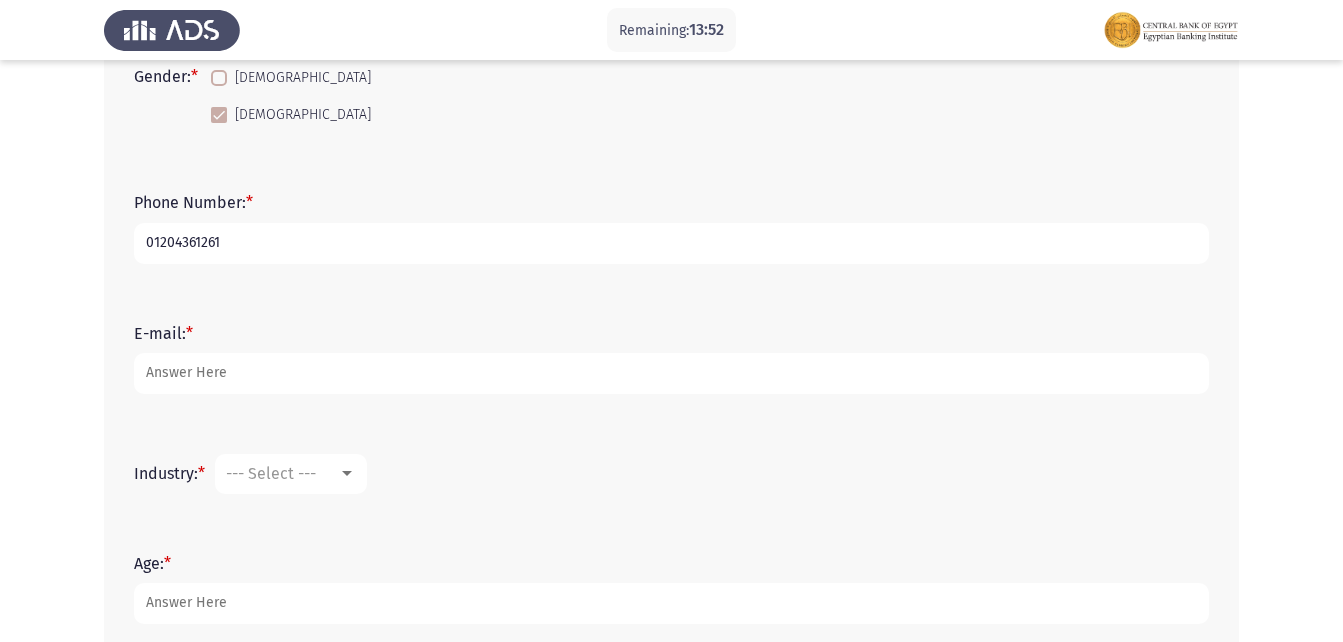 type on "01204361261" 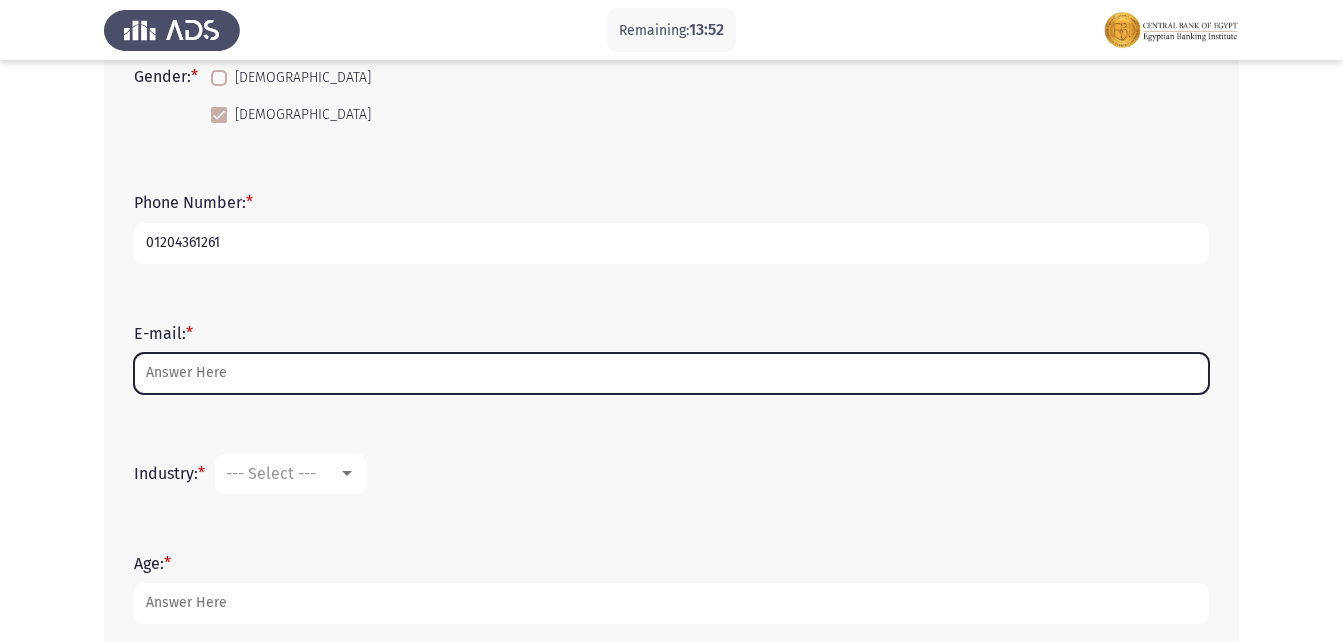 click on "E-mail:   *" at bounding box center [671, 373] 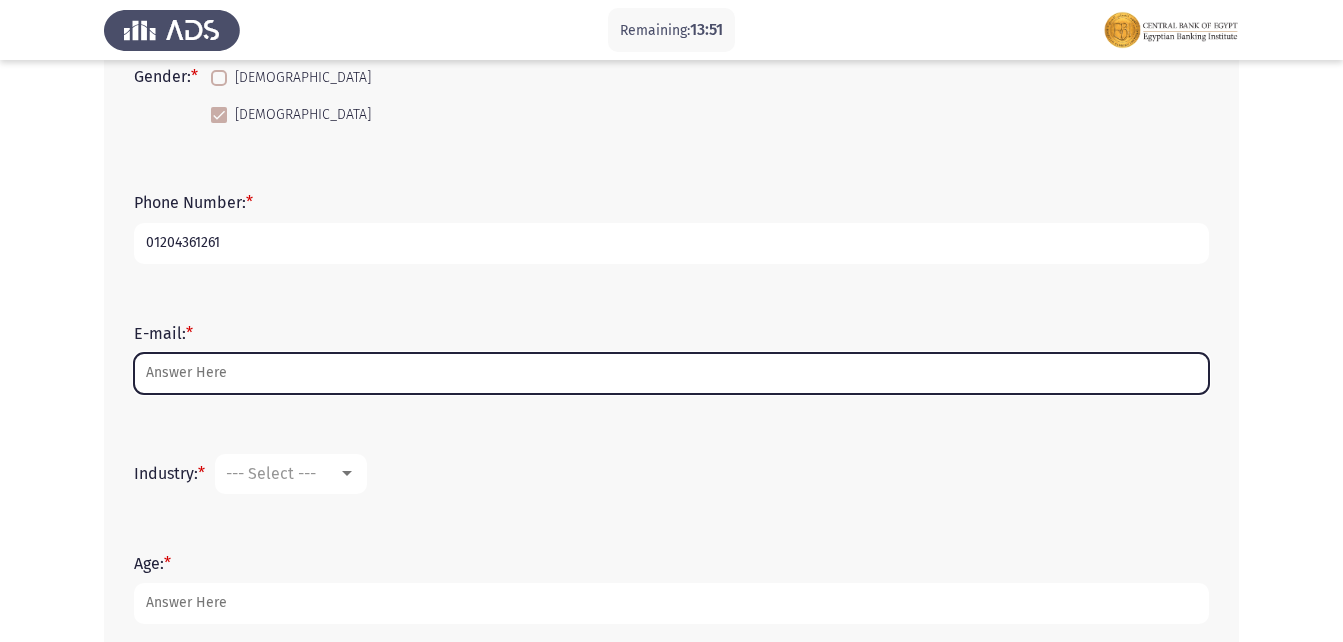 type on "E" 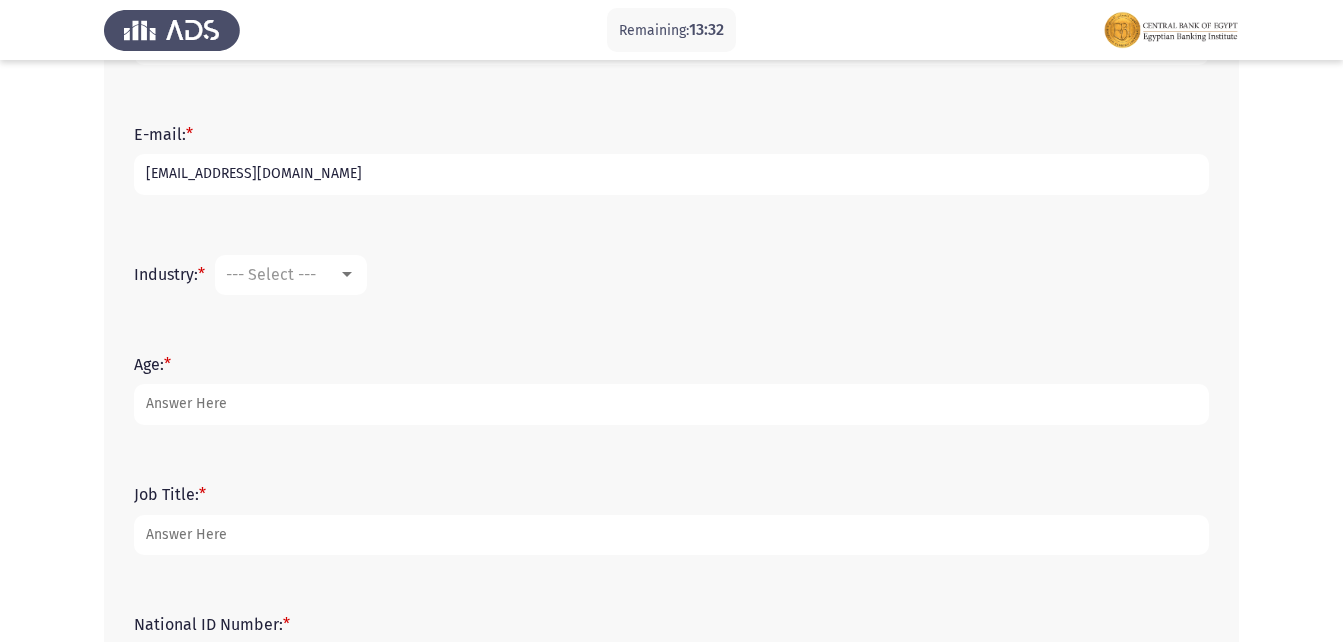 scroll, scrollTop: 600, scrollLeft: 0, axis: vertical 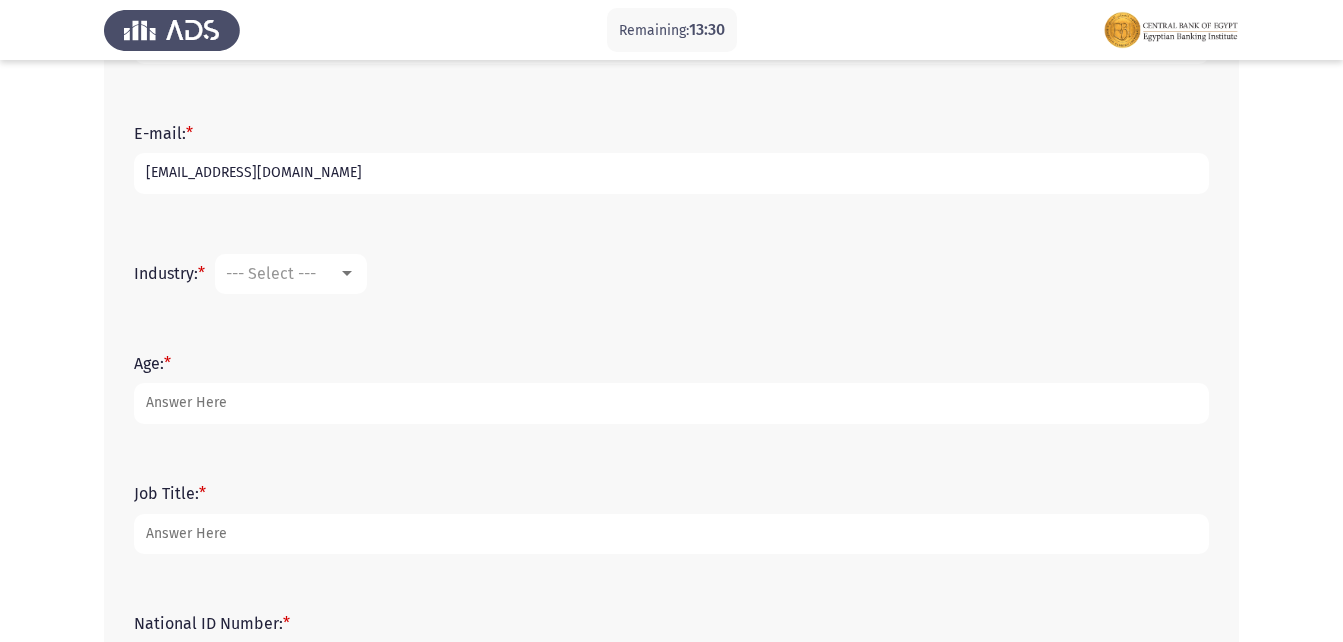 type on "[EMAIL_ADDRESS][DOMAIN_NAME]" 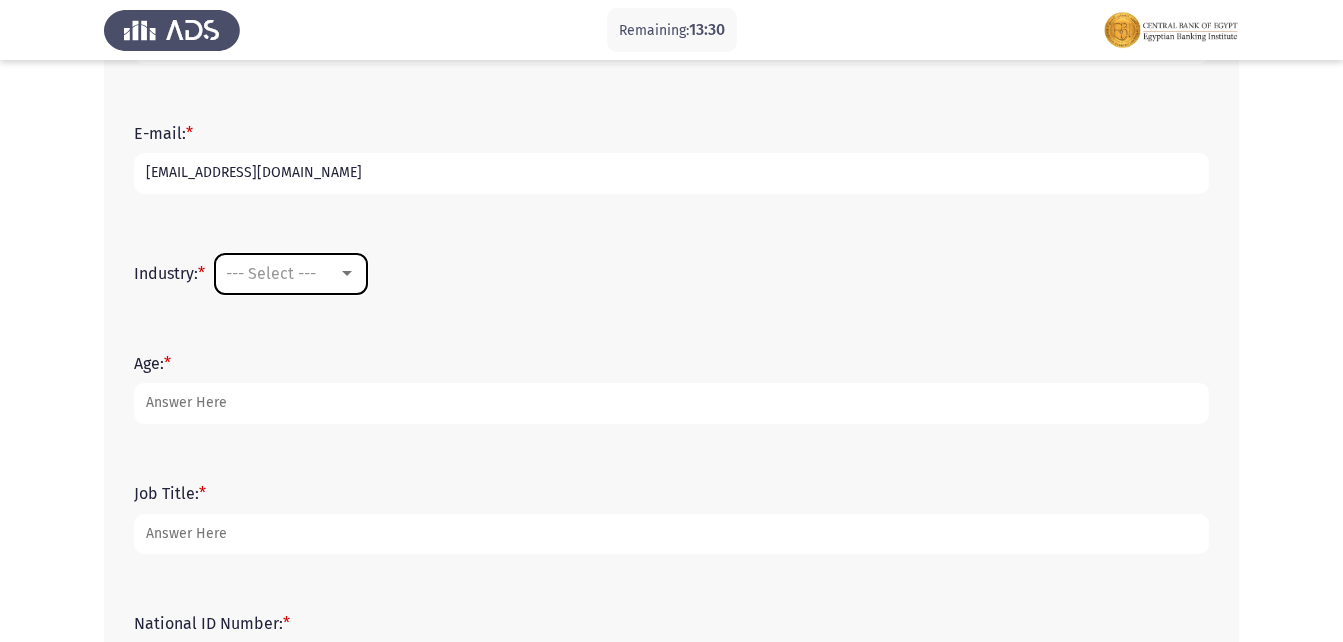 click at bounding box center (347, 274) 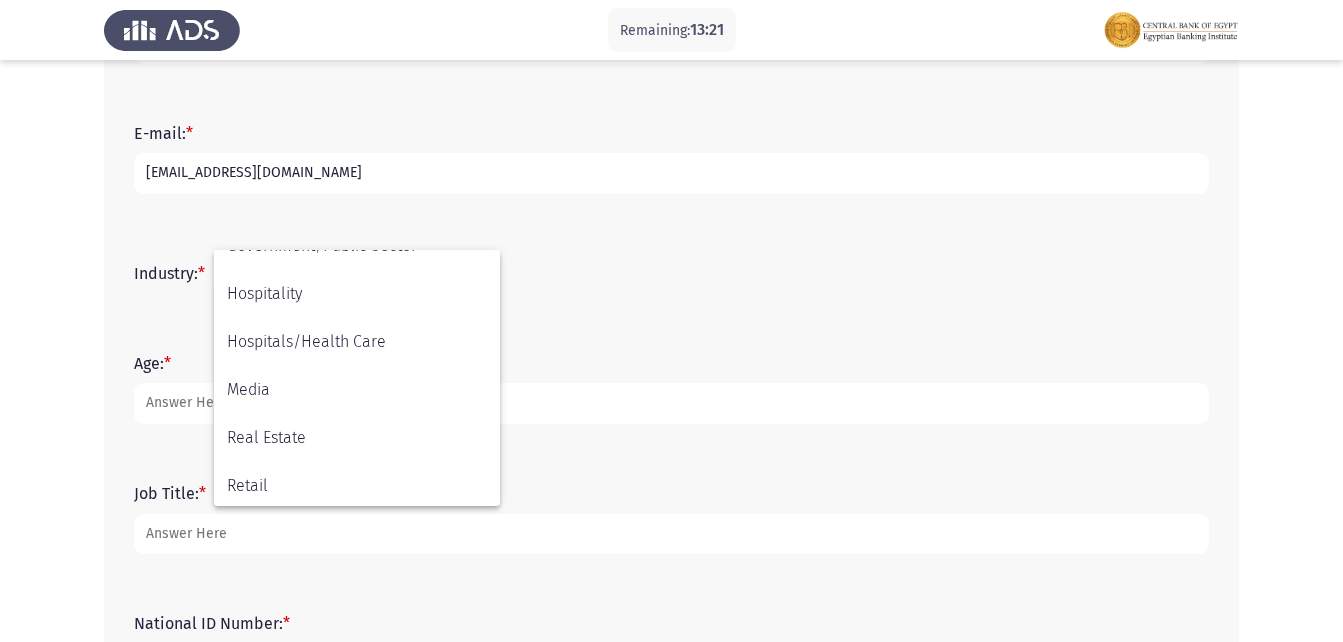 scroll, scrollTop: 704, scrollLeft: 0, axis: vertical 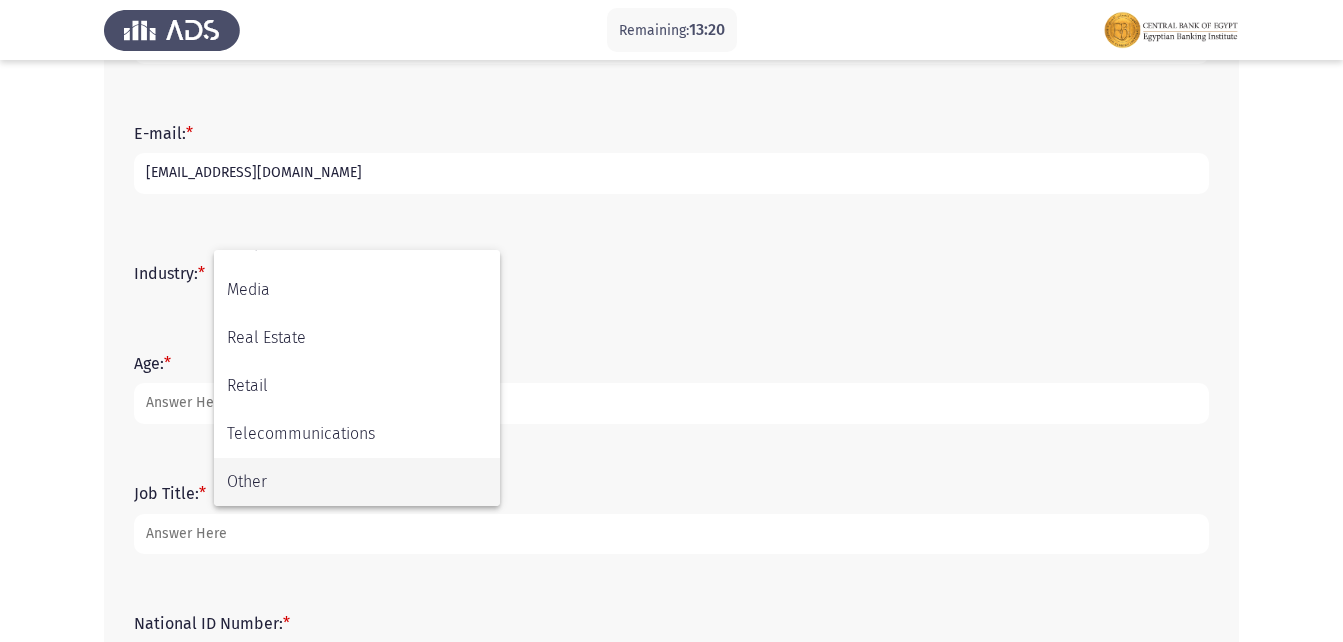 click on "Other" at bounding box center [357, 482] 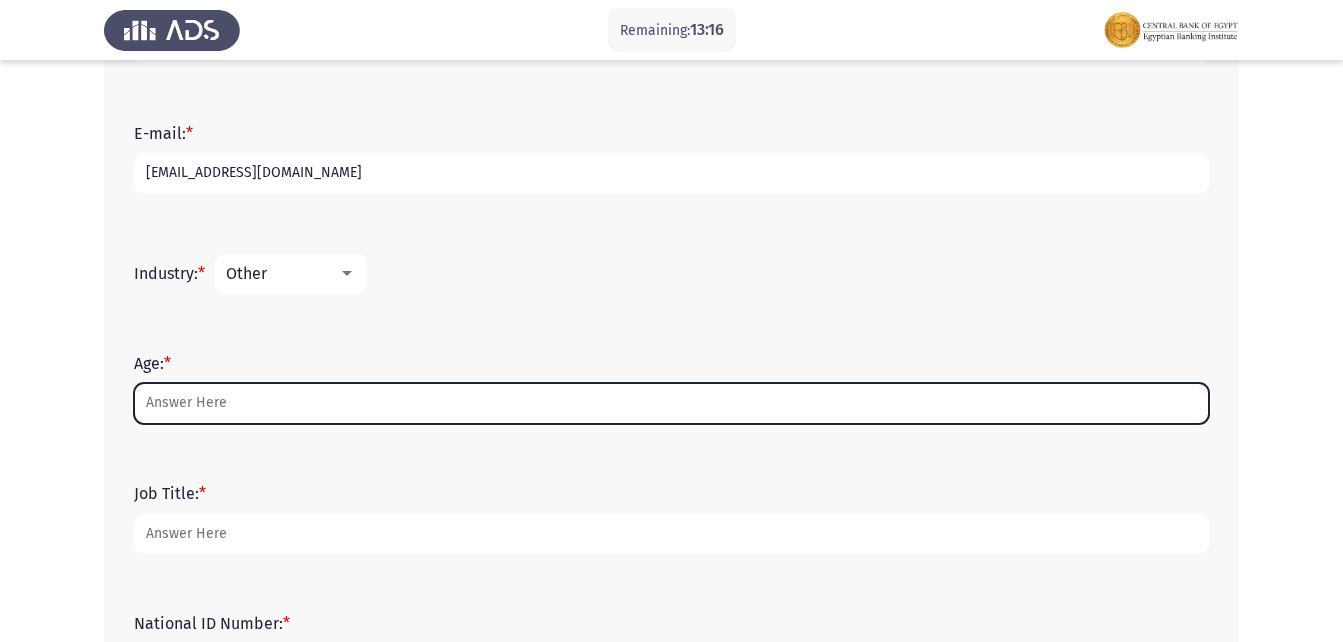 click on "Age:   *" at bounding box center (671, 403) 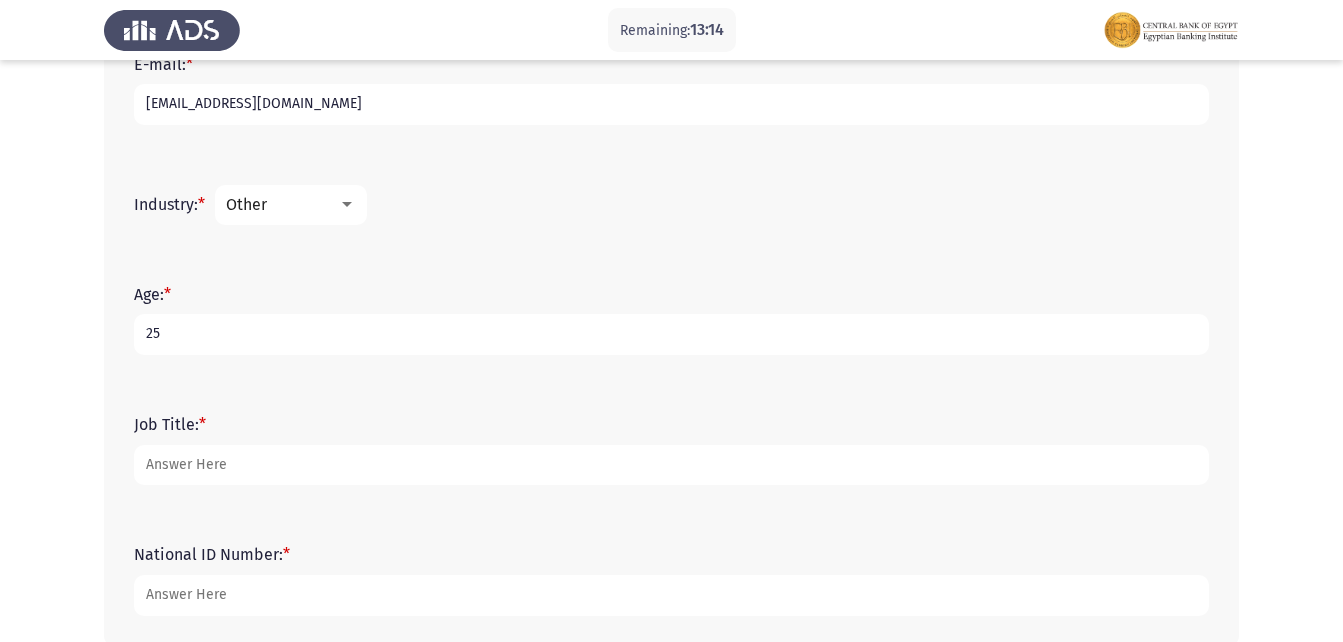 scroll, scrollTop: 700, scrollLeft: 0, axis: vertical 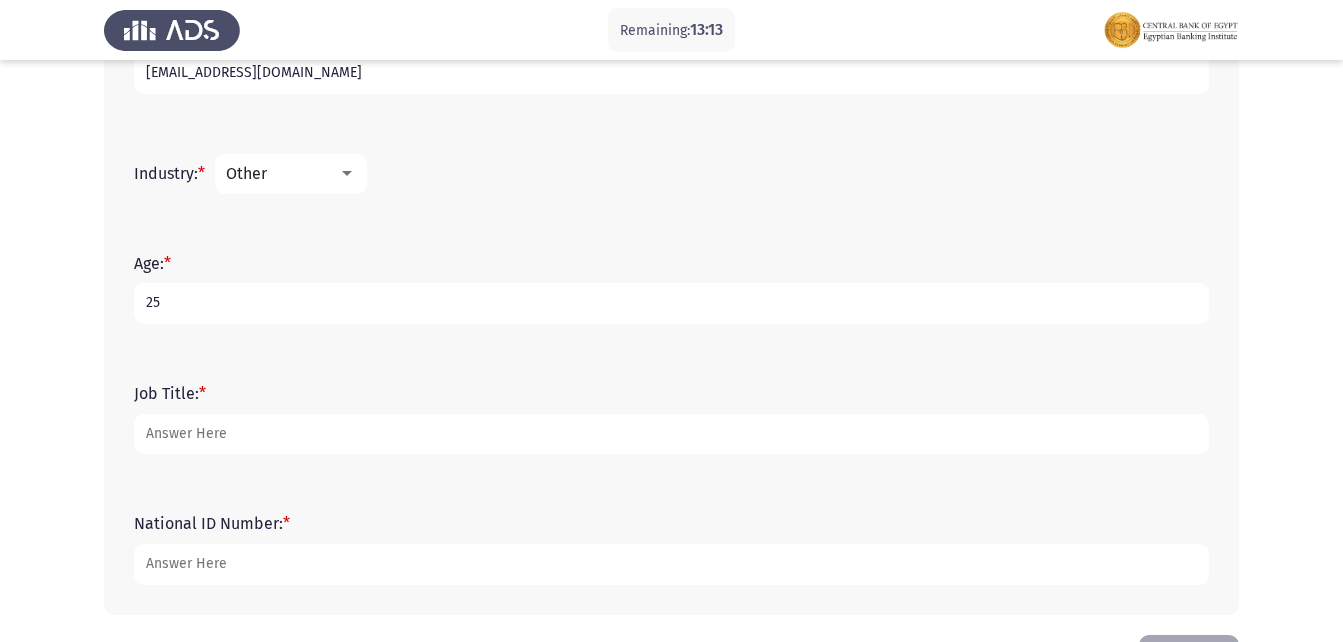 type on "25" 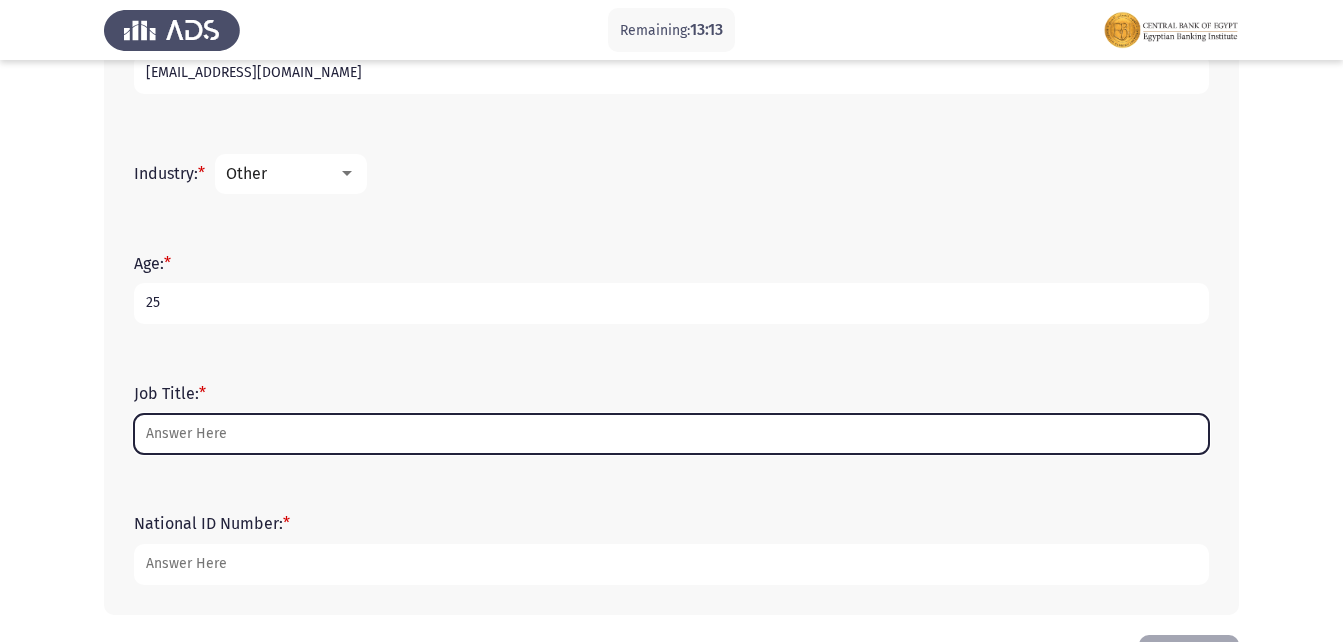 click on "Job Title:   *" at bounding box center [671, 434] 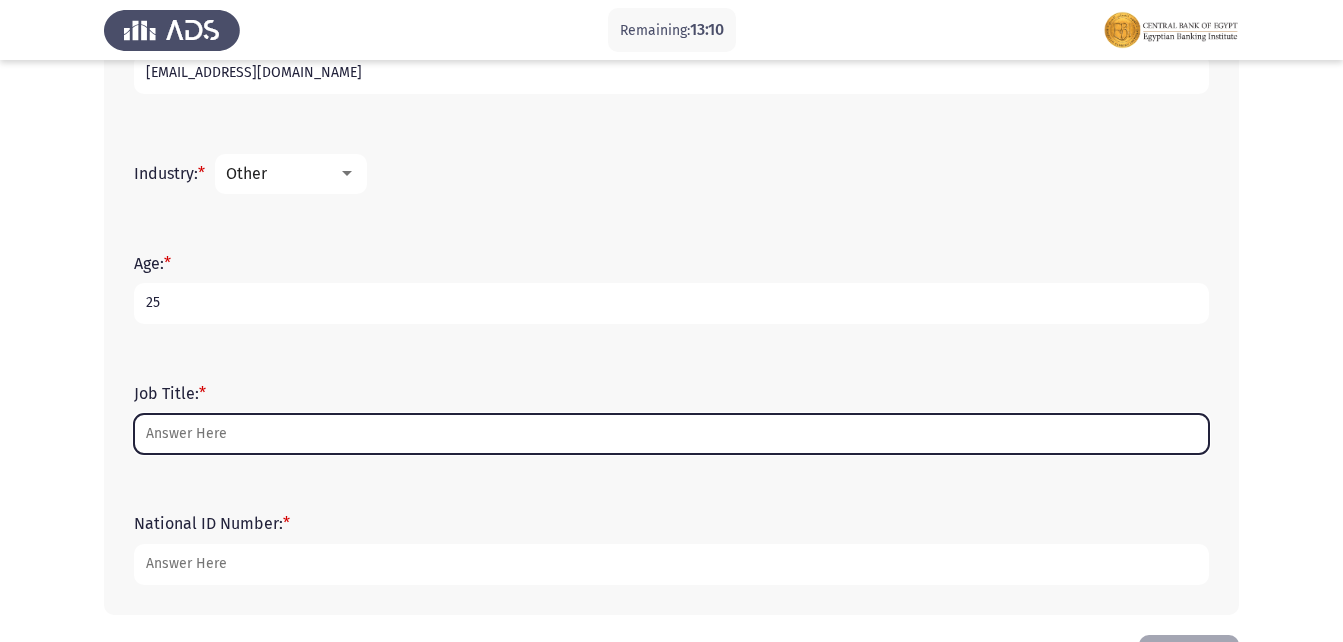 type on "S" 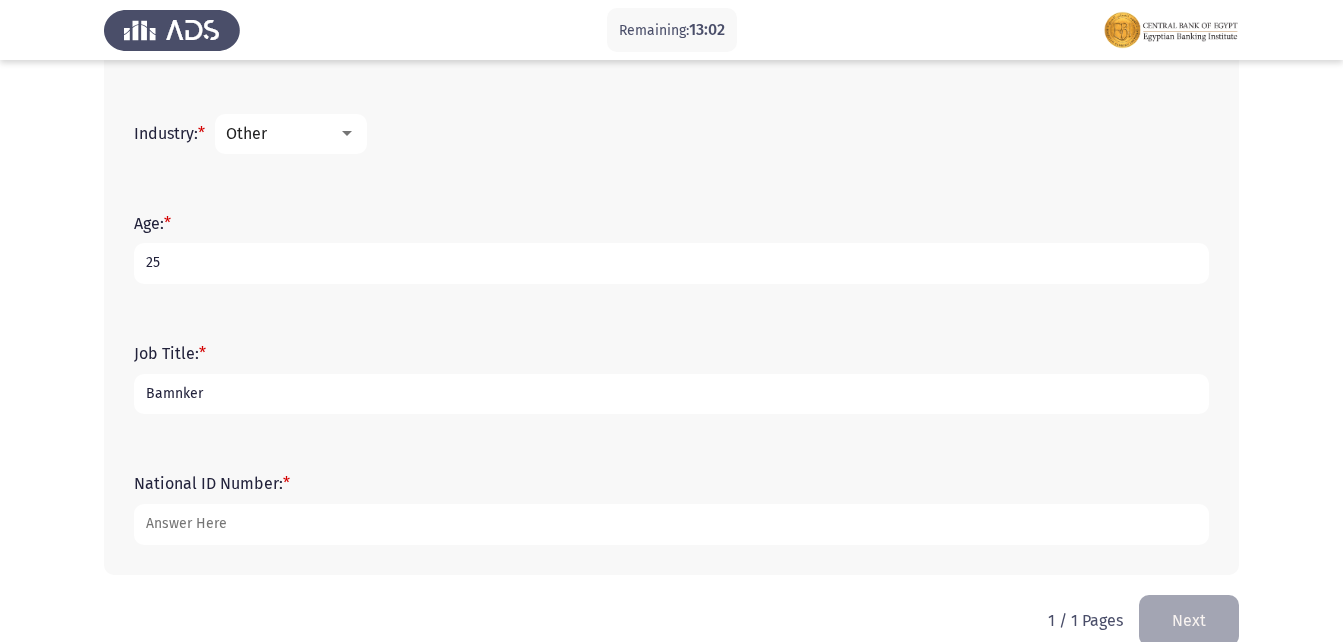 scroll, scrollTop: 773, scrollLeft: 0, axis: vertical 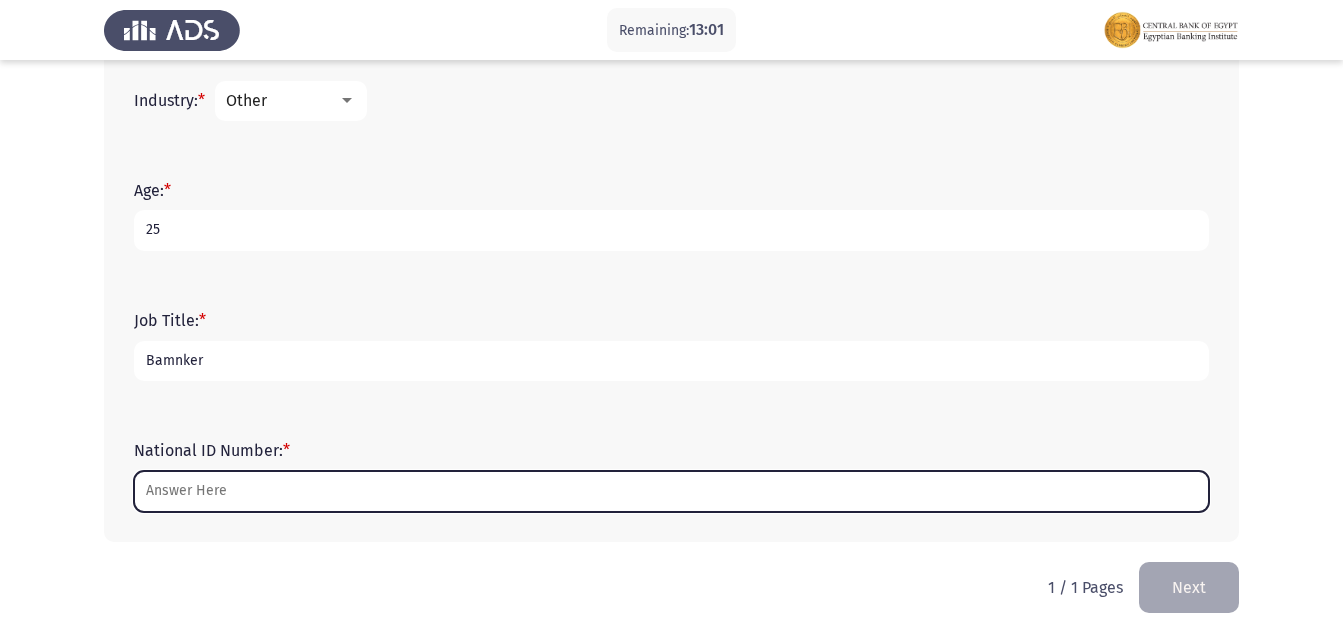 click on "National ID Number:   *" at bounding box center (671, 491) 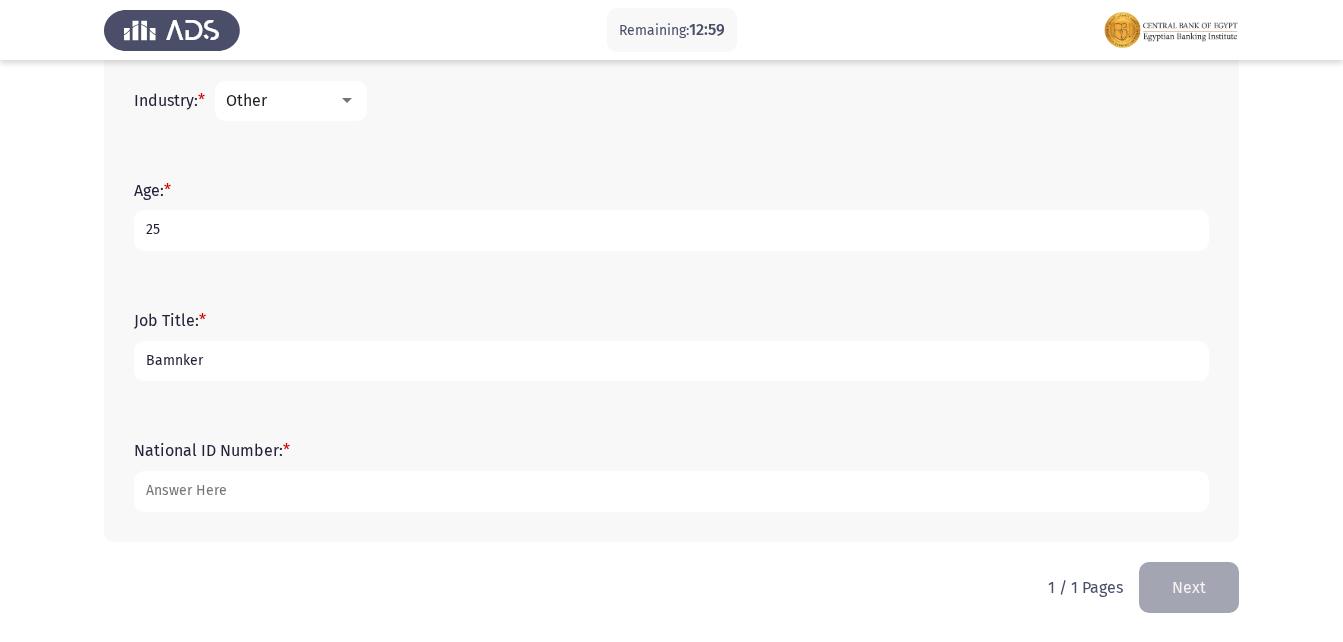 click on "Bamnker" at bounding box center (671, 361) 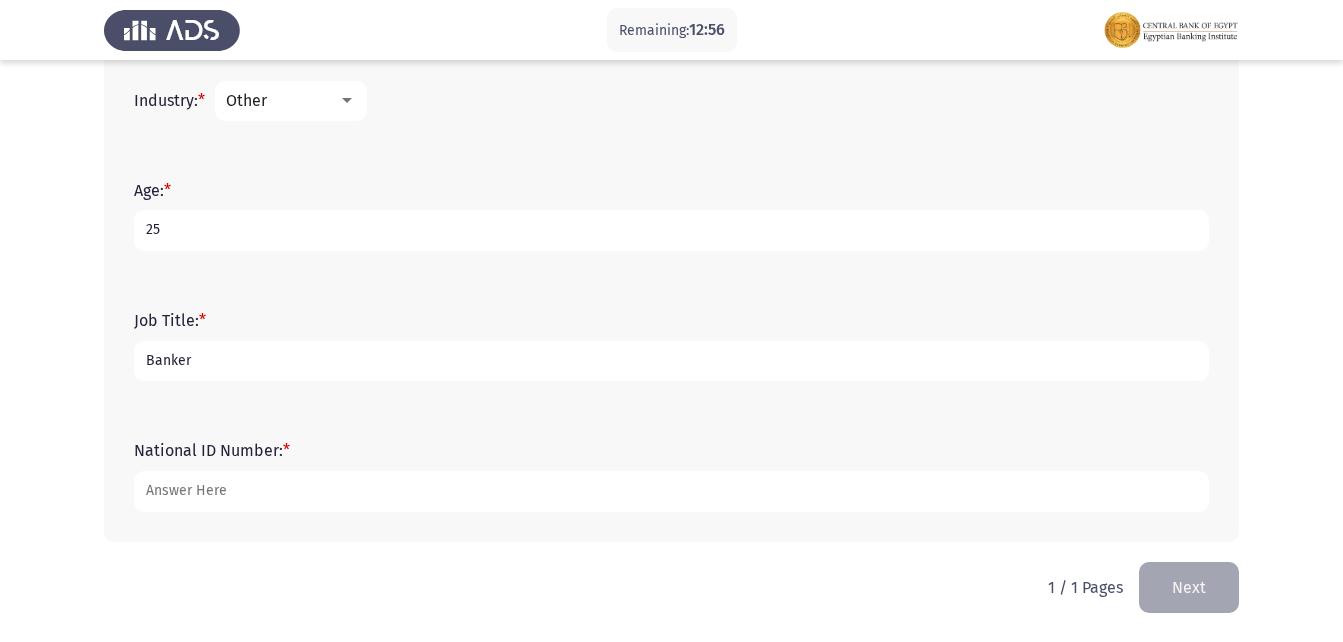 type on "Banker" 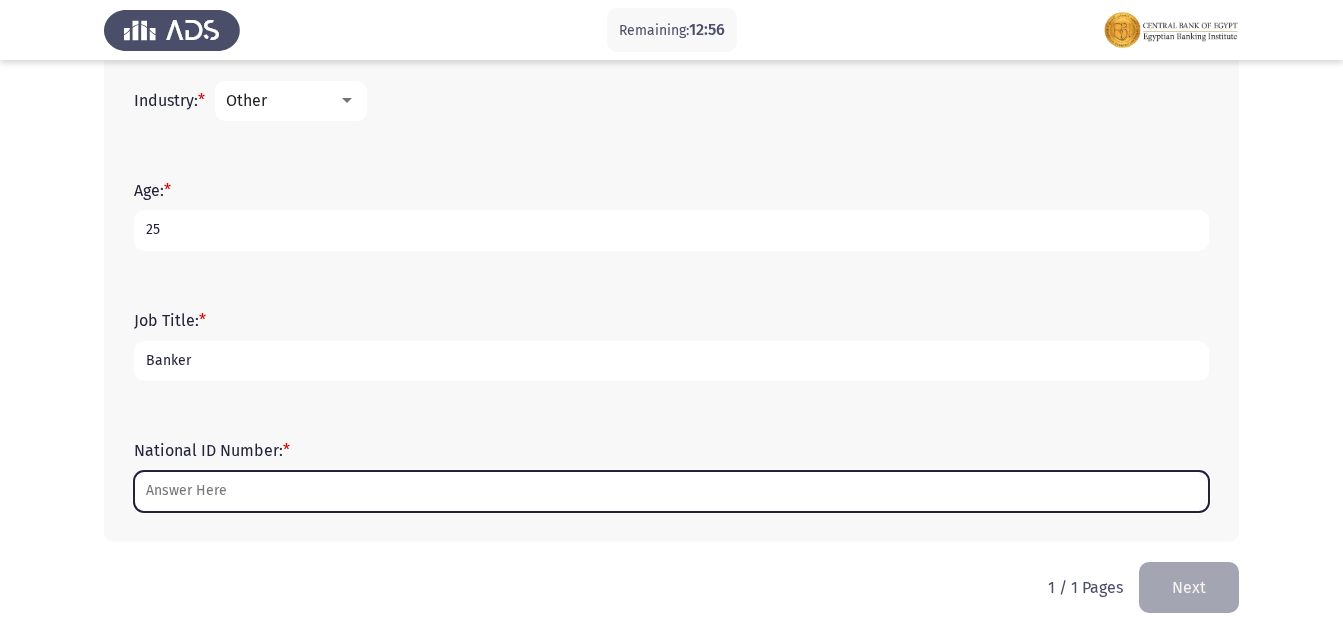 click on "National ID Number:   *" at bounding box center [671, 491] 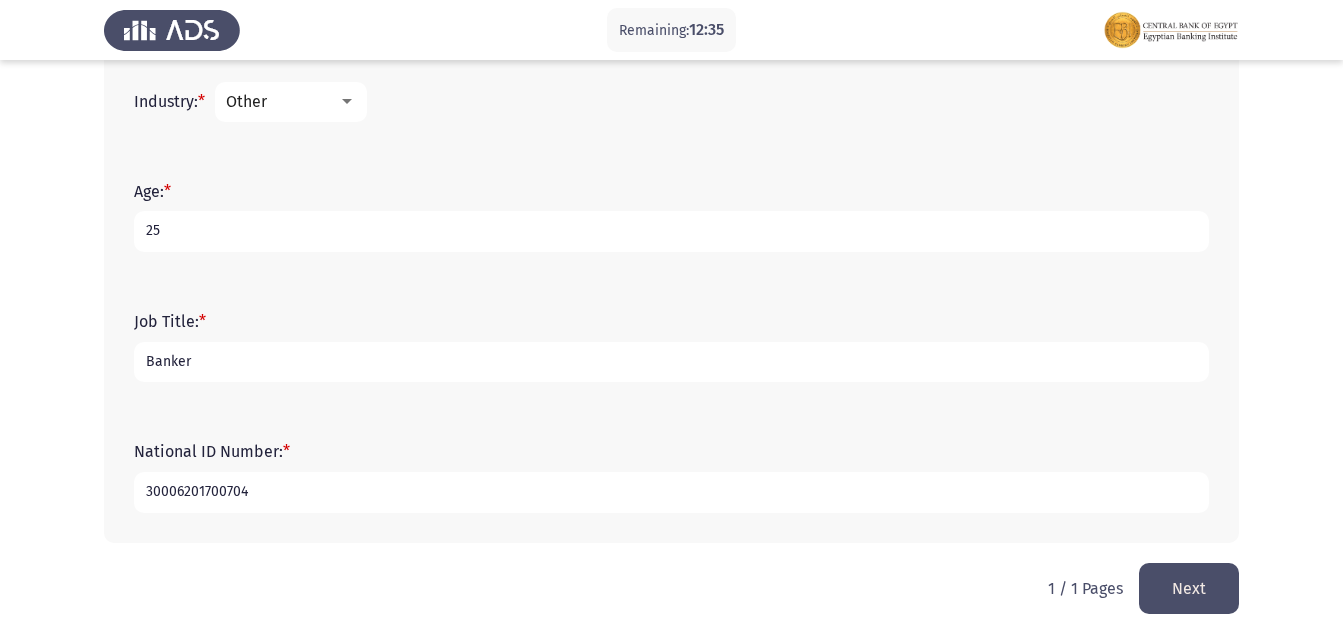 scroll, scrollTop: 773, scrollLeft: 0, axis: vertical 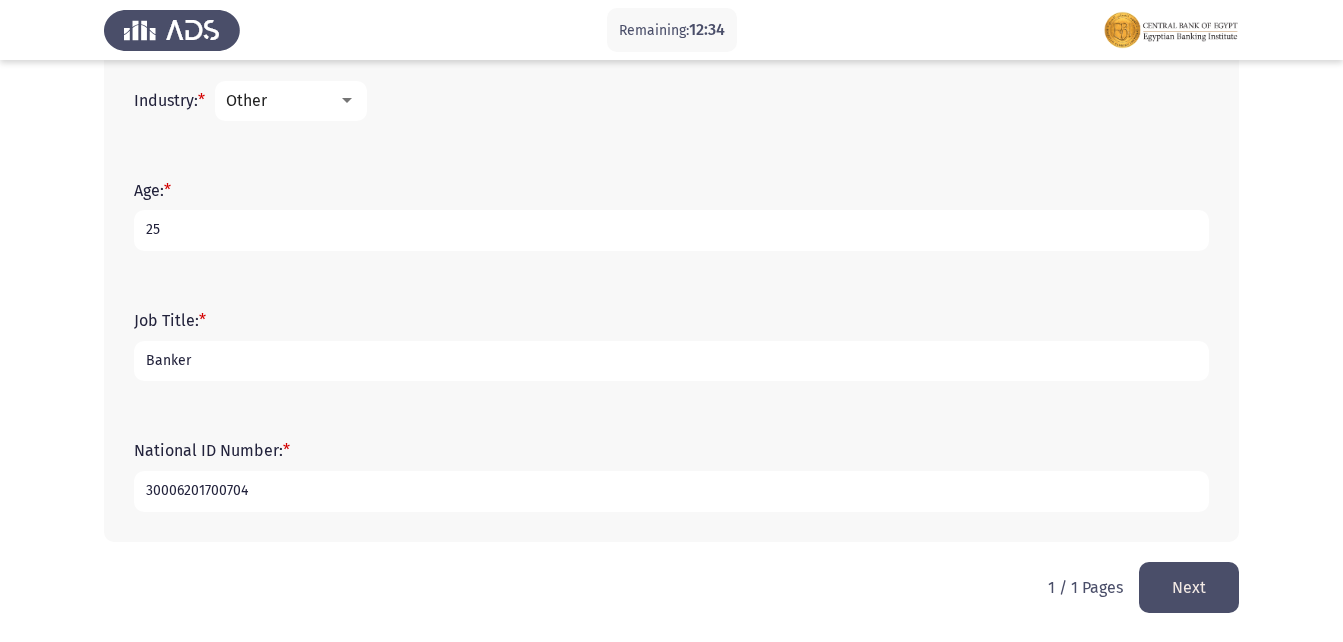 type on "30006201700704" 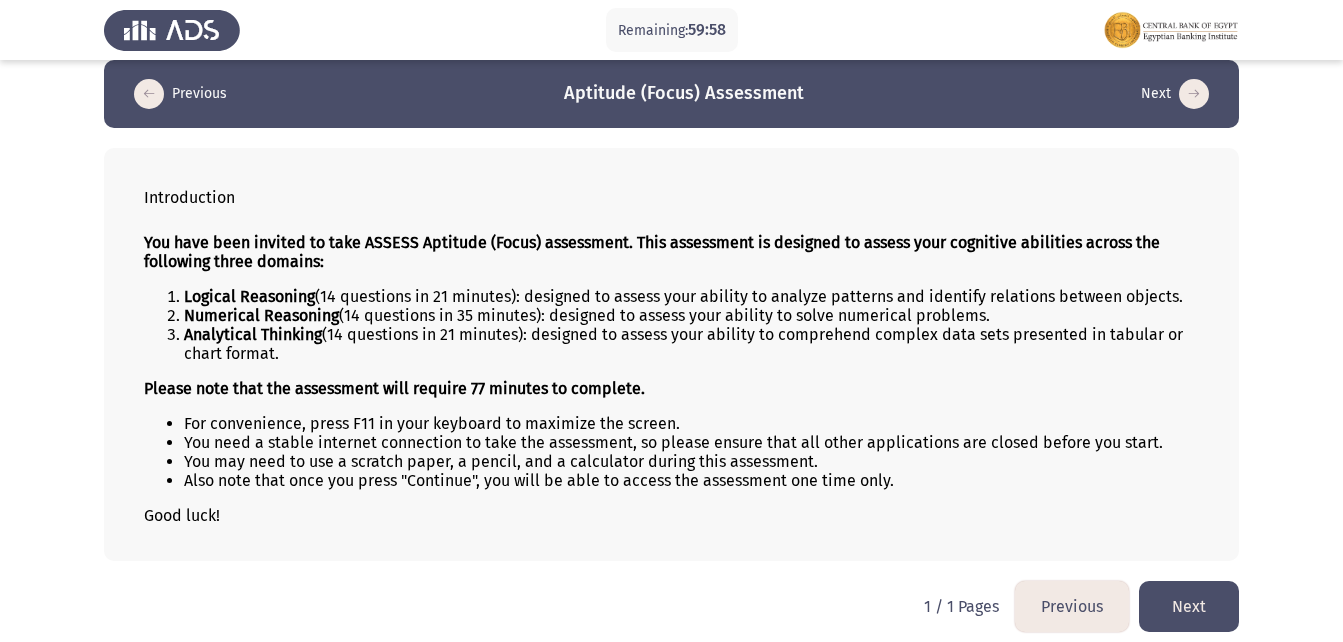 scroll, scrollTop: 30, scrollLeft: 0, axis: vertical 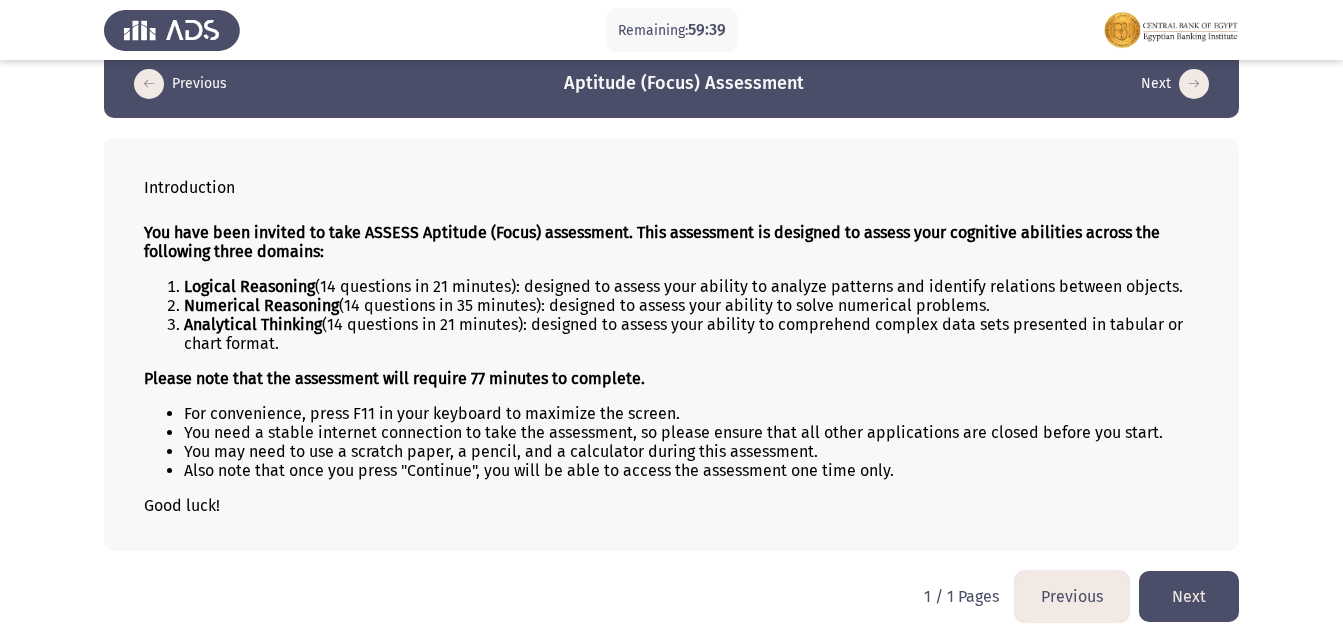 click on "Next" 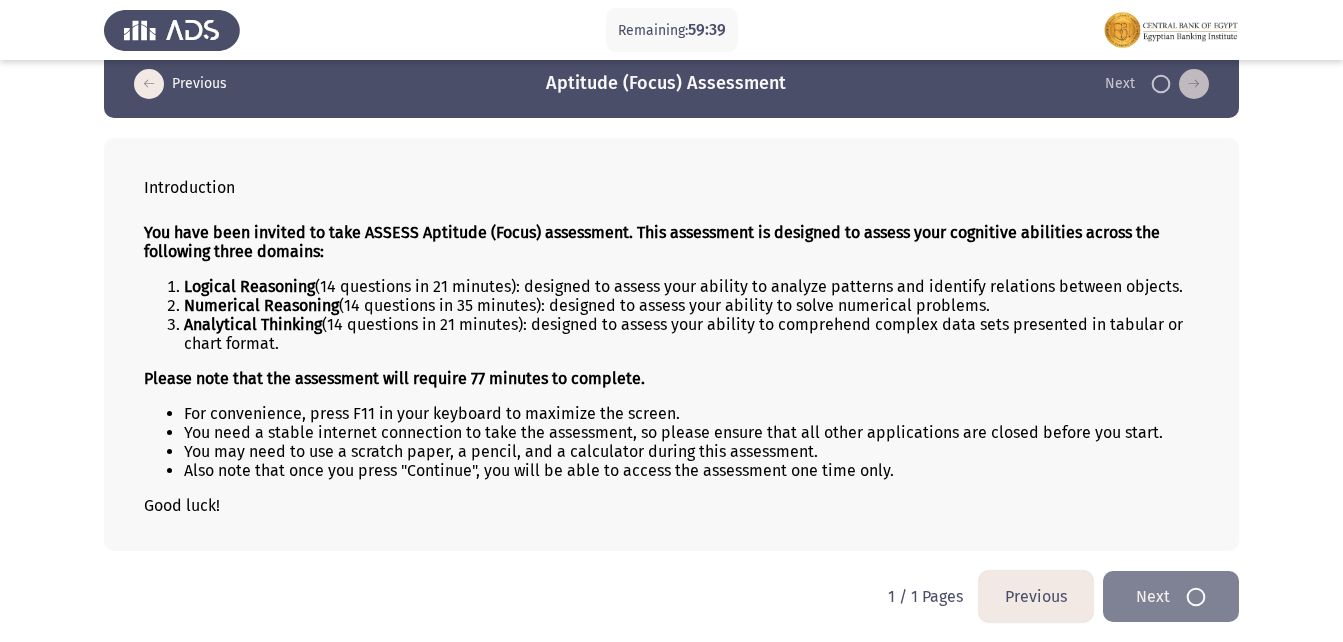 scroll, scrollTop: 0, scrollLeft: 0, axis: both 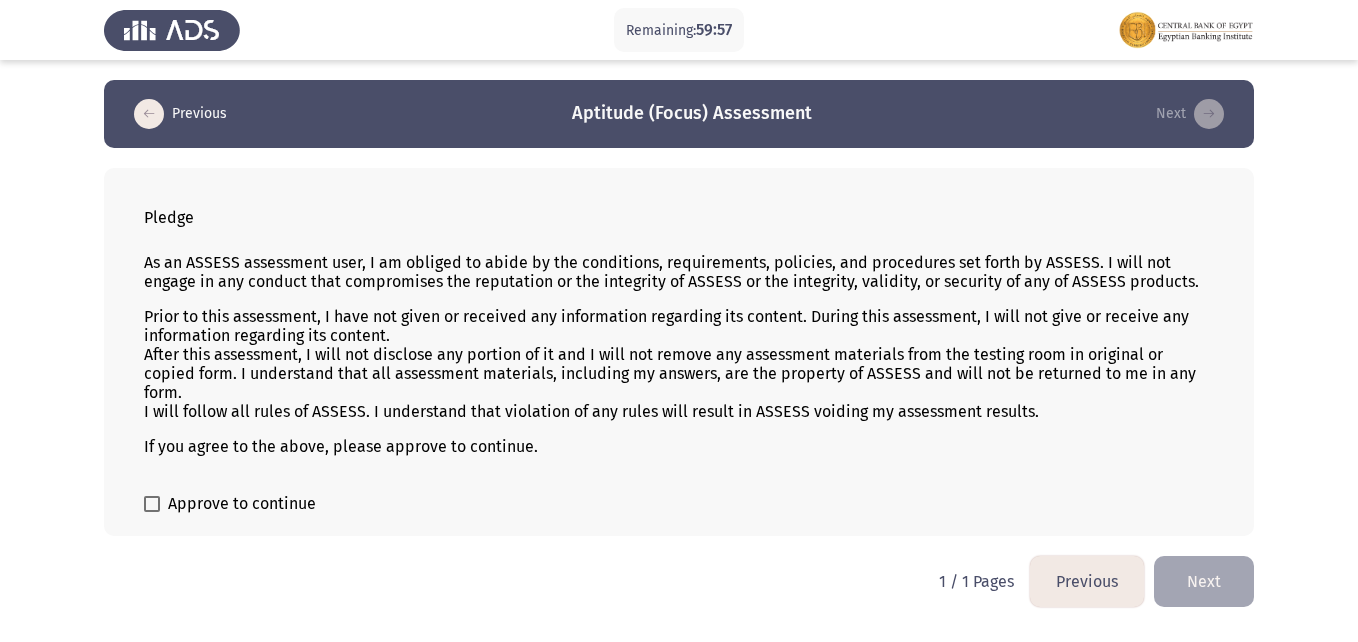 click on "Approve to continue" at bounding box center (242, 504) 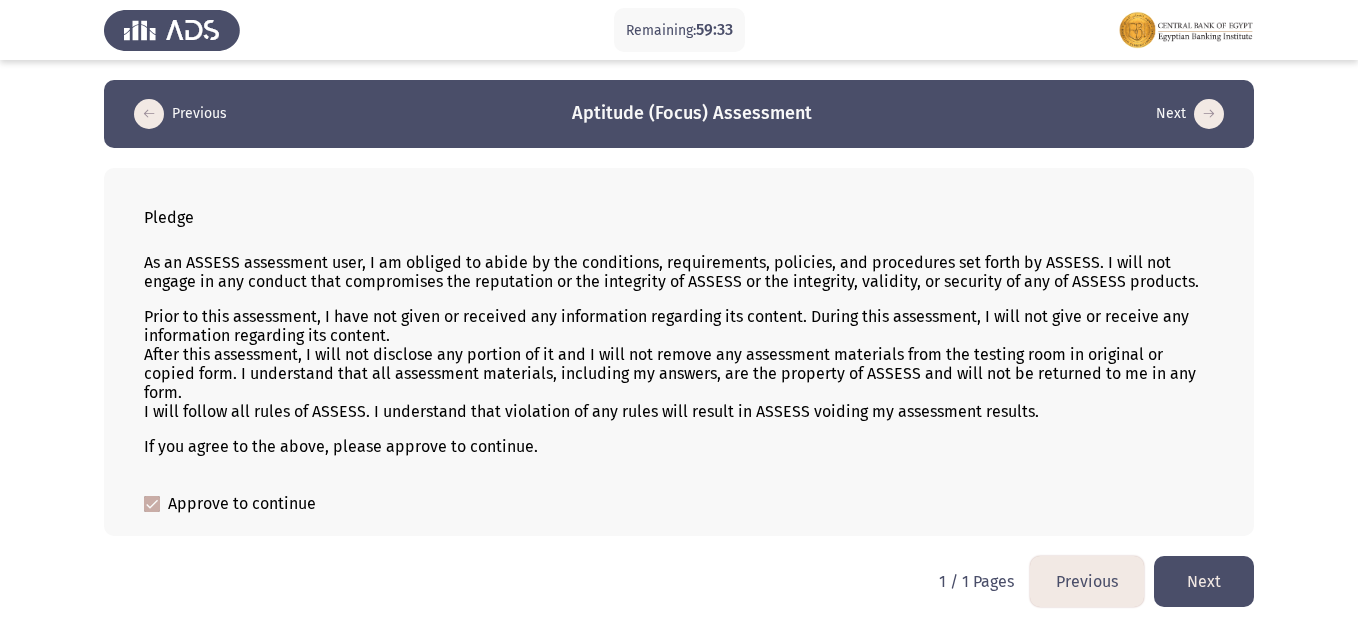 click on "Next" 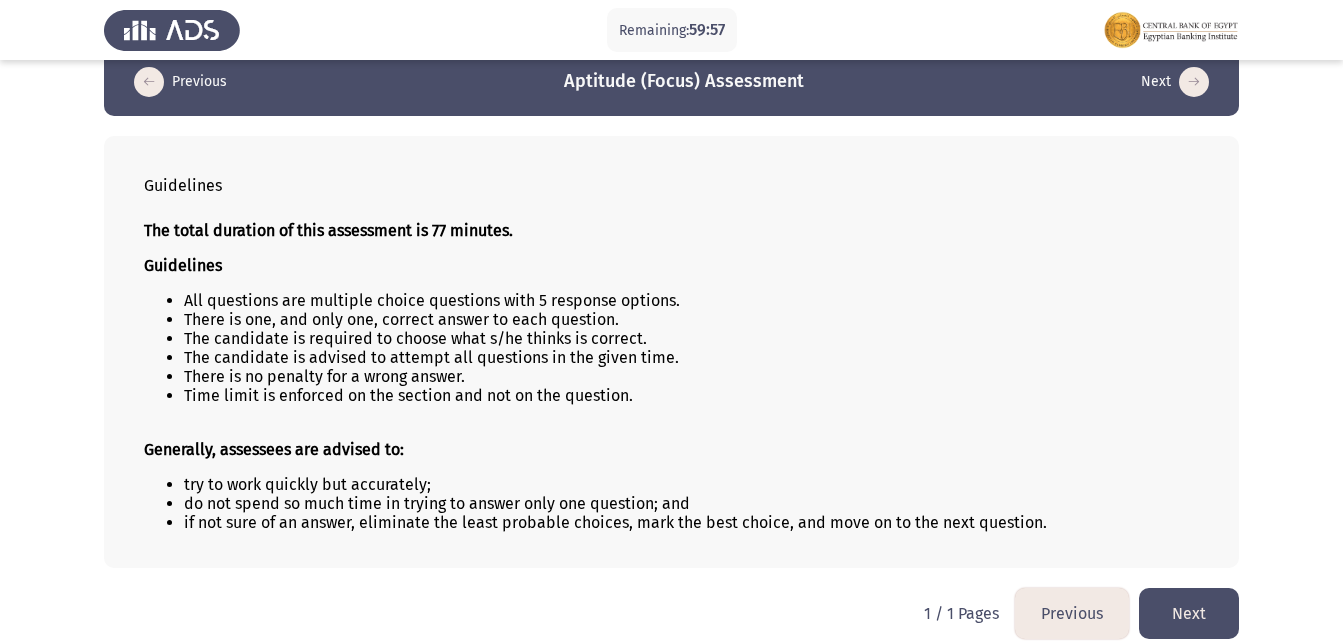 scroll, scrollTop: 49, scrollLeft: 0, axis: vertical 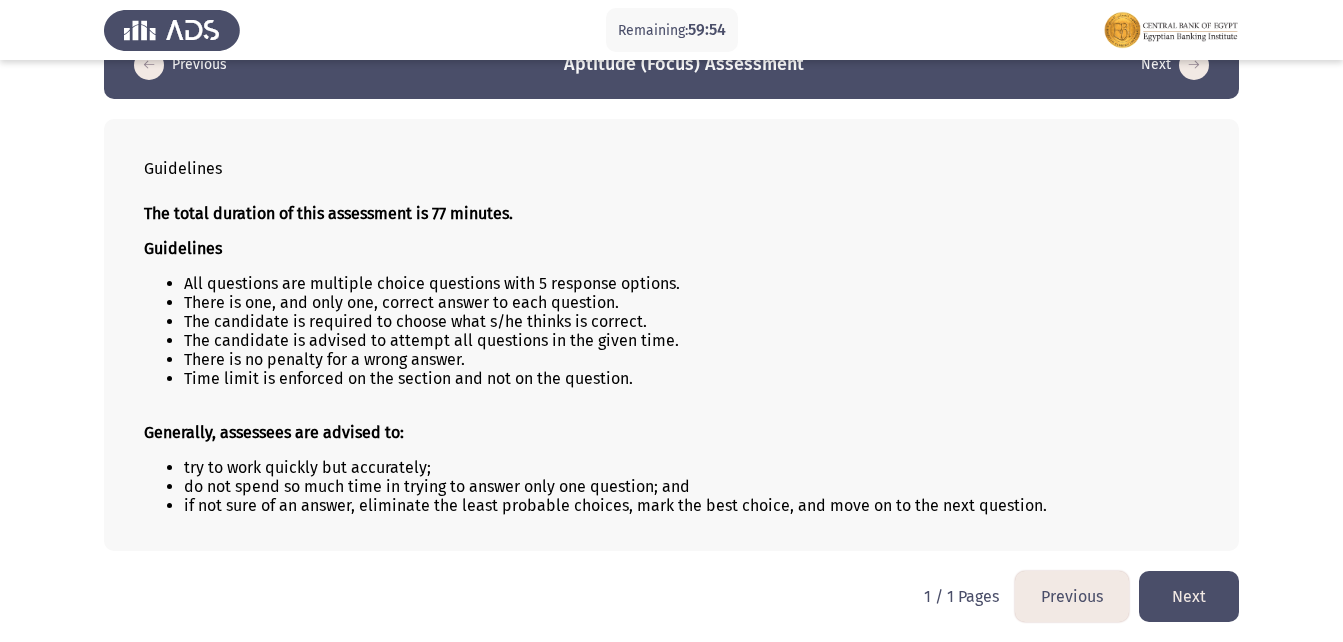 click on "Next" 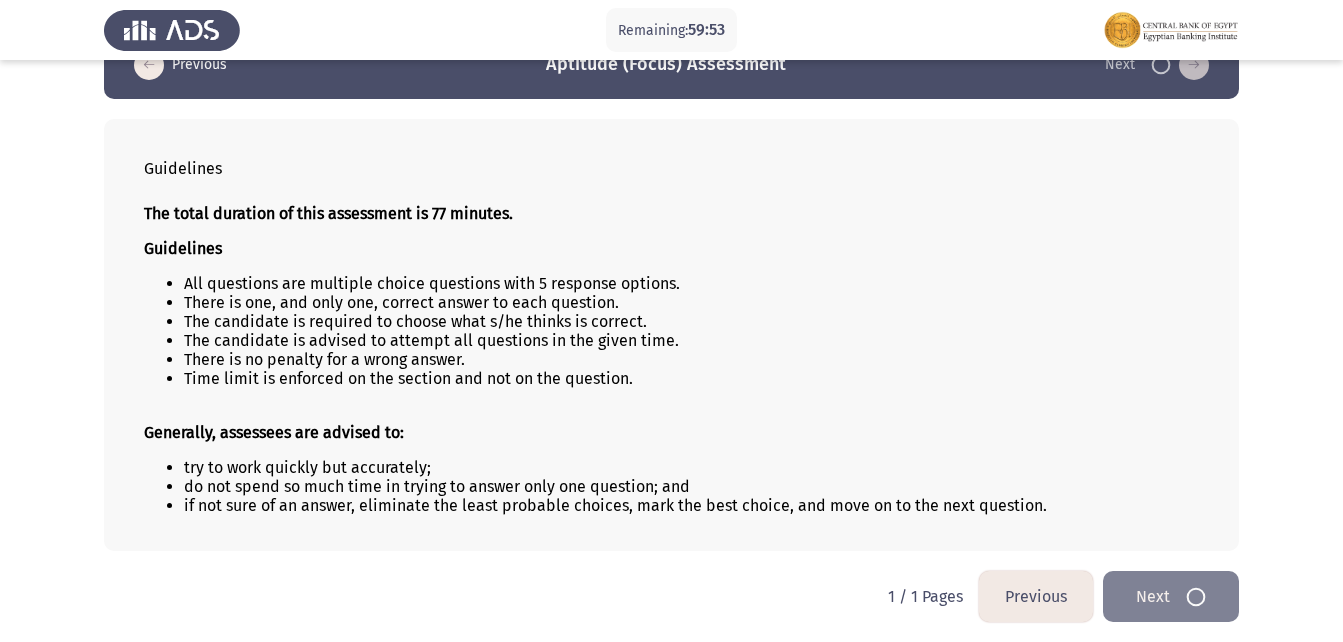 scroll, scrollTop: 0, scrollLeft: 0, axis: both 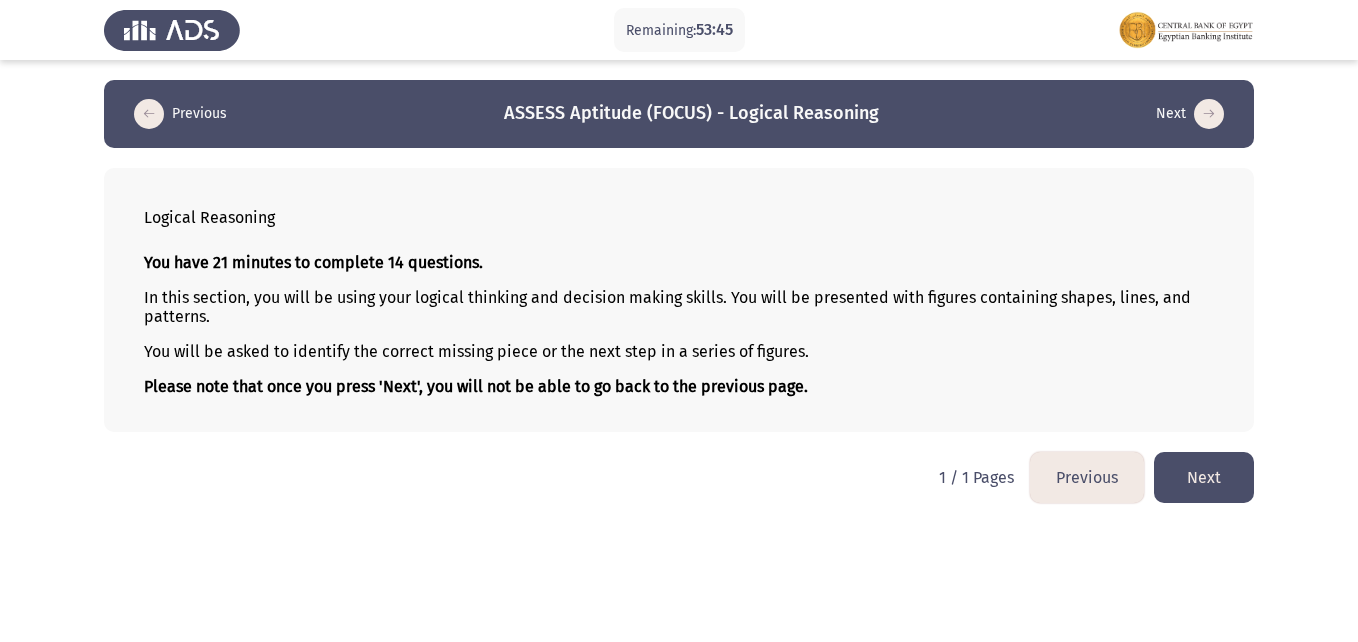 click on "Next" 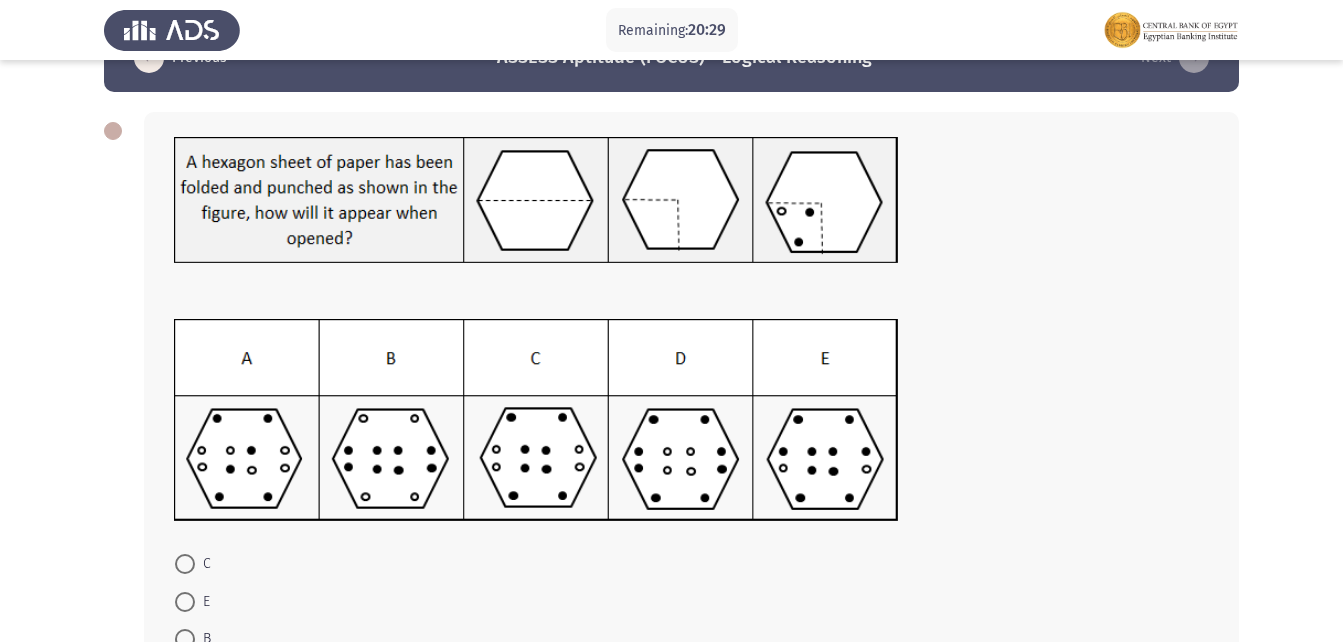 scroll, scrollTop: 100, scrollLeft: 0, axis: vertical 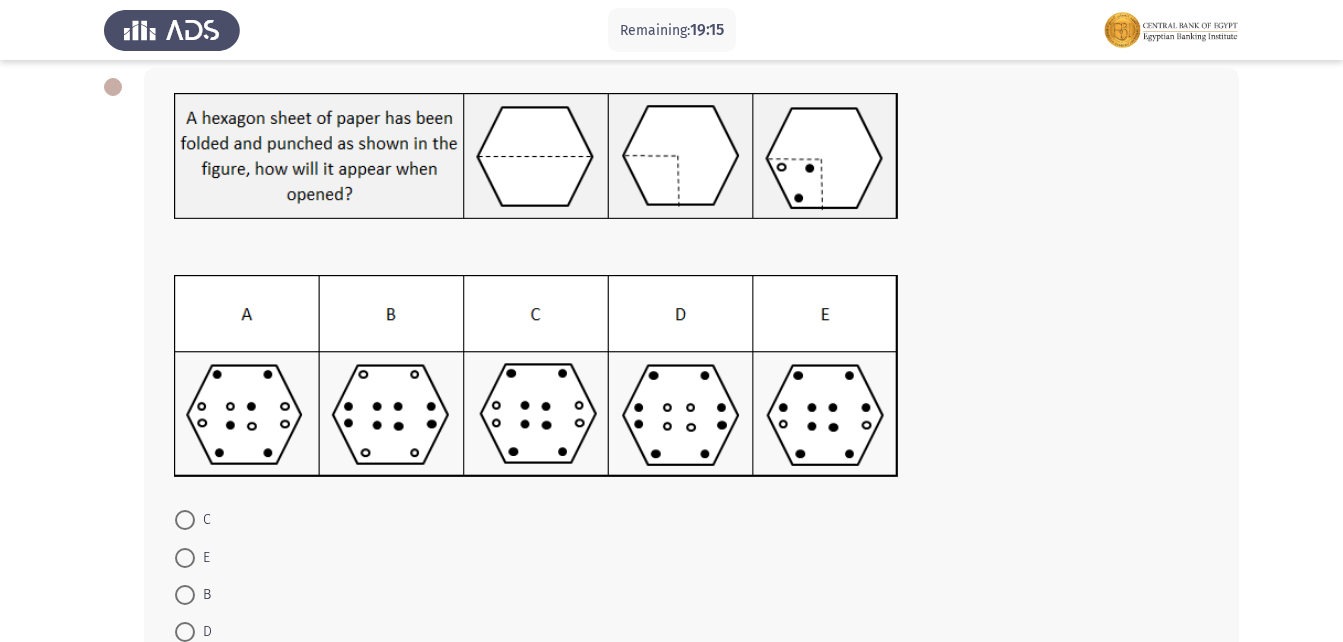 click at bounding box center [185, 520] 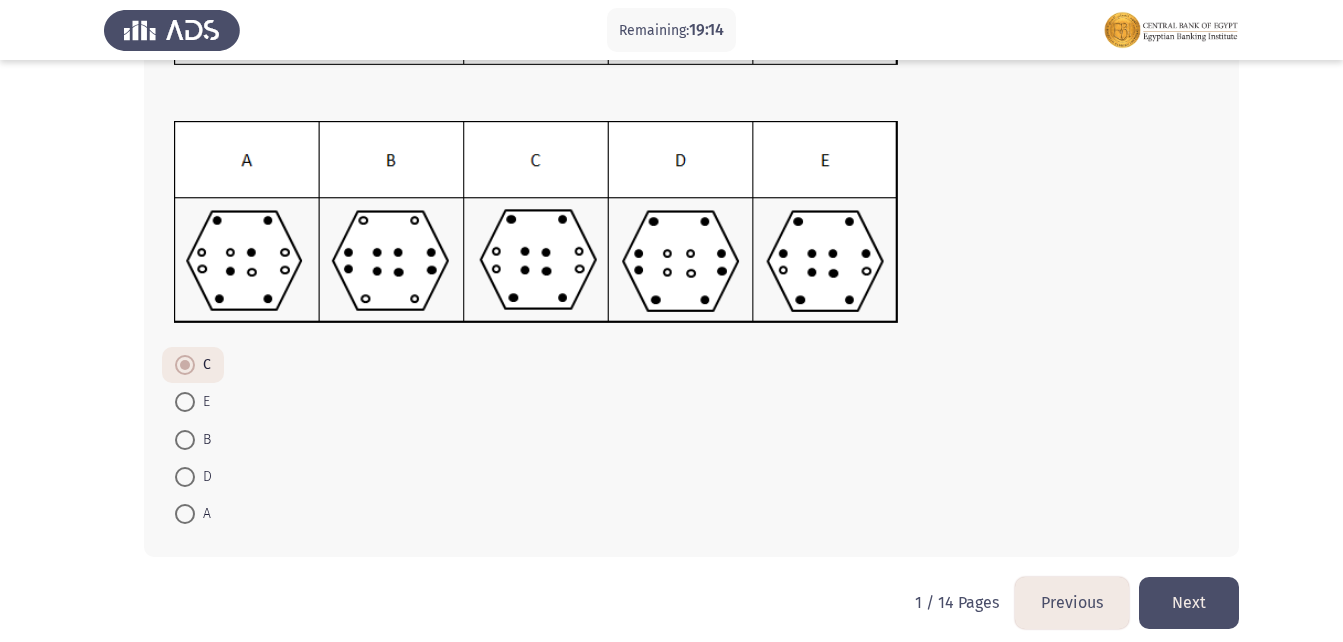 scroll, scrollTop: 269, scrollLeft: 0, axis: vertical 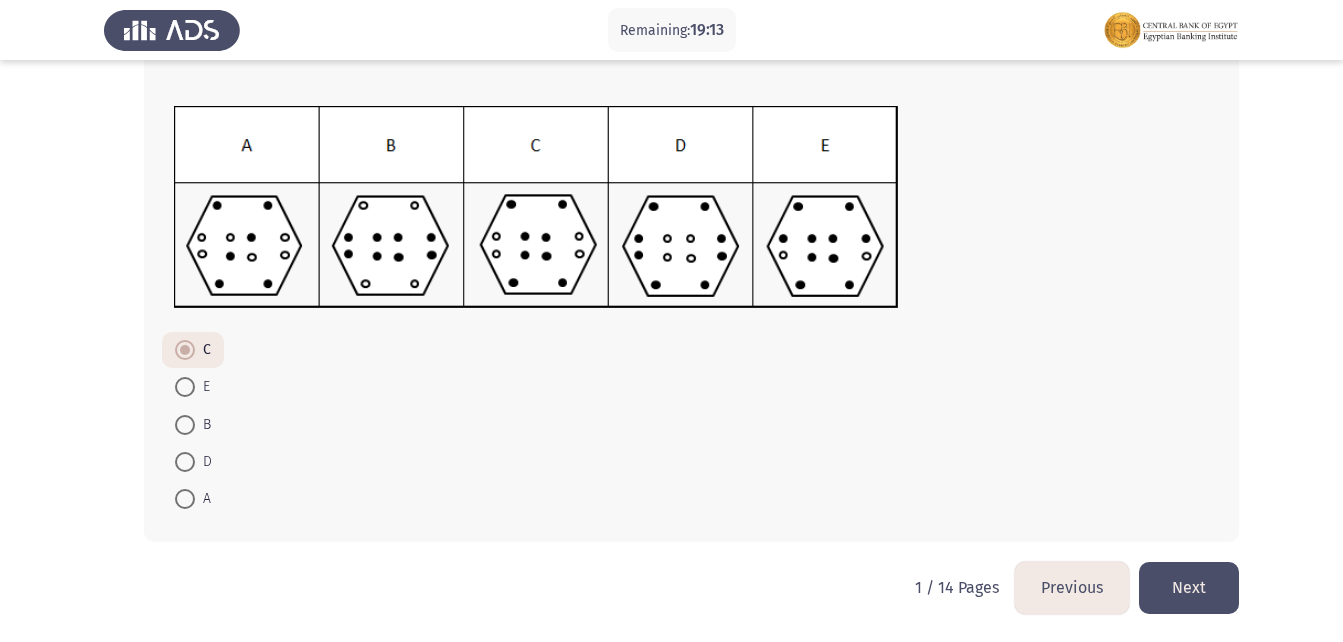 click on "Next" 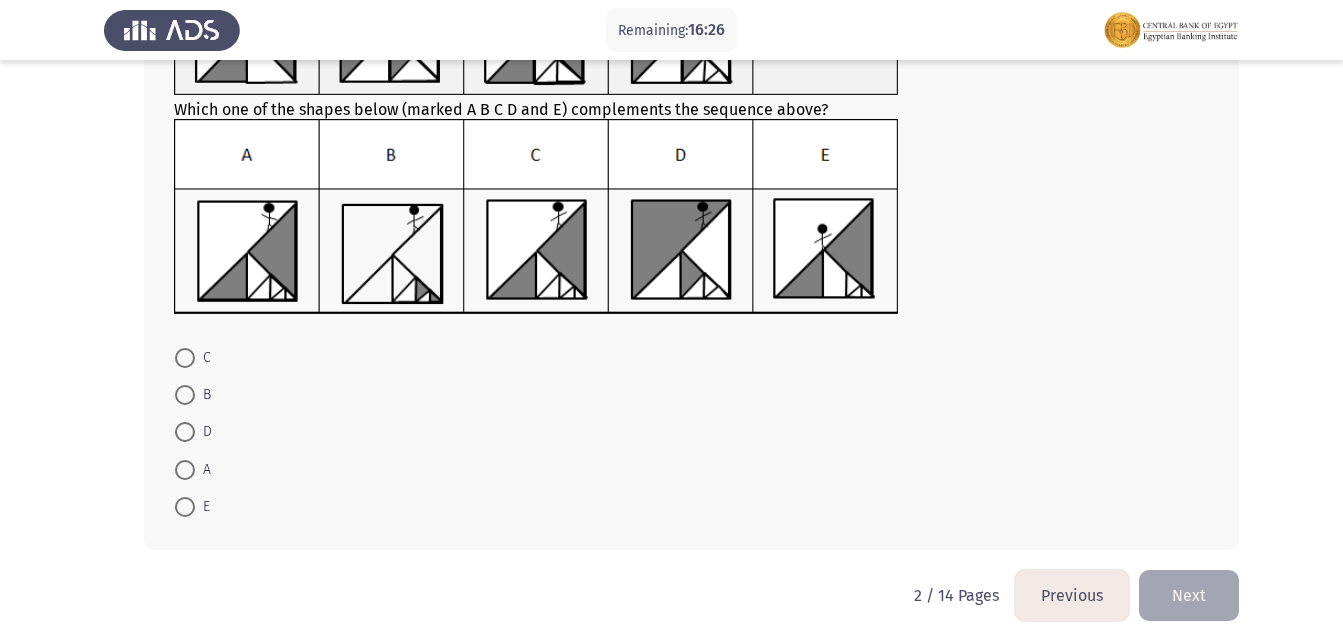 scroll, scrollTop: 232, scrollLeft: 0, axis: vertical 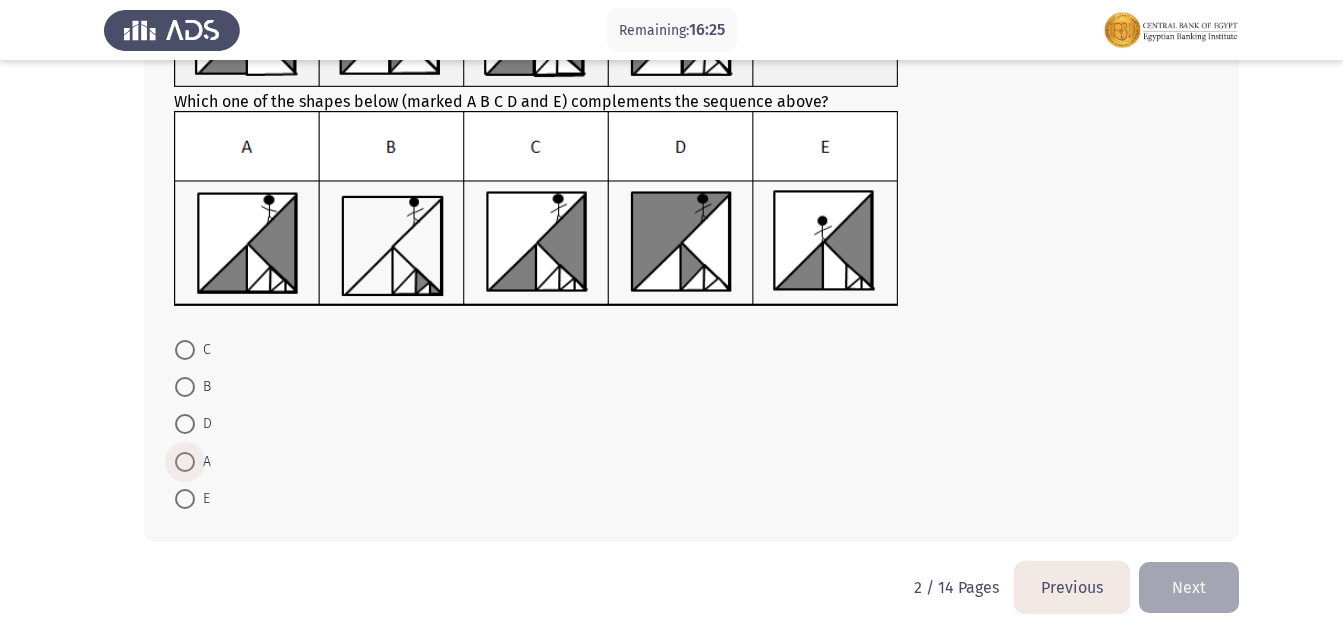 click at bounding box center [185, 462] 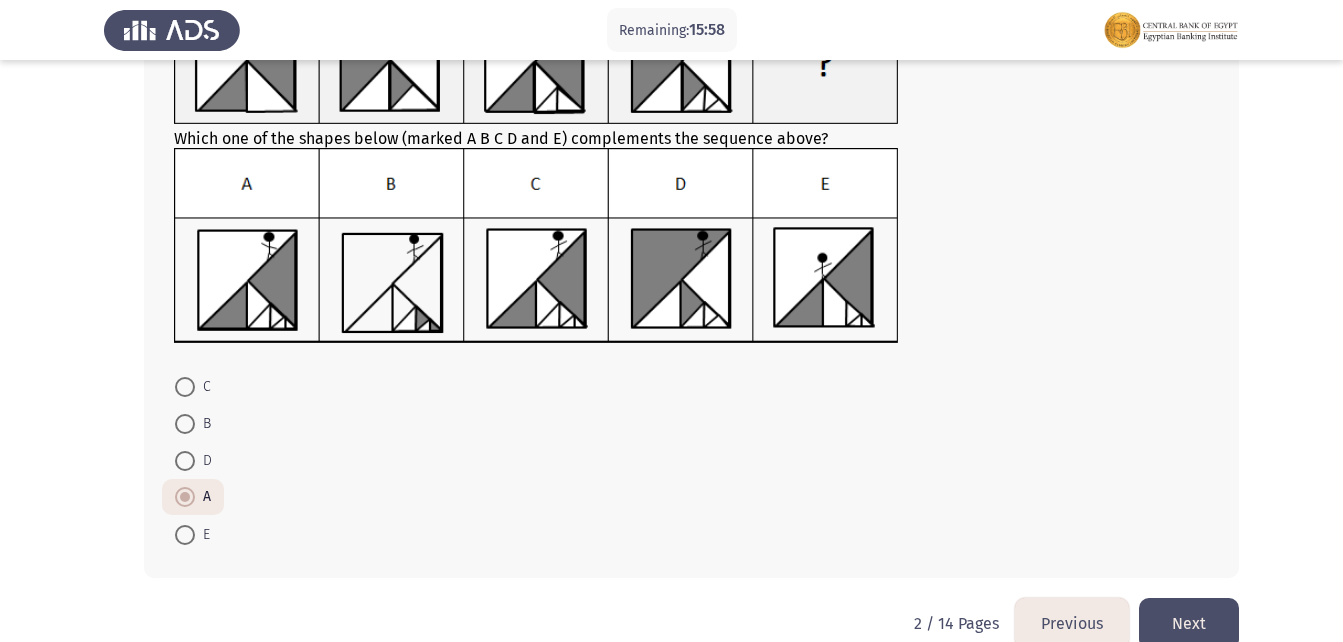 scroll, scrollTop: 200, scrollLeft: 0, axis: vertical 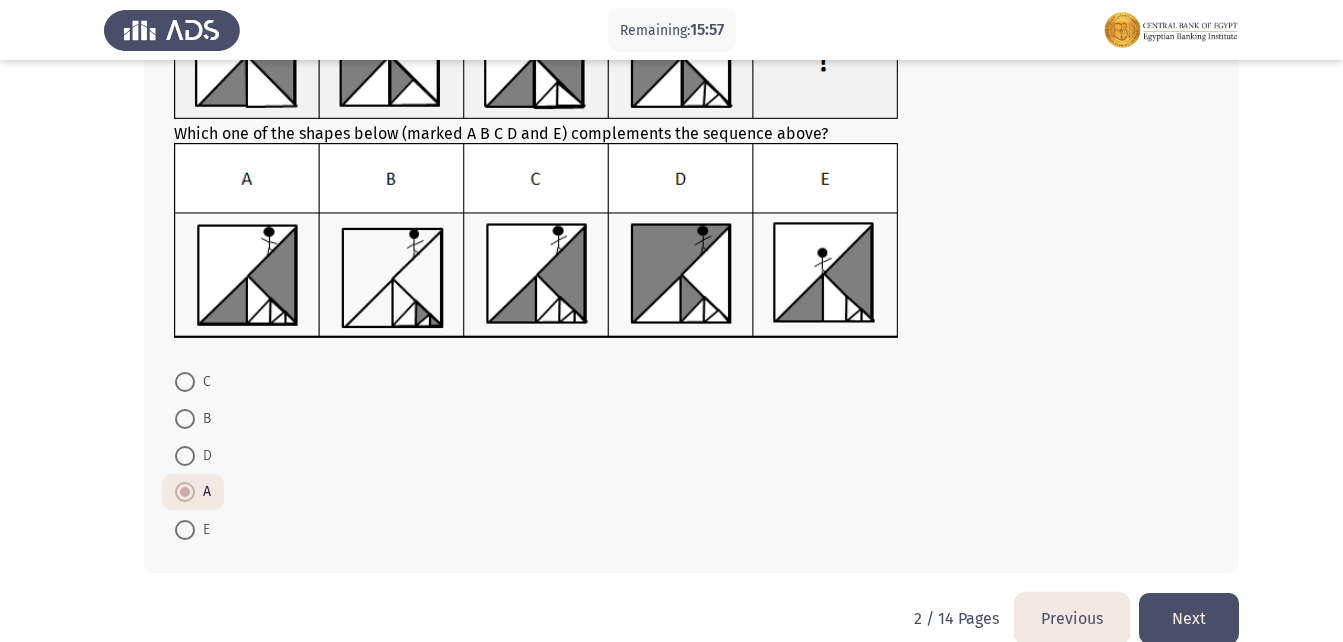 click at bounding box center (185, 382) 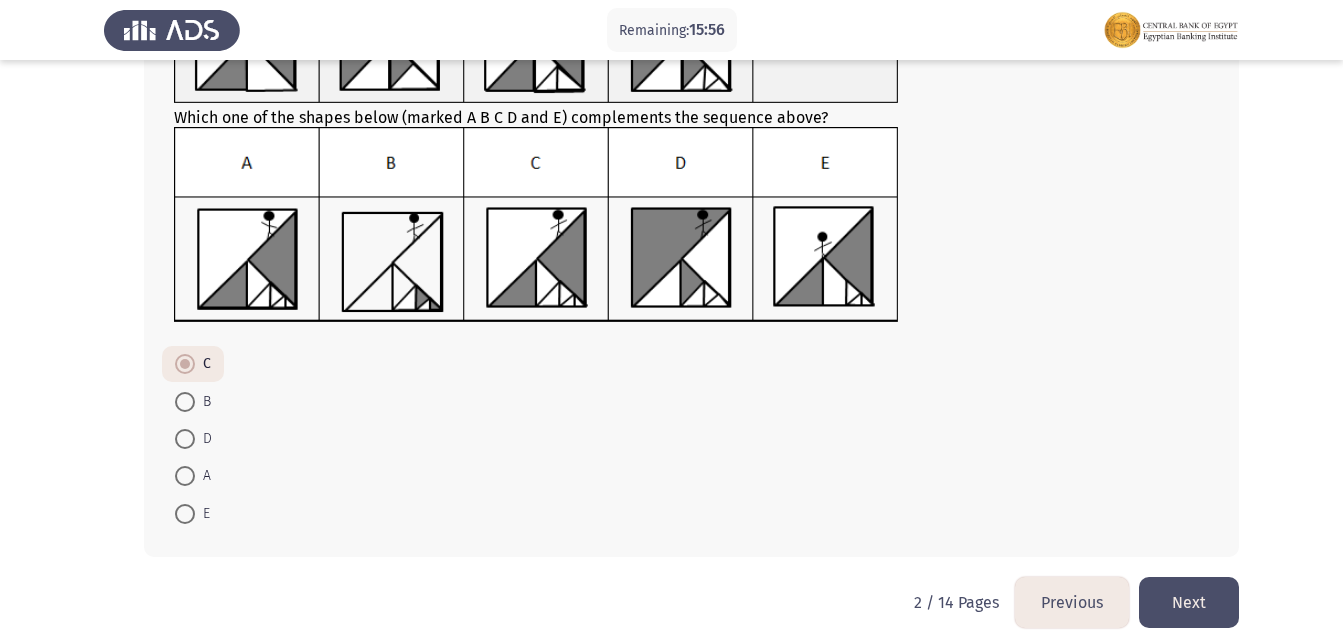 scroll, scrollTop: 231, scrollLeft: 0, axis: vertical 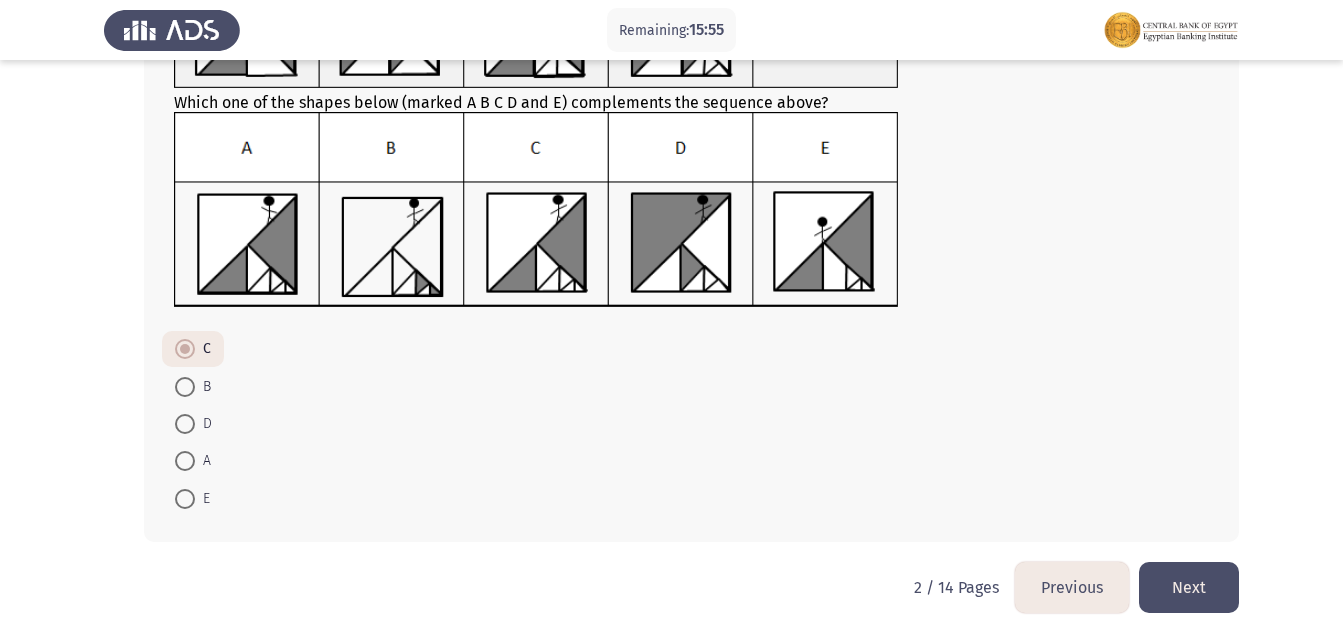 click on "Next" 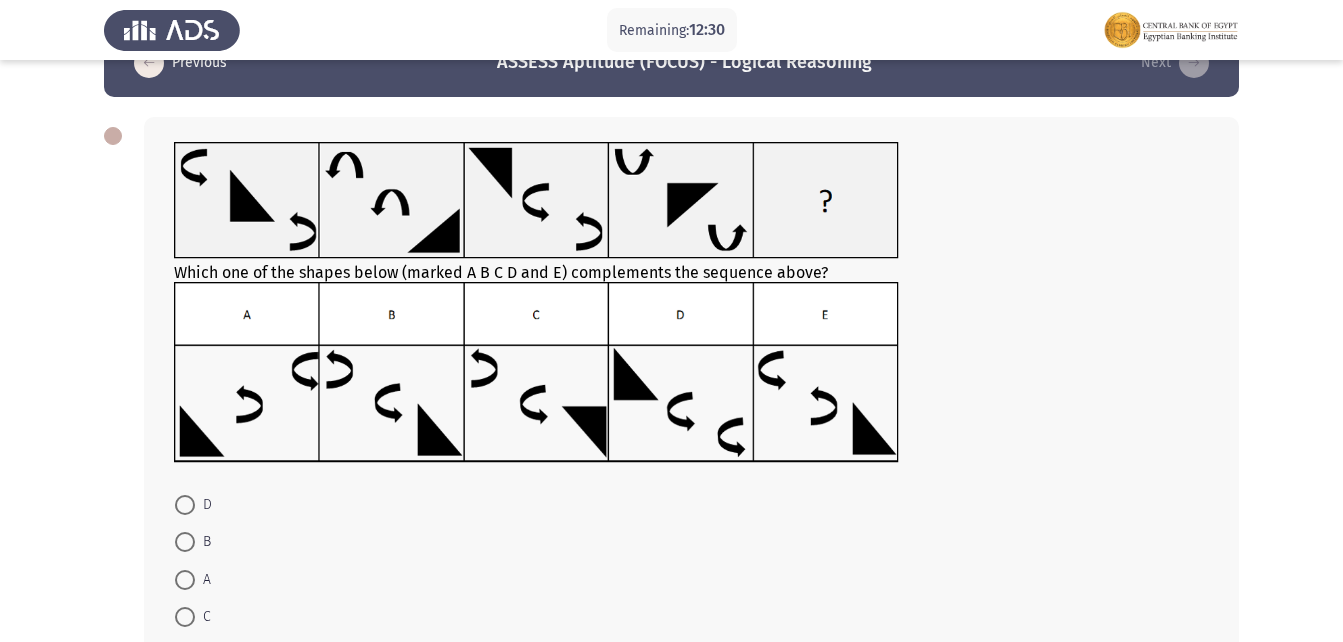 scroll, scrollTop: 100, scrollLeft: 0, axis: vertical 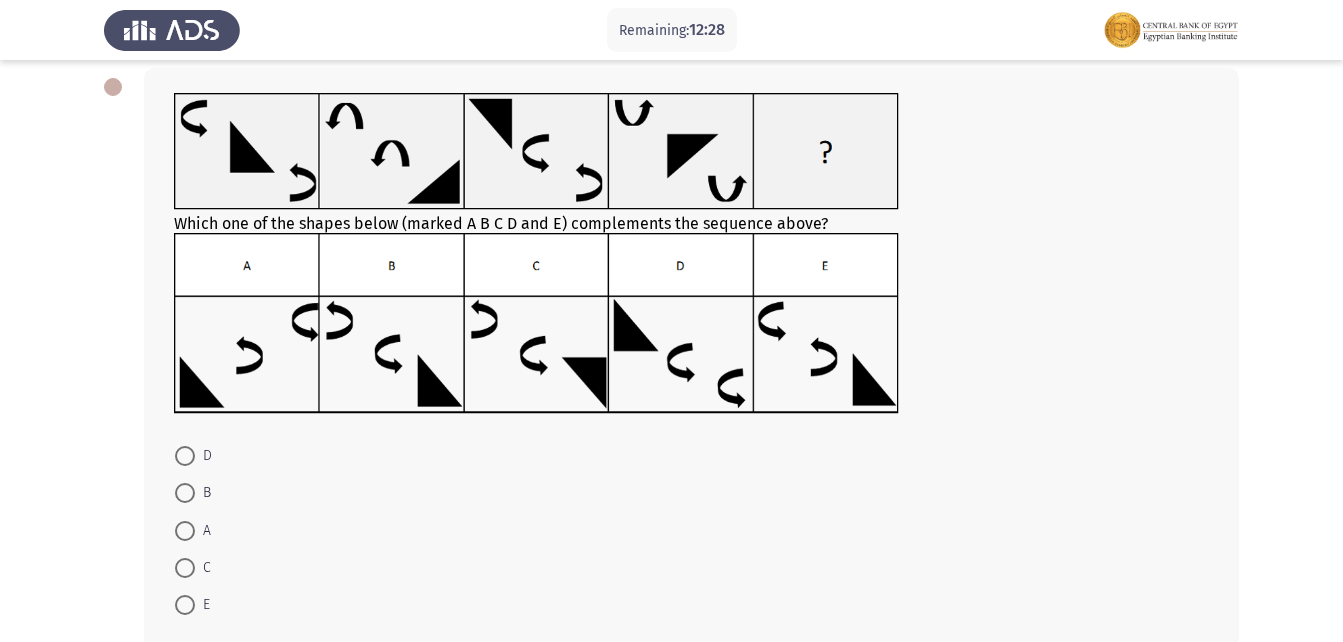 click at bounding box center (185, 493) 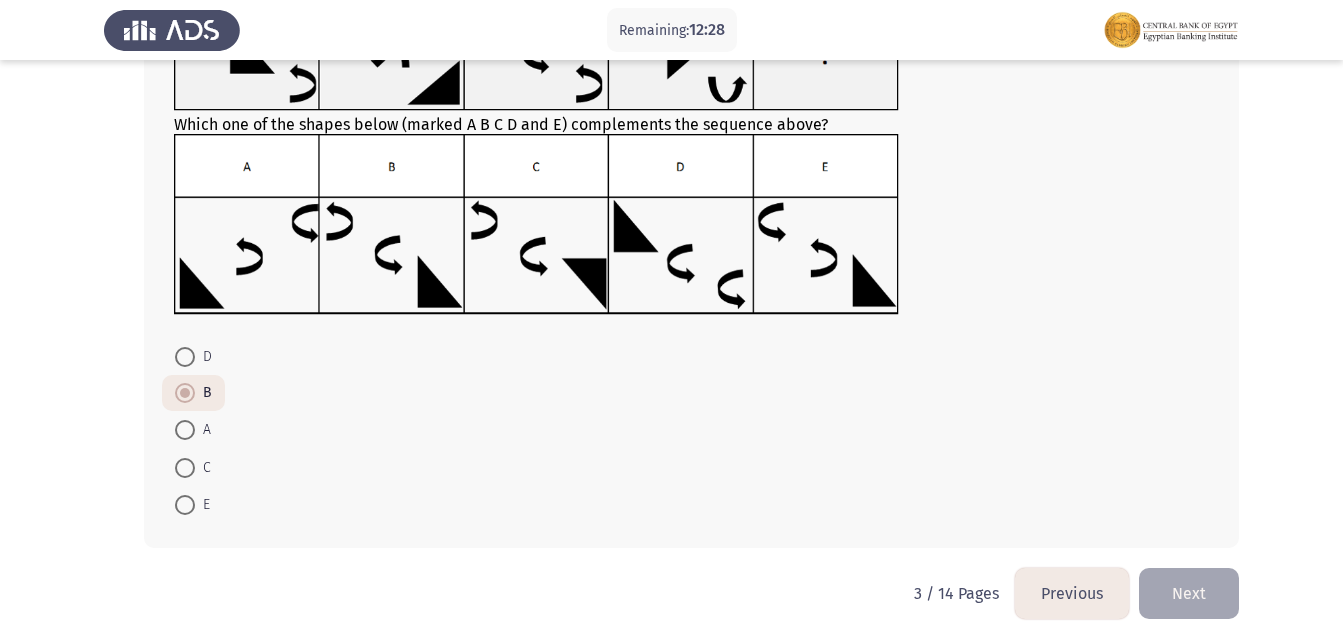 scroll, scrollTop: 205, scrollLeft: 0, axis: vertical 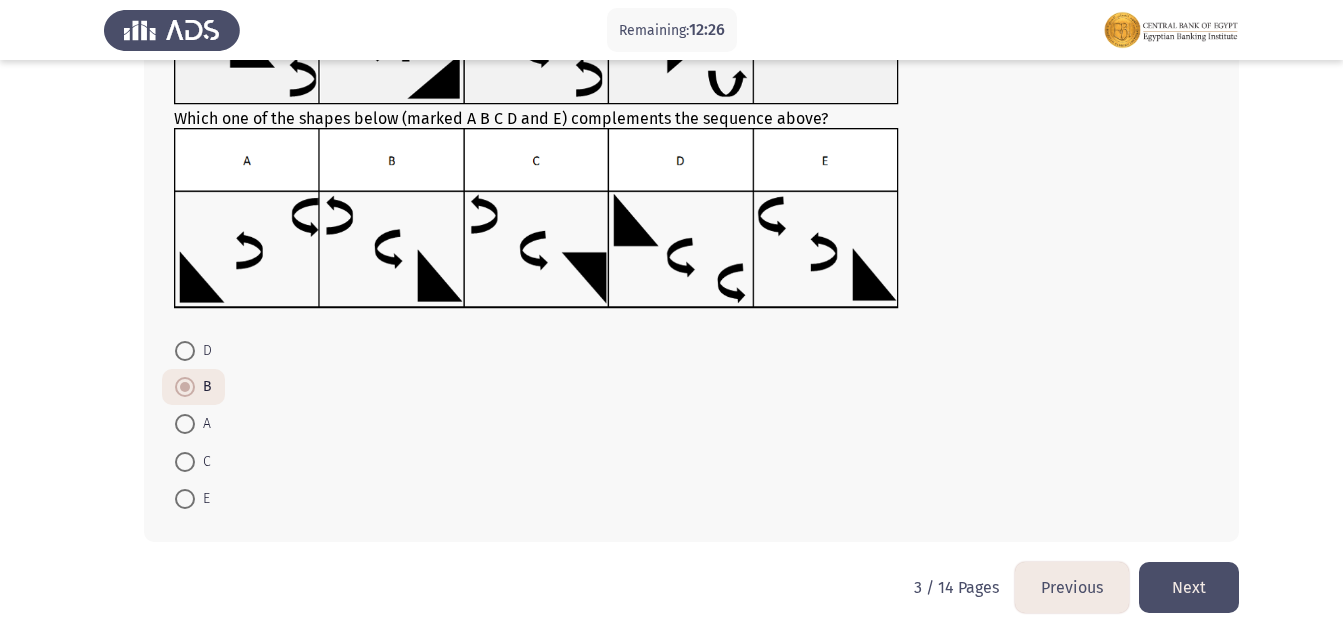 click on "Next" 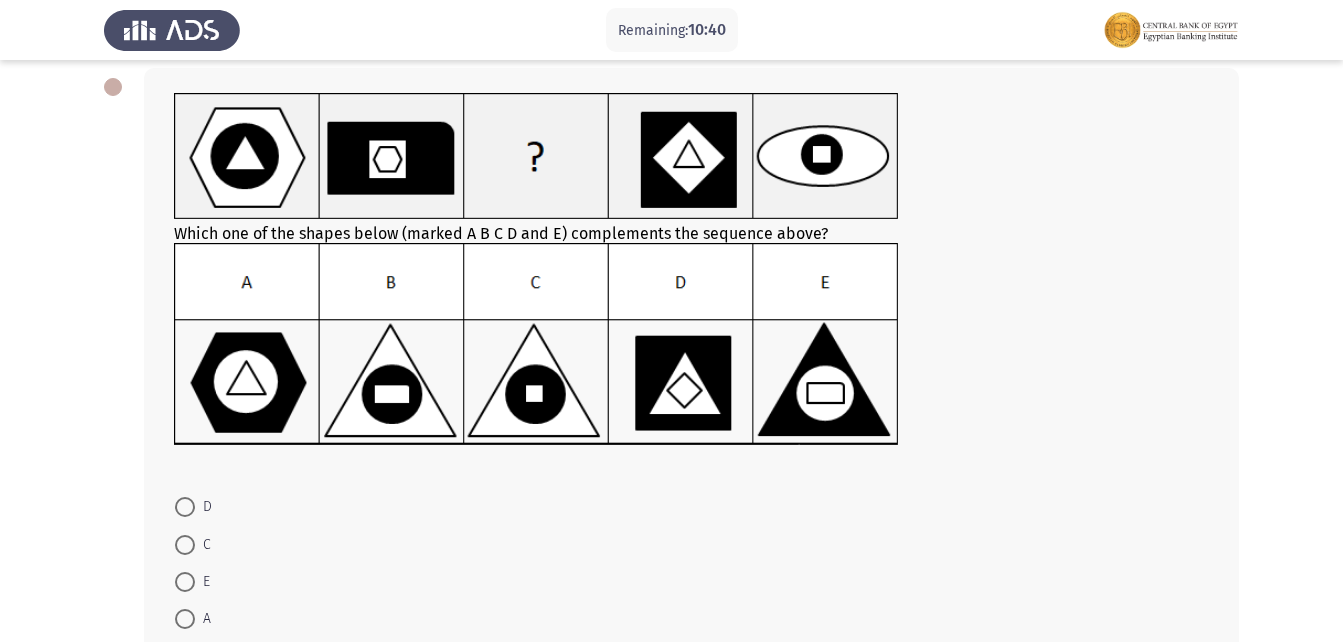 scroll, scrollTop: 200, scrollLeft: 0, axis: vertical 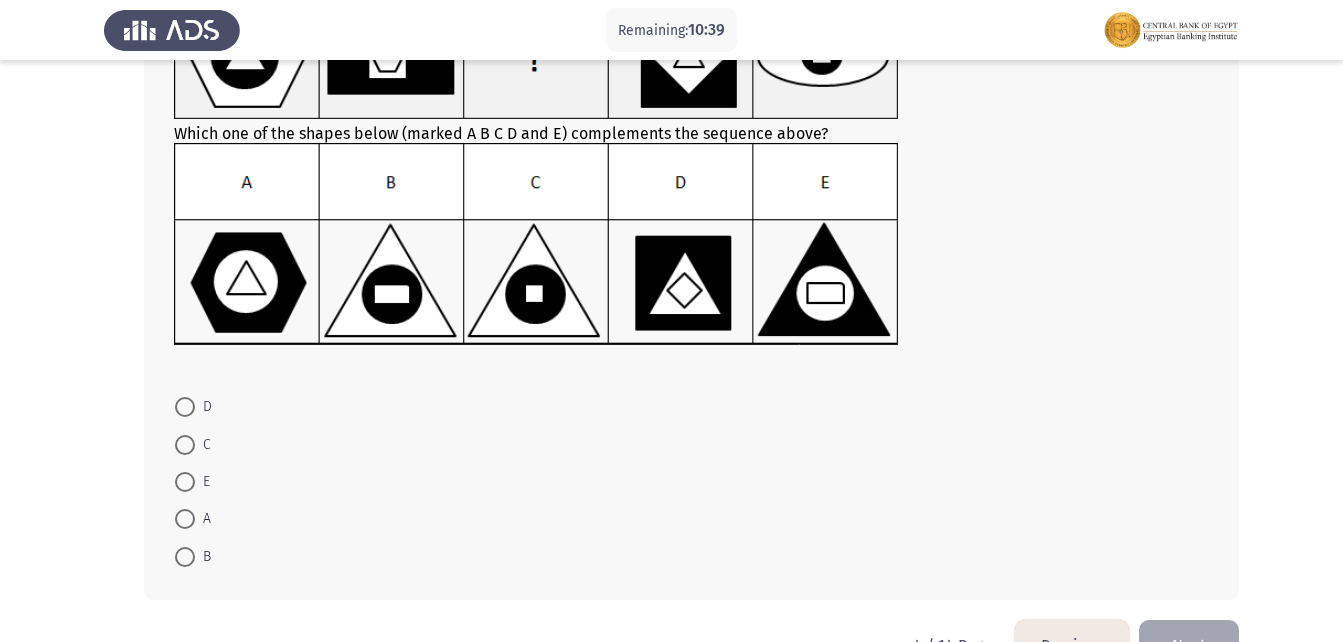 click on "E" at bounding box center (202, 482) 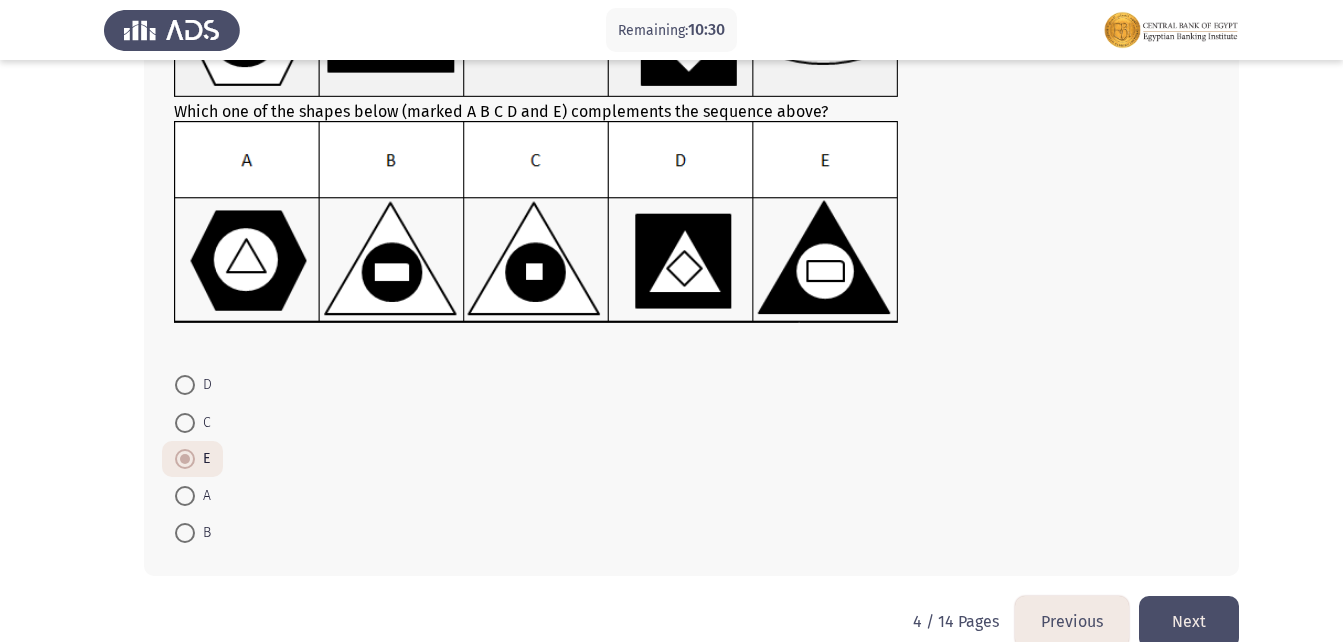 scroll, scrollTop: 256, scrollLeft: 0, axis: vertical 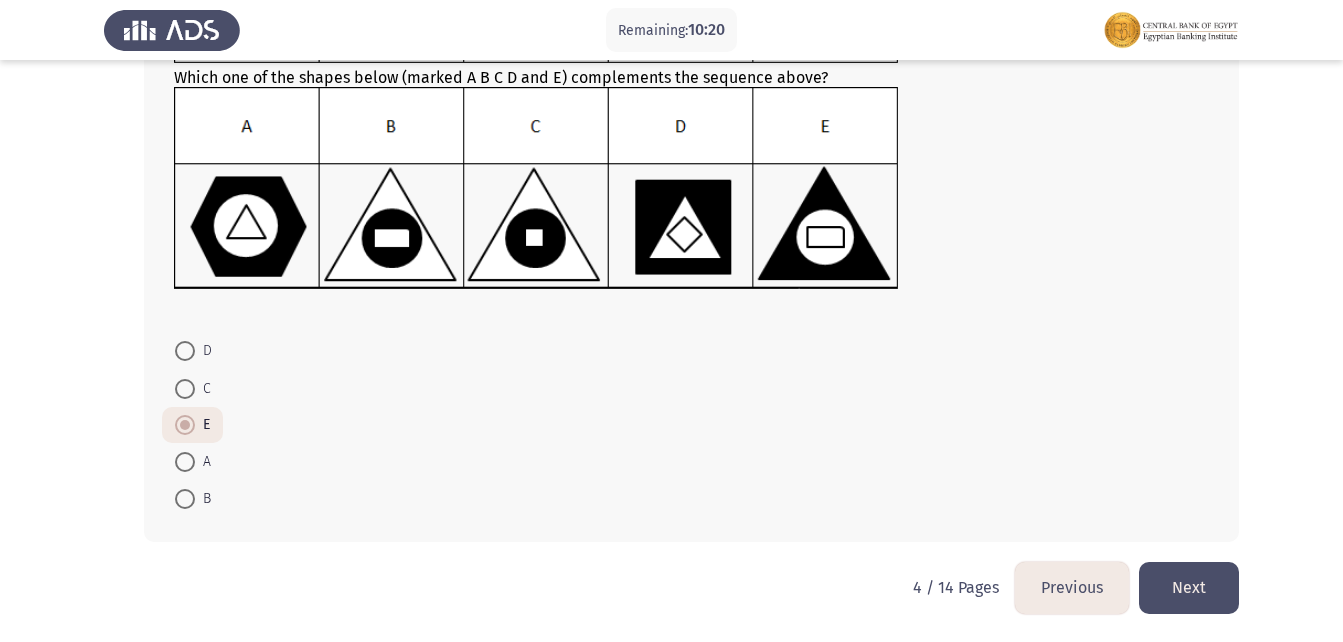 click on "Next" 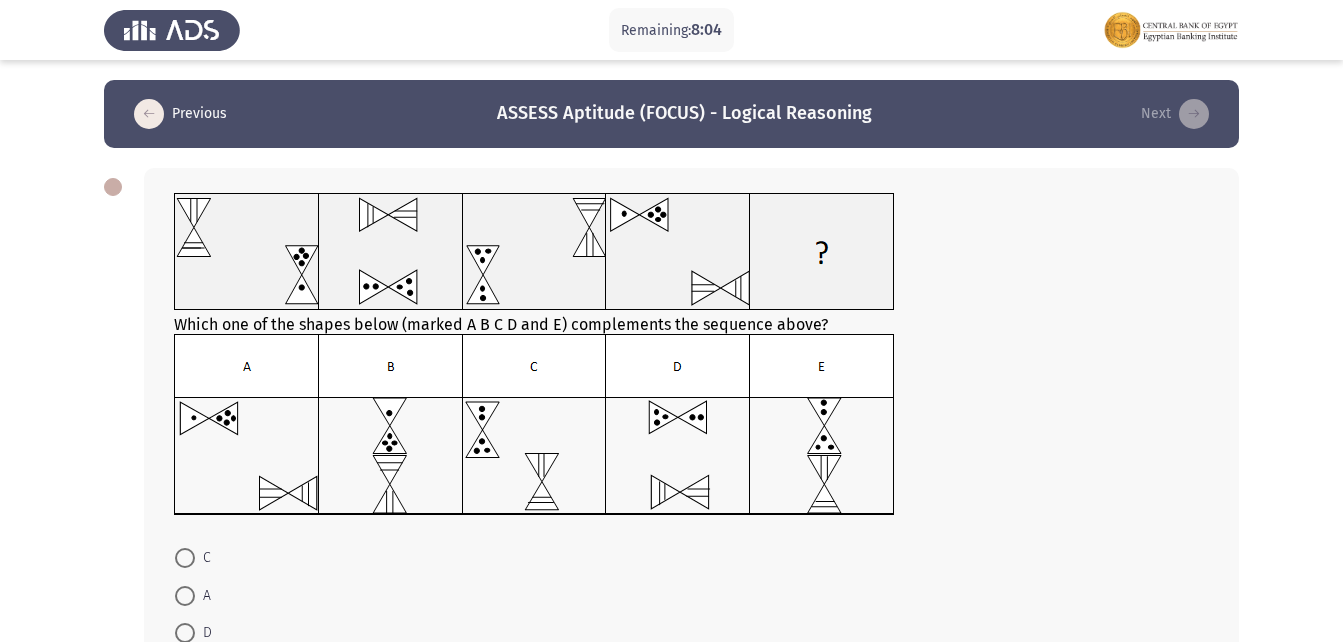 click at bounding box center (185, 558) 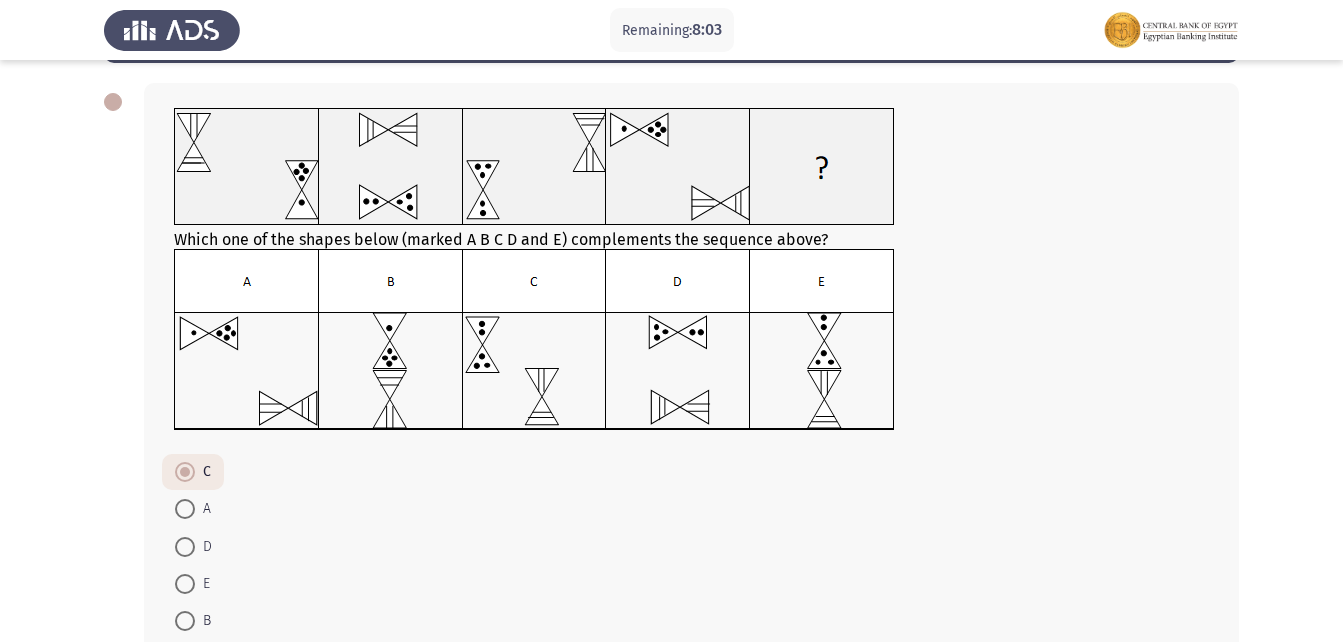 scroll, scrollTop: 207, scrollLeft: 0, axis: vertical 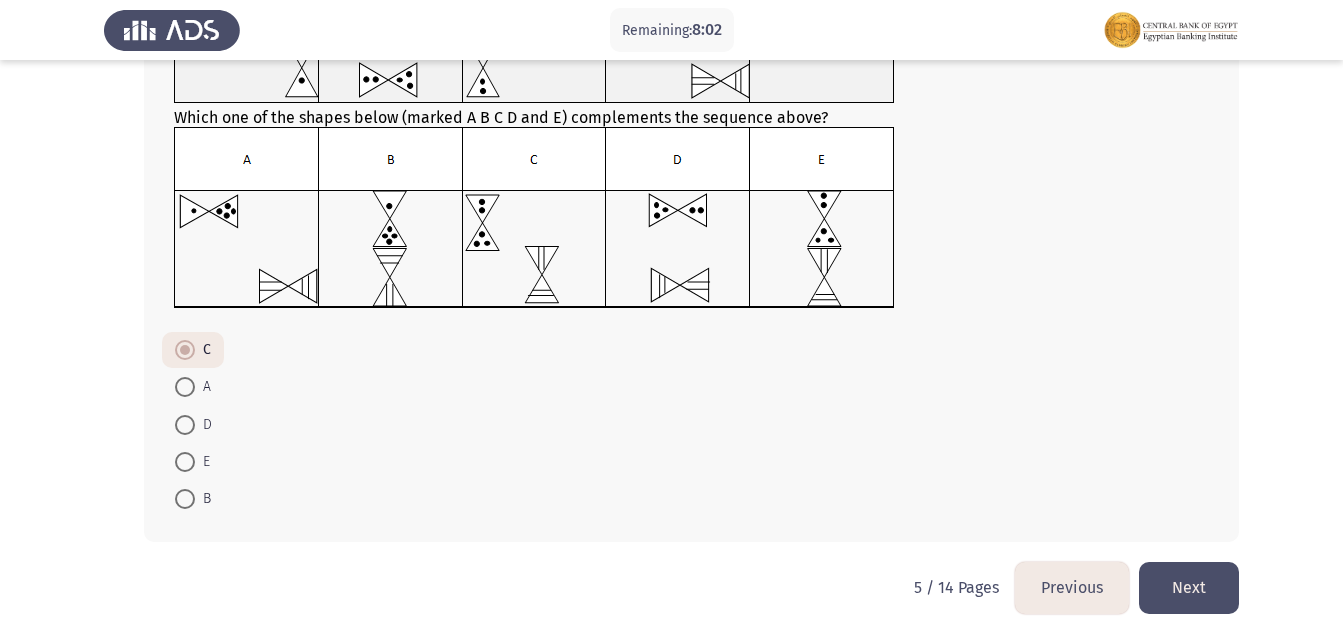 click on "Next" 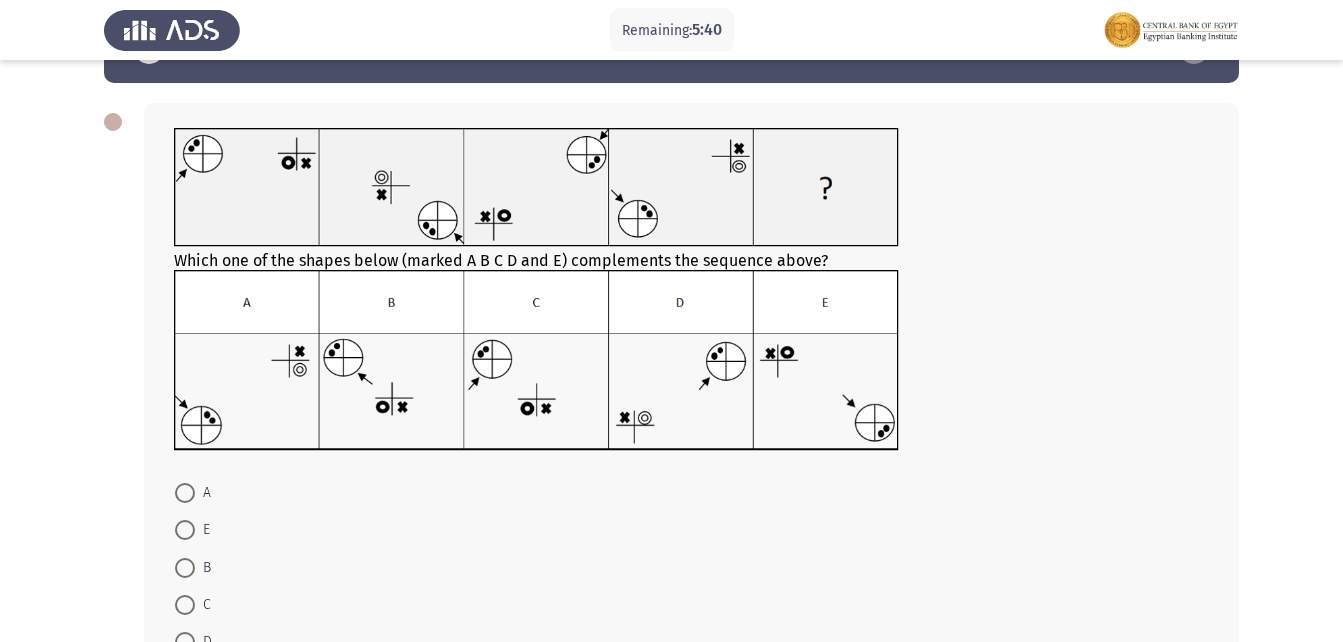 scroll, scrollTop: 100, scrollLeft: 0, axis: vertical 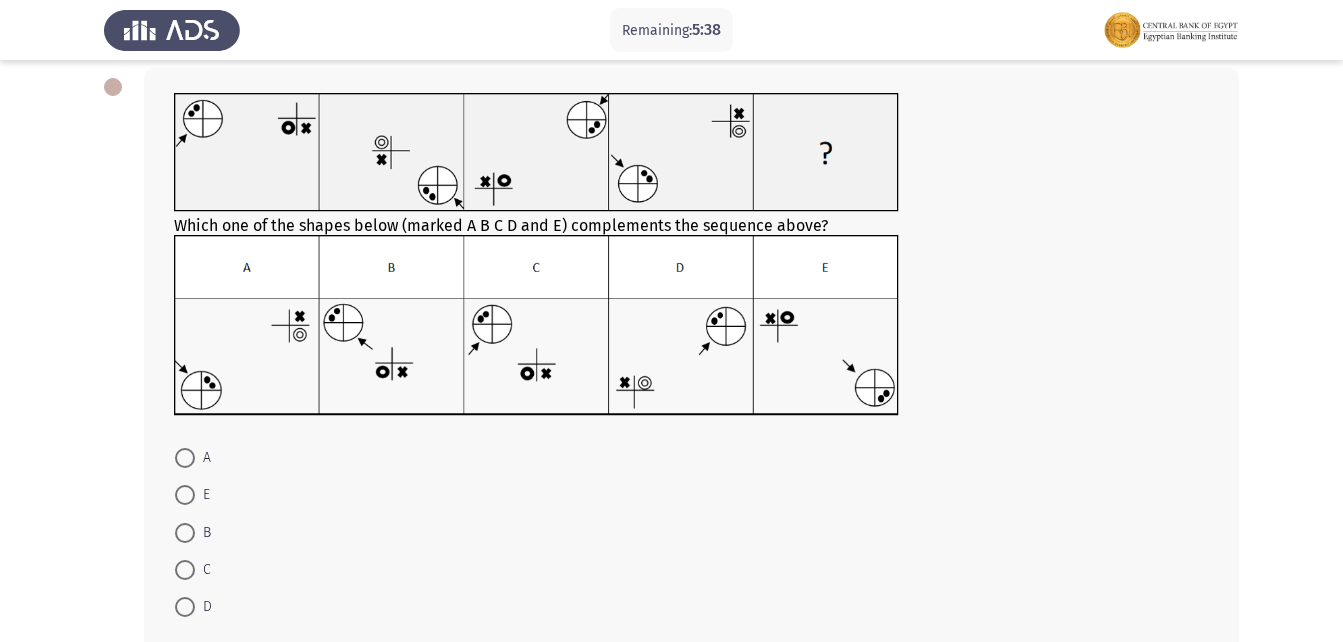 click at bounding box center (185, 570) 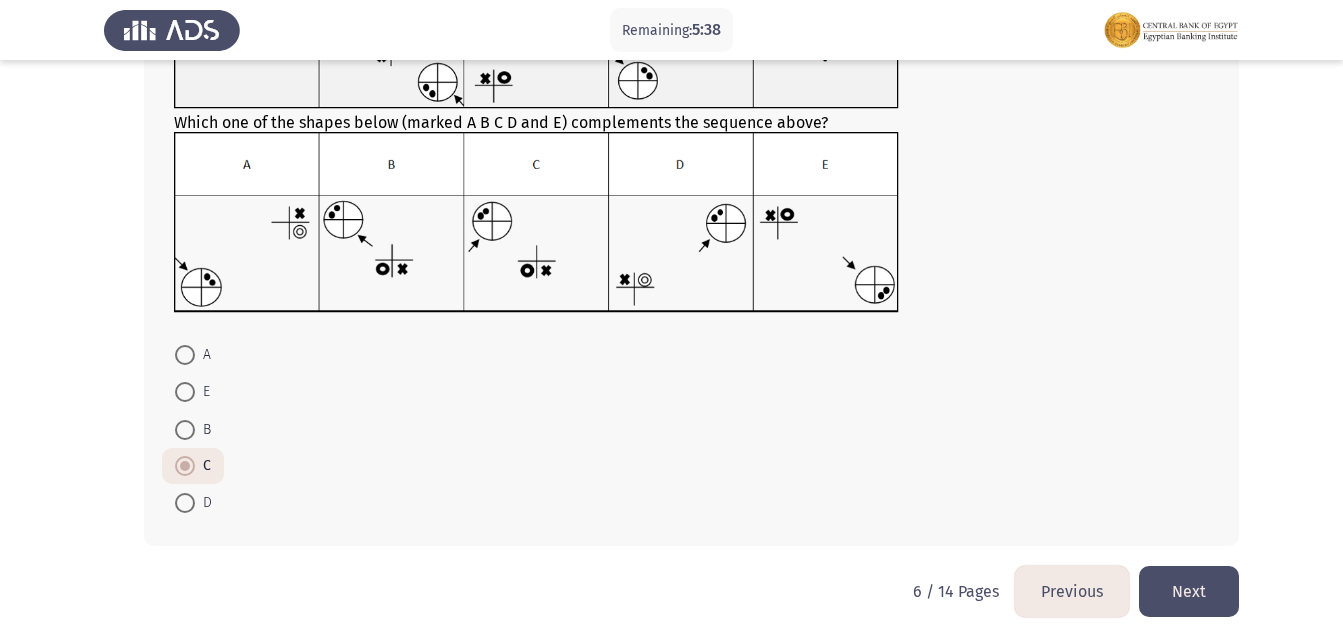 scroll, scrollTop: 207, scrollLeft: 0, axis: vertical 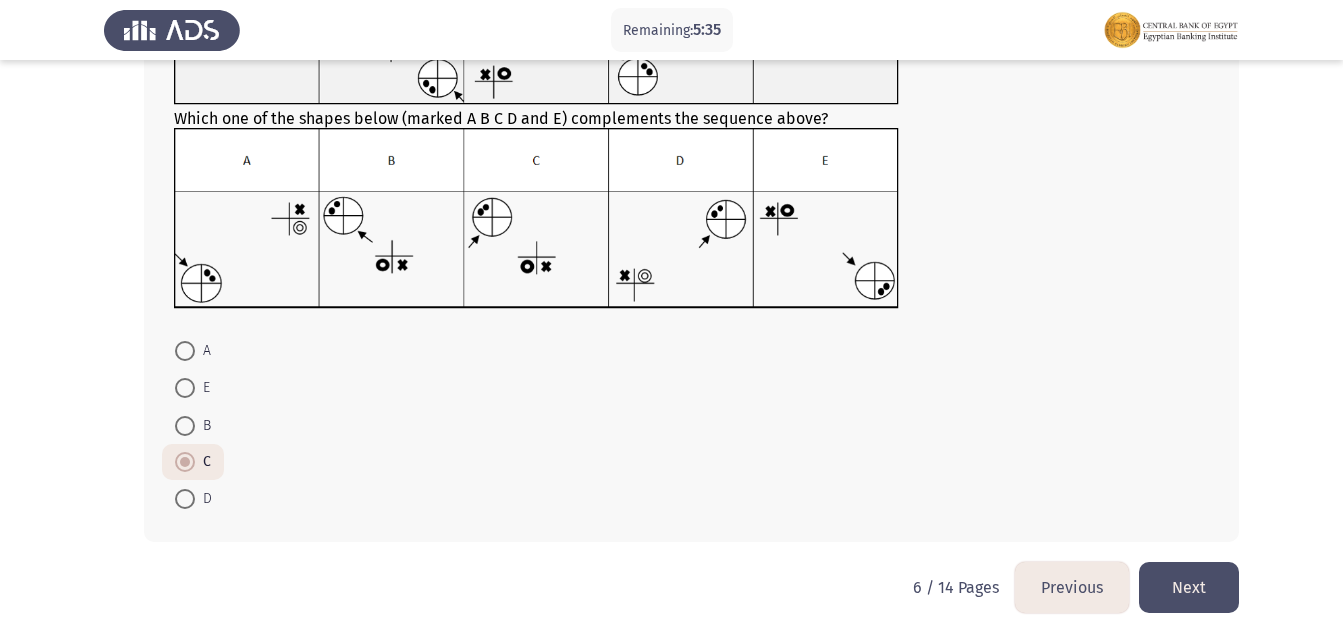 click on "Next" 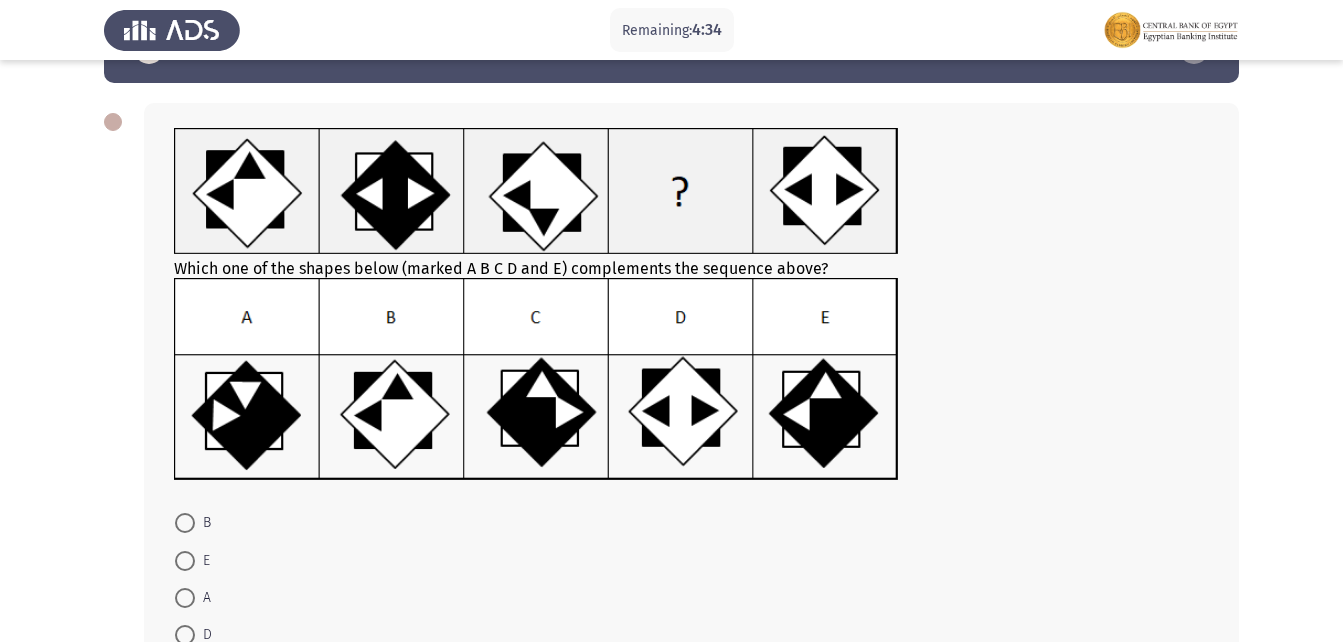 scroll, scrollTop: 100, scrollLeft: 0, axis: vertical 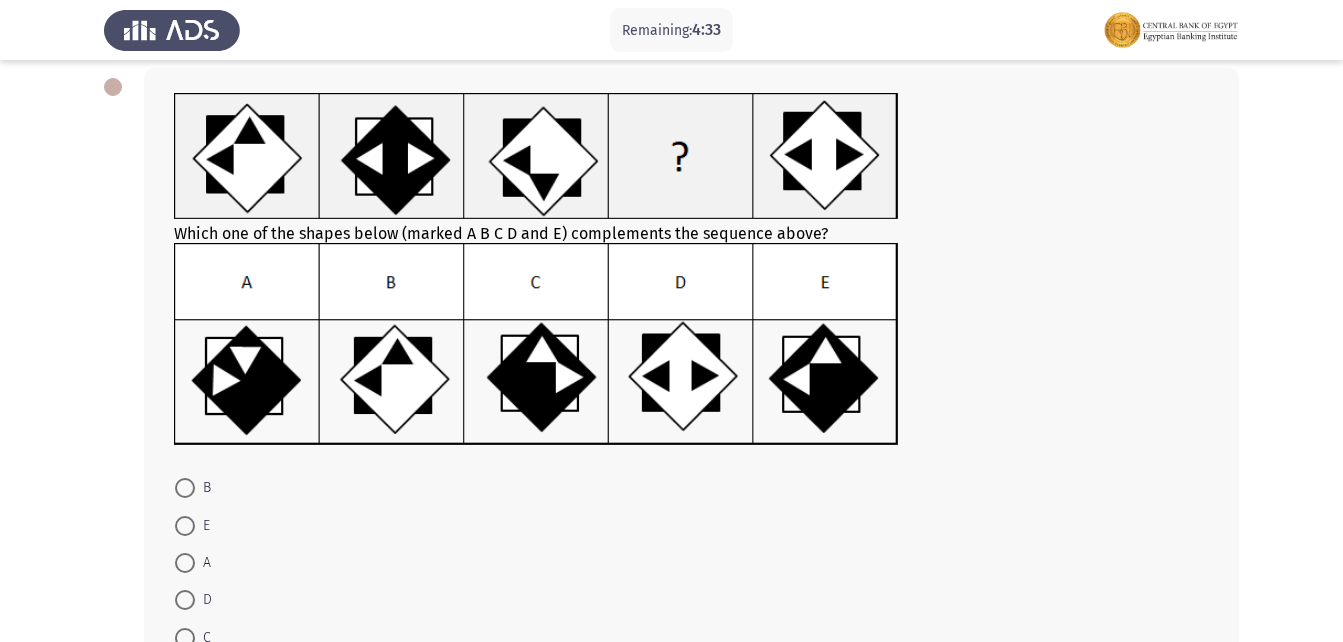 click at bounding box center [185, 563] 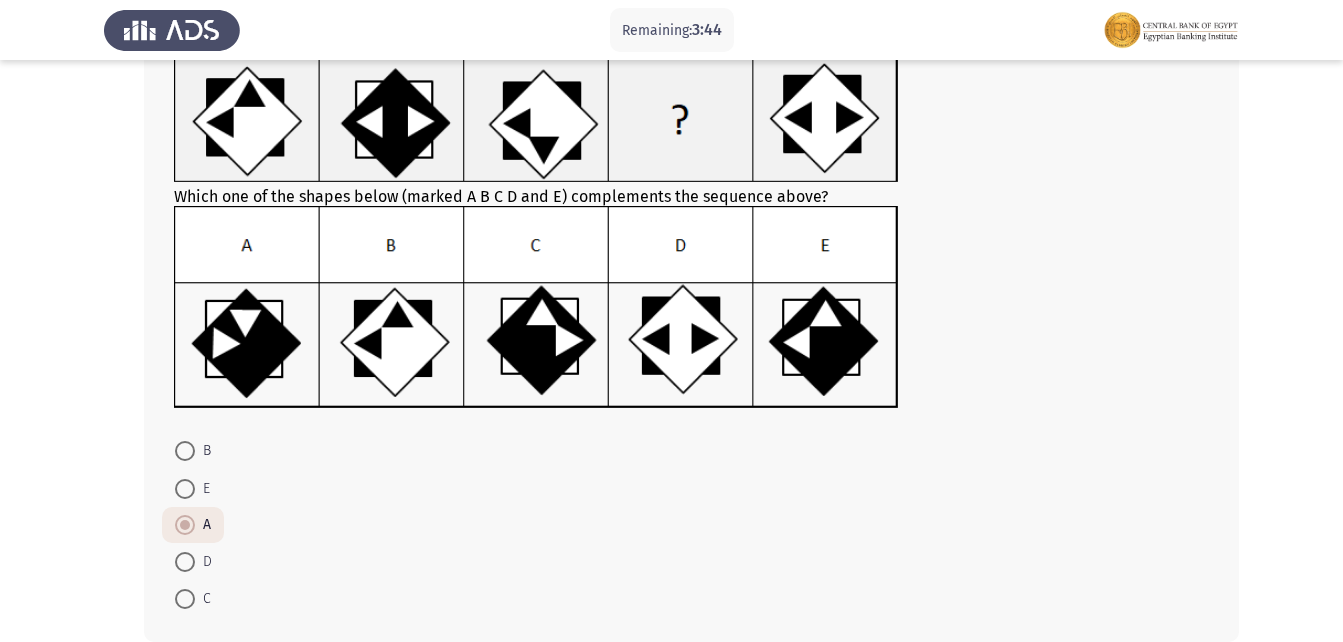 scroll, scrollTop: 237, scrollLeft: 0, axis: vertical 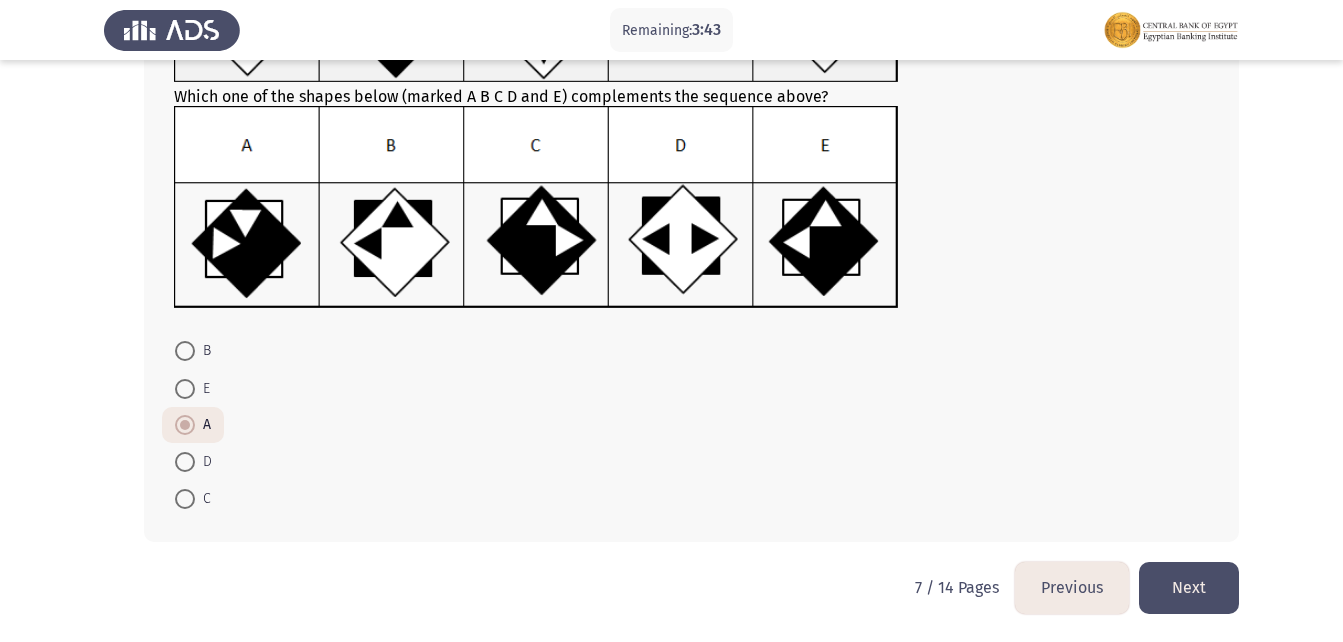 click on "Next" 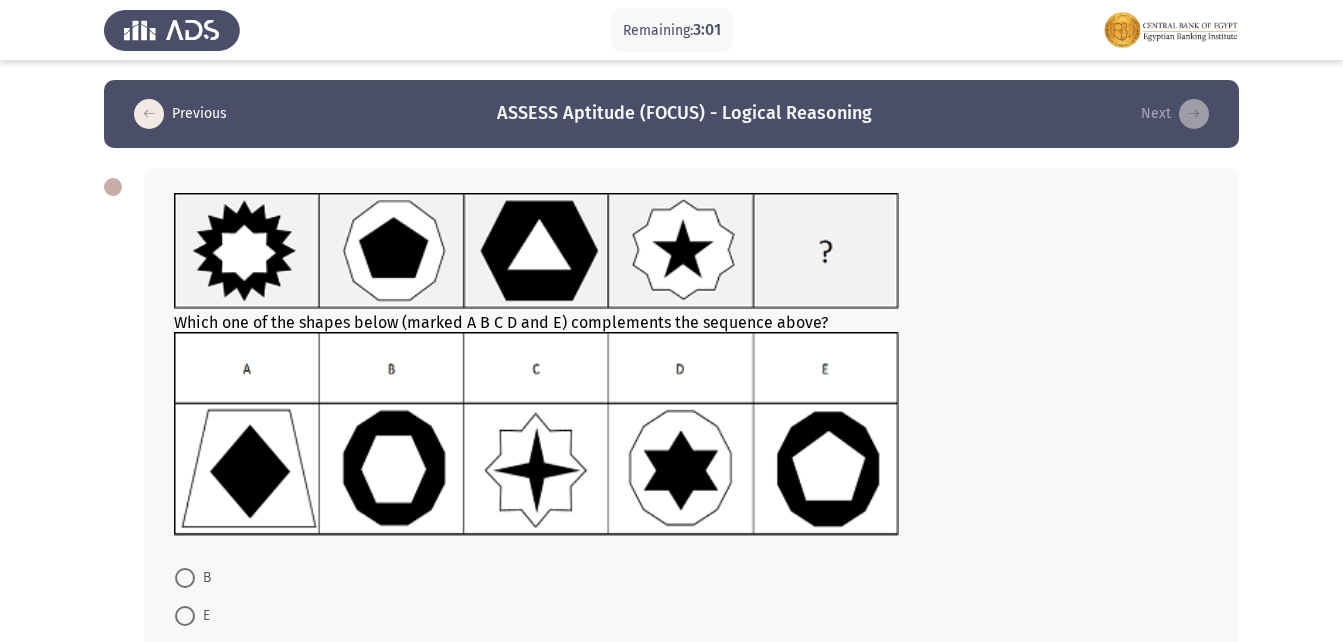 scroll, scrollTop: 100, scrollLeft: 0, axis: vertical 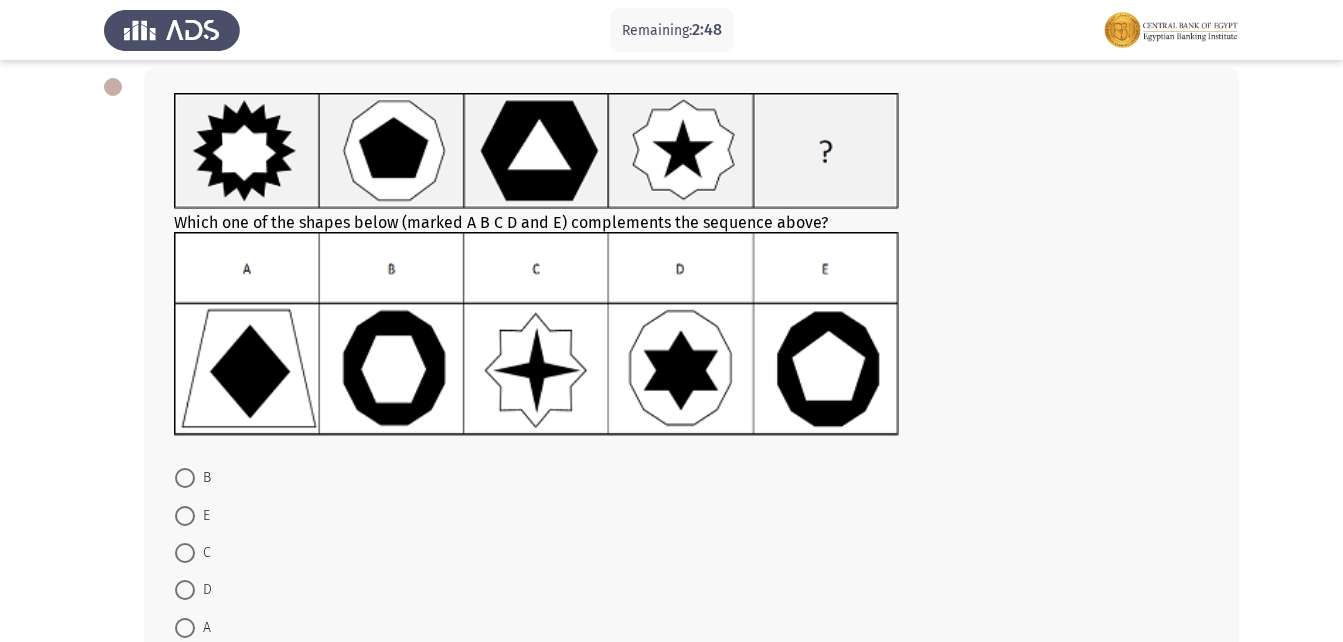 click at bounding box center (185, 478) 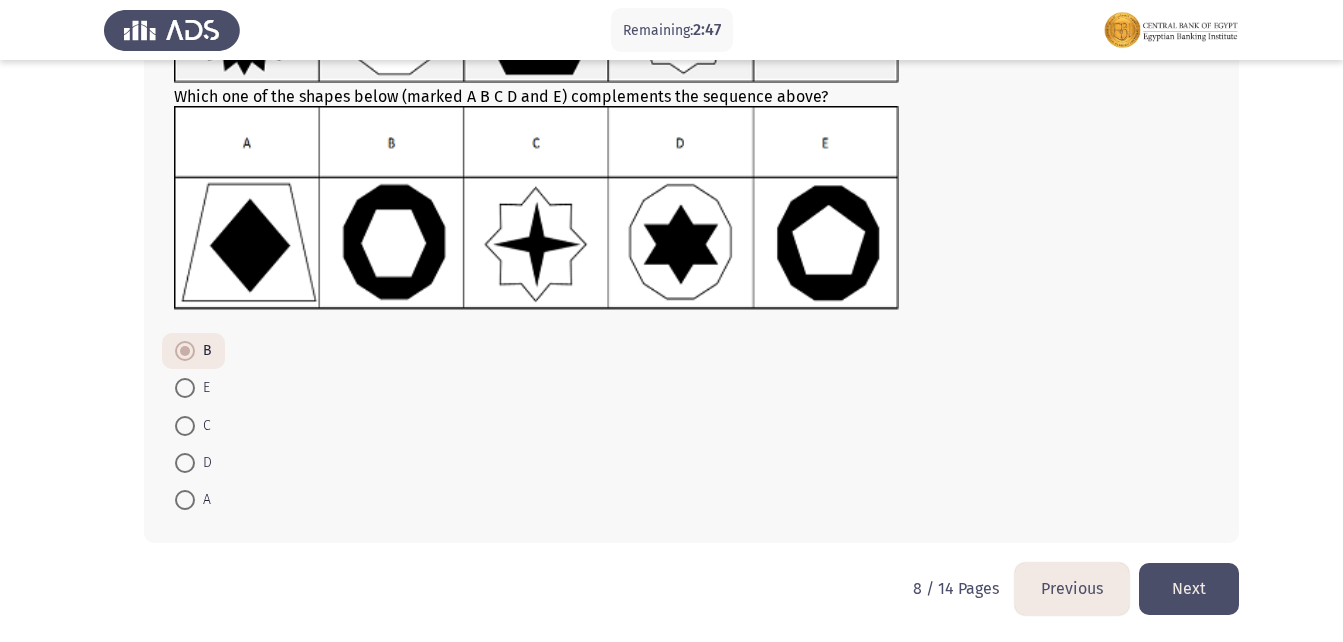 scroll, scrollTop: 227, scrollLeft: 0, axis: vertical 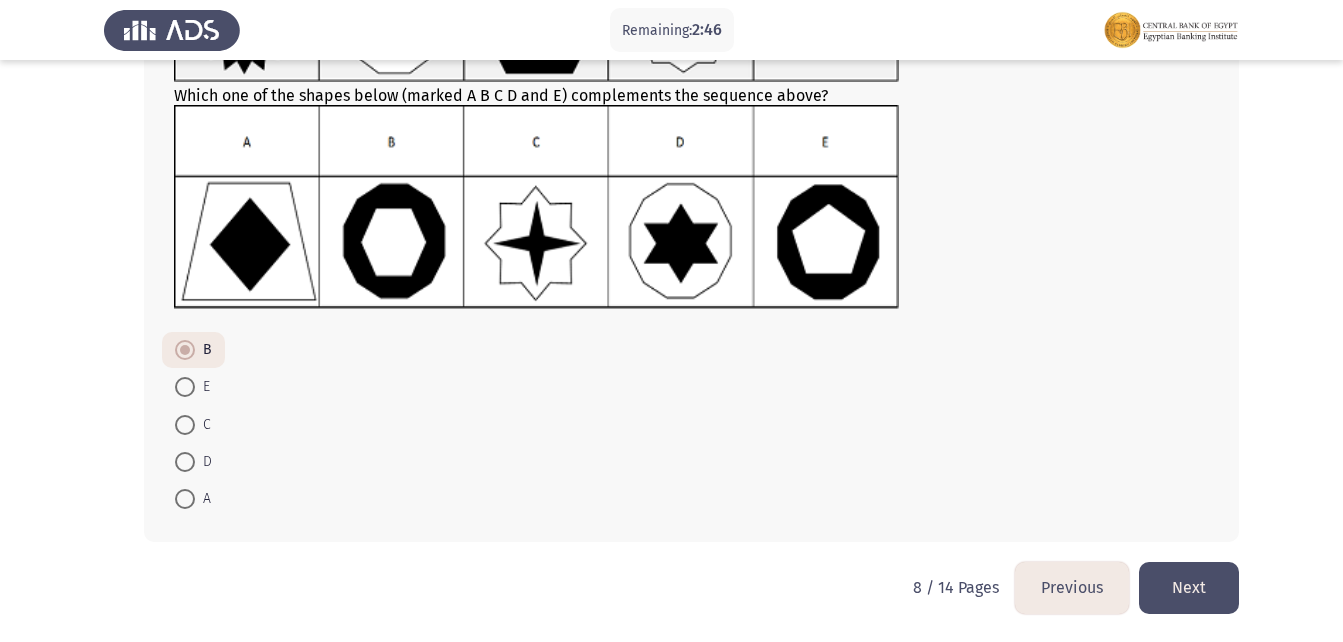 click on "Next" 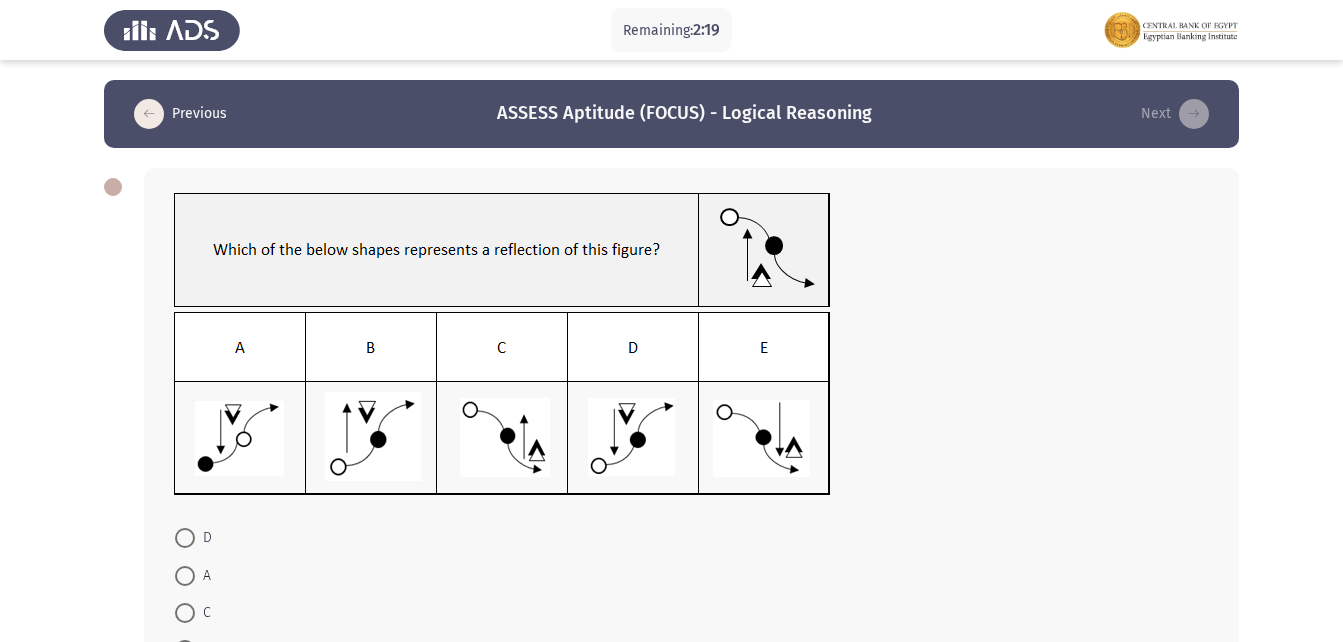 scroll, scrollTop: 100, scrollLeft: 0, axis: vertical 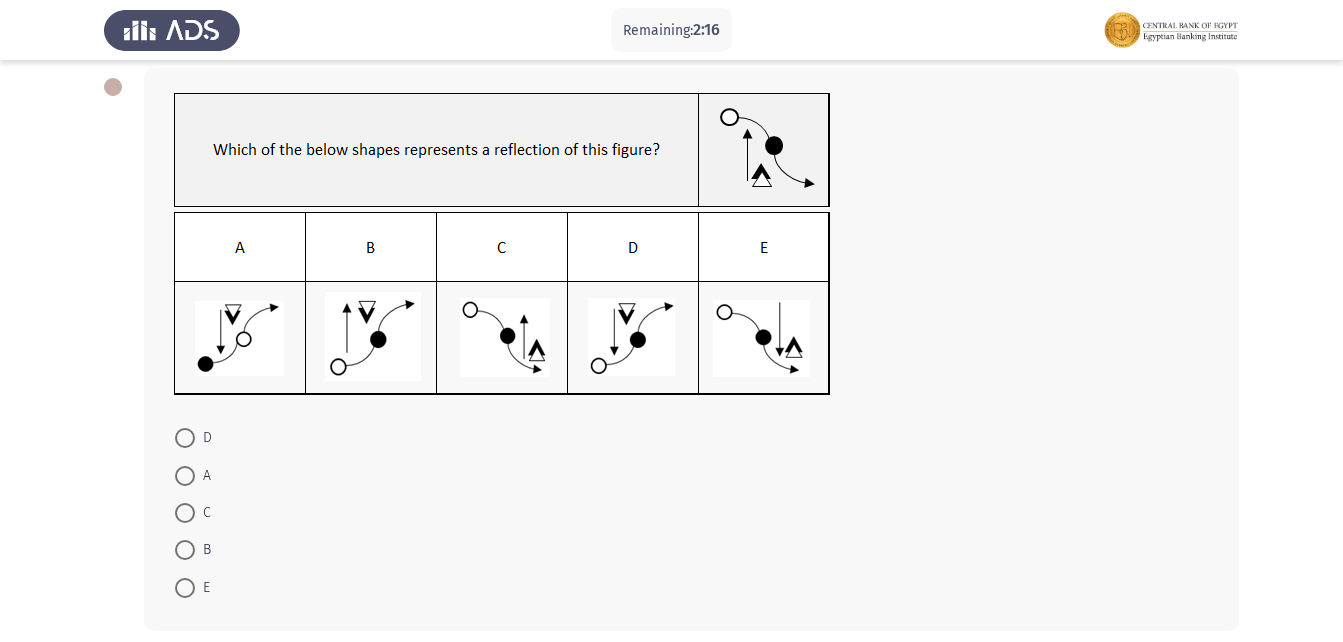 click at bounding box center (185, 438) 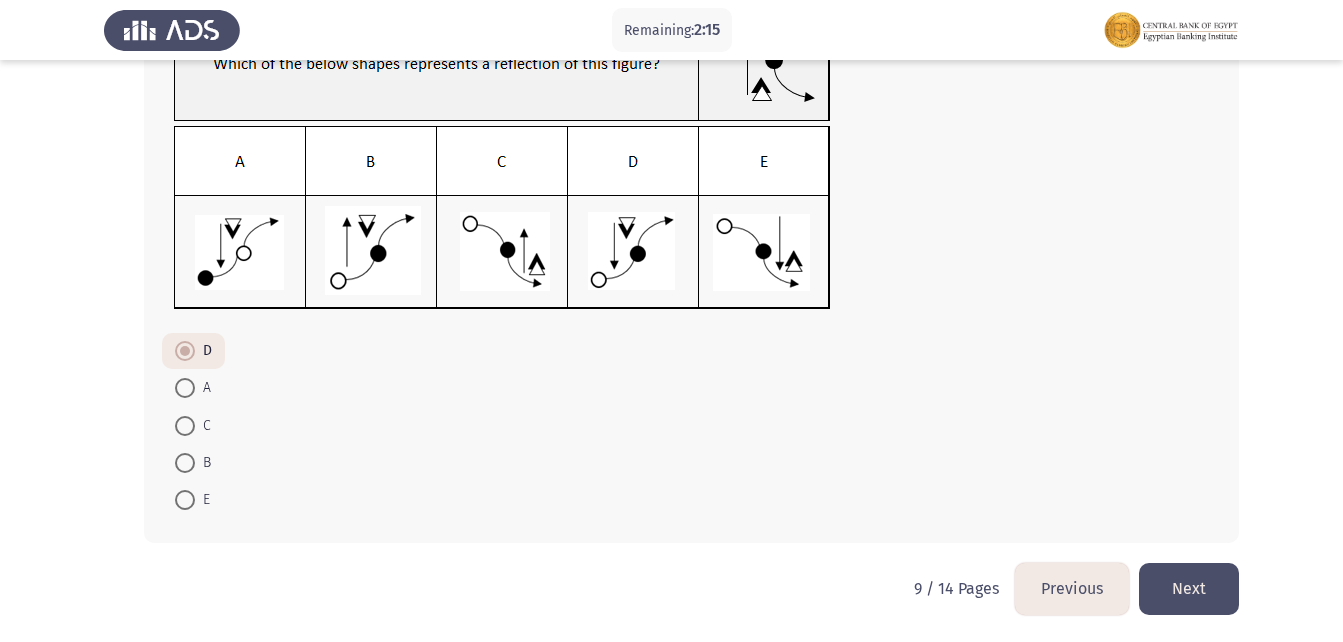 scroll, scrollTop: 187, scrollLeft: 0, axis: vertical 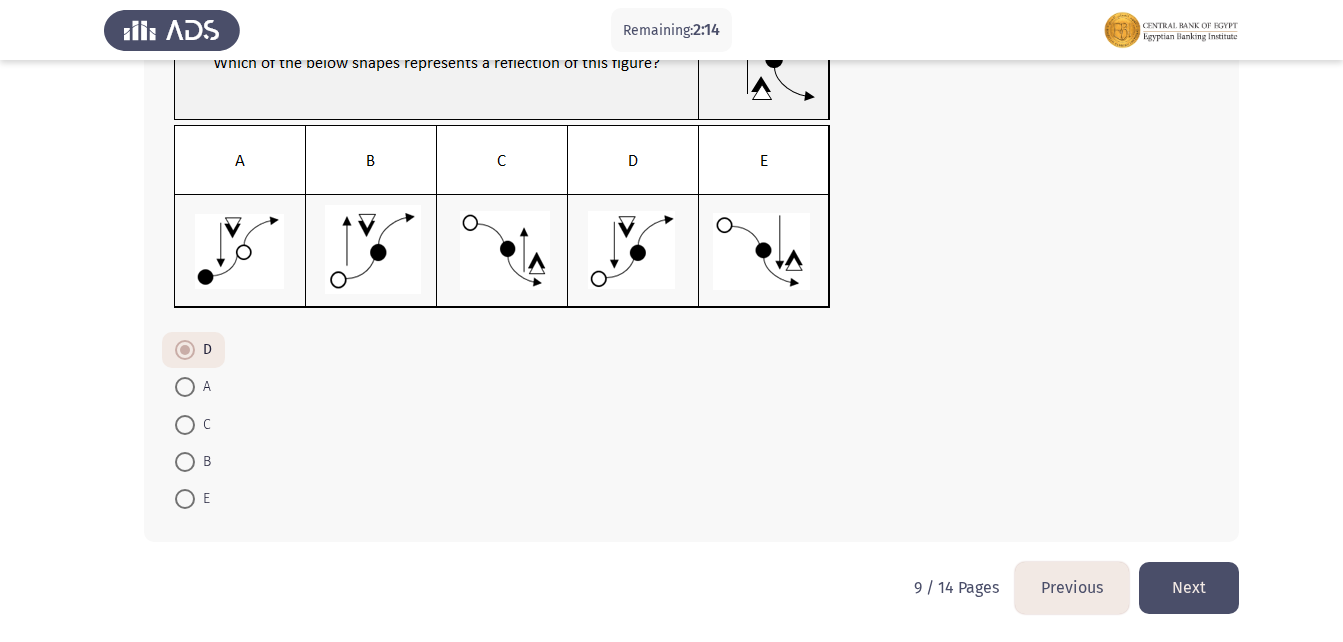 click on "Next" 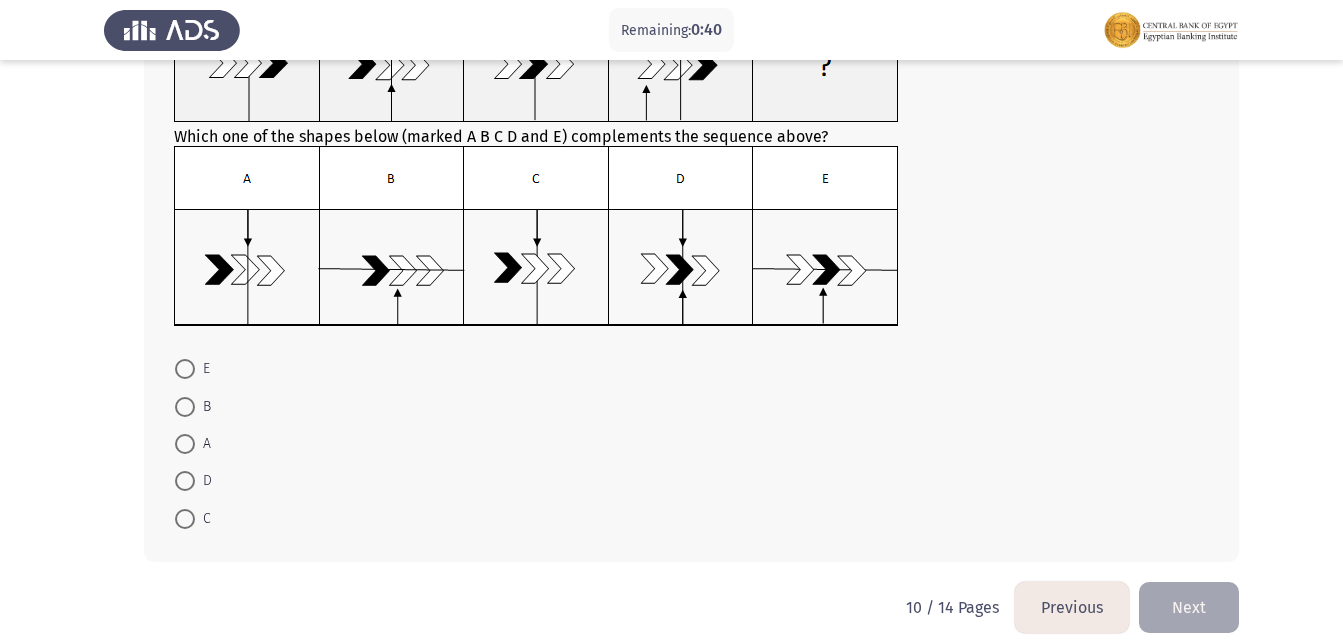 scroll, scrollTop: 200, scrollLeft: 0, axis: vertical 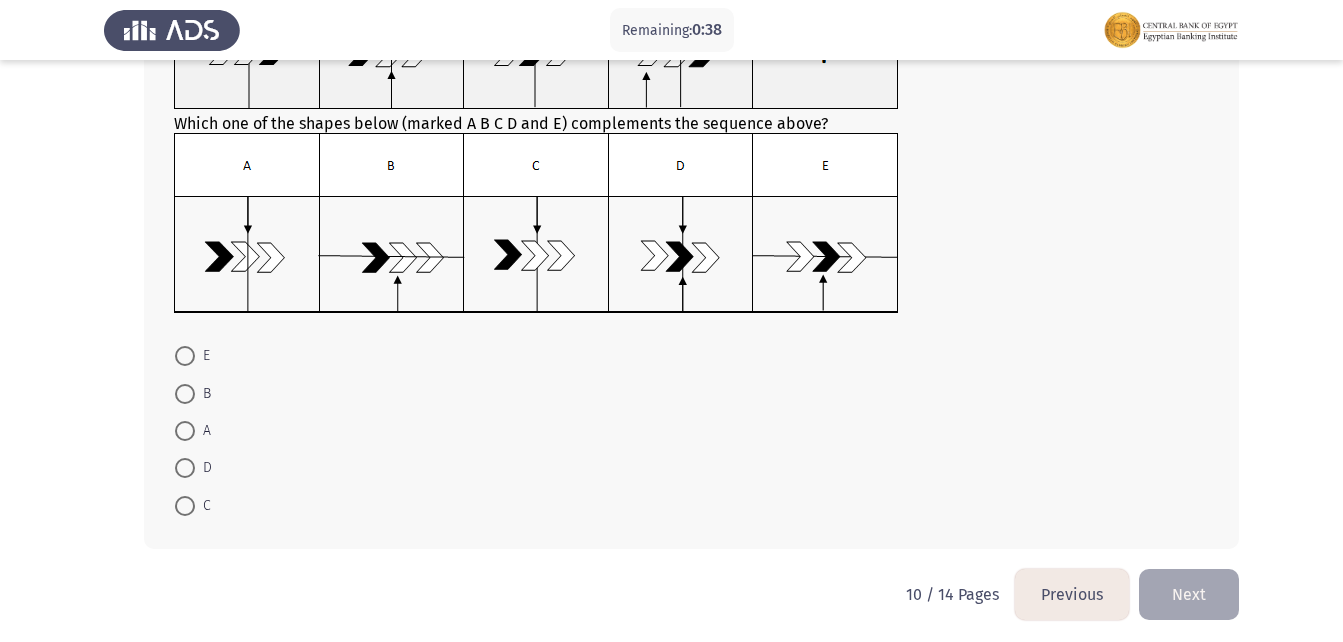 click on "C" at bounding box center (203, 506) 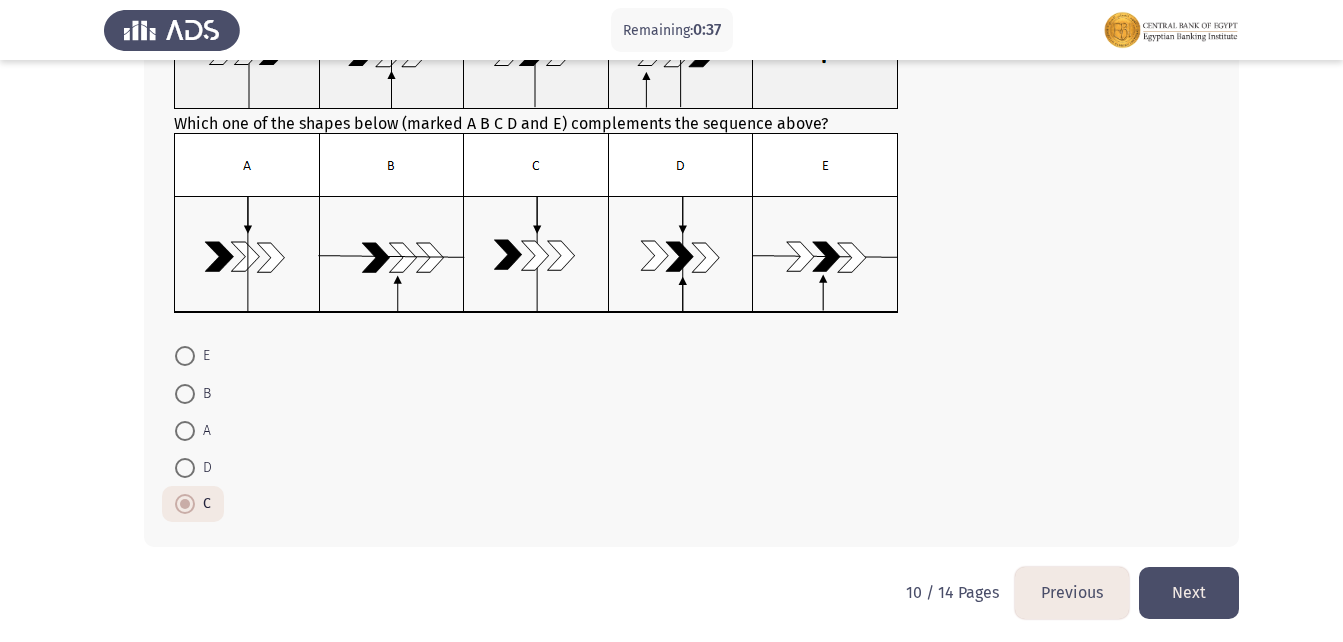 click on "Next" 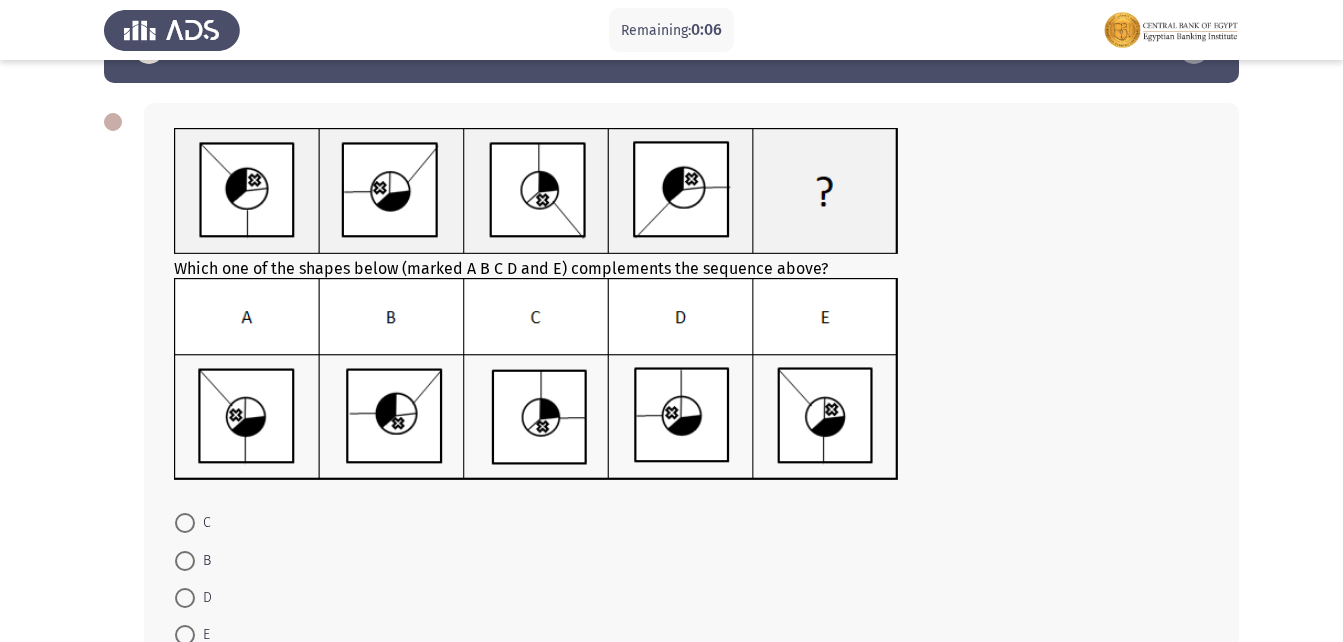 scroll, scrollTop: 100, scrollLeft: 0, axis: vertical 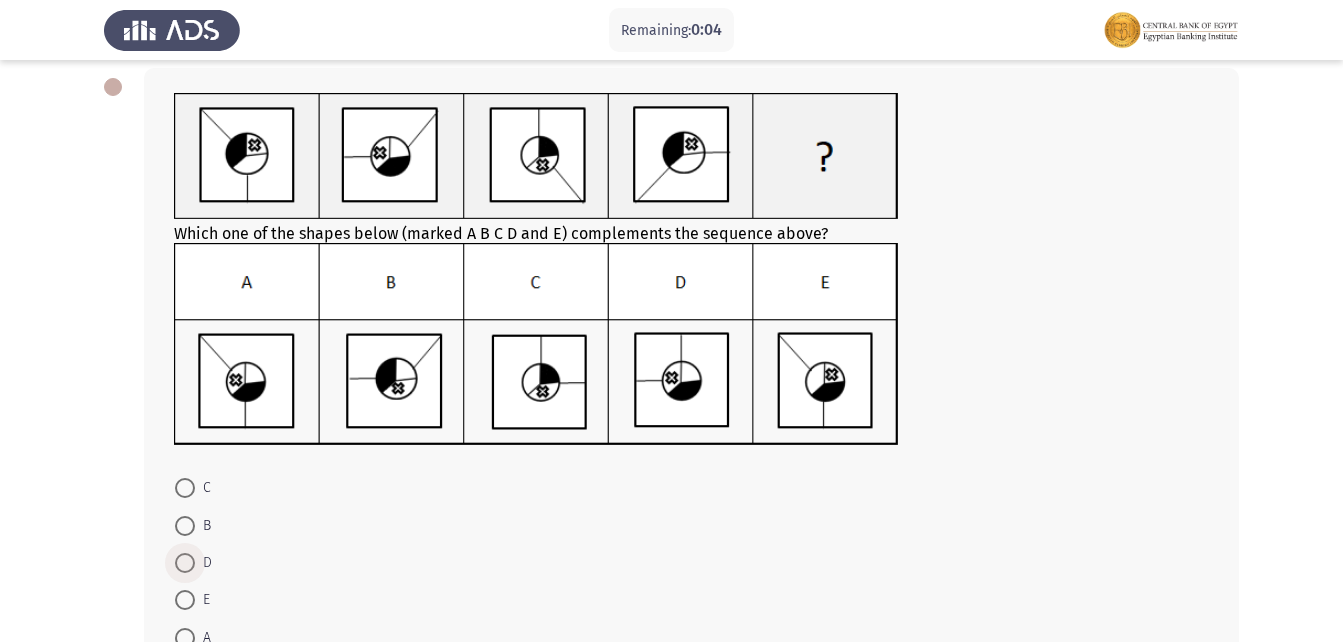 click at bounding box center (185, 563) 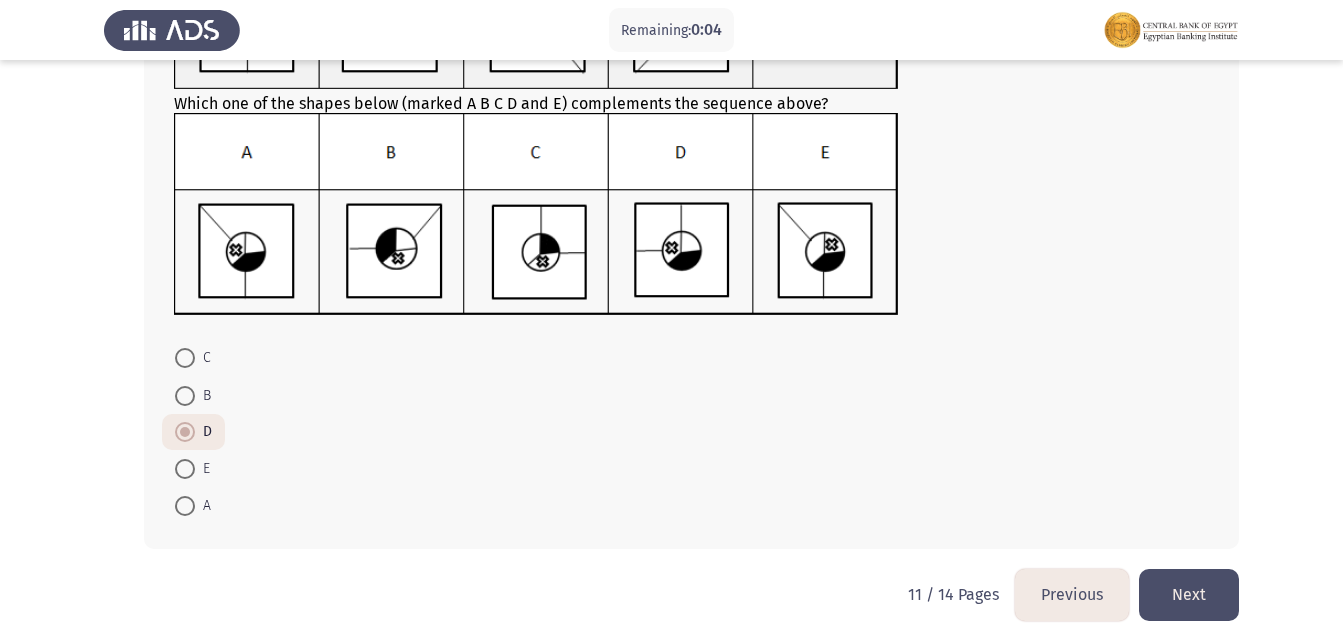 scroll, scrollTop: 237, scrollLeft: 0, axis: vertical 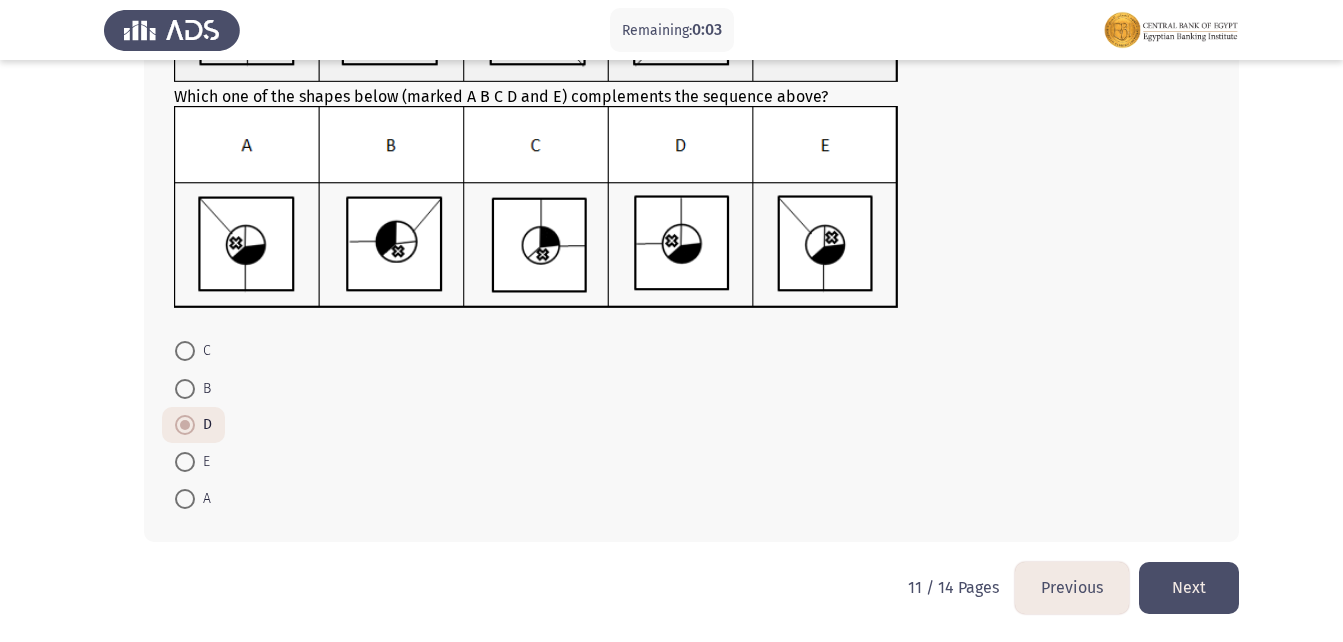 click on "Next" 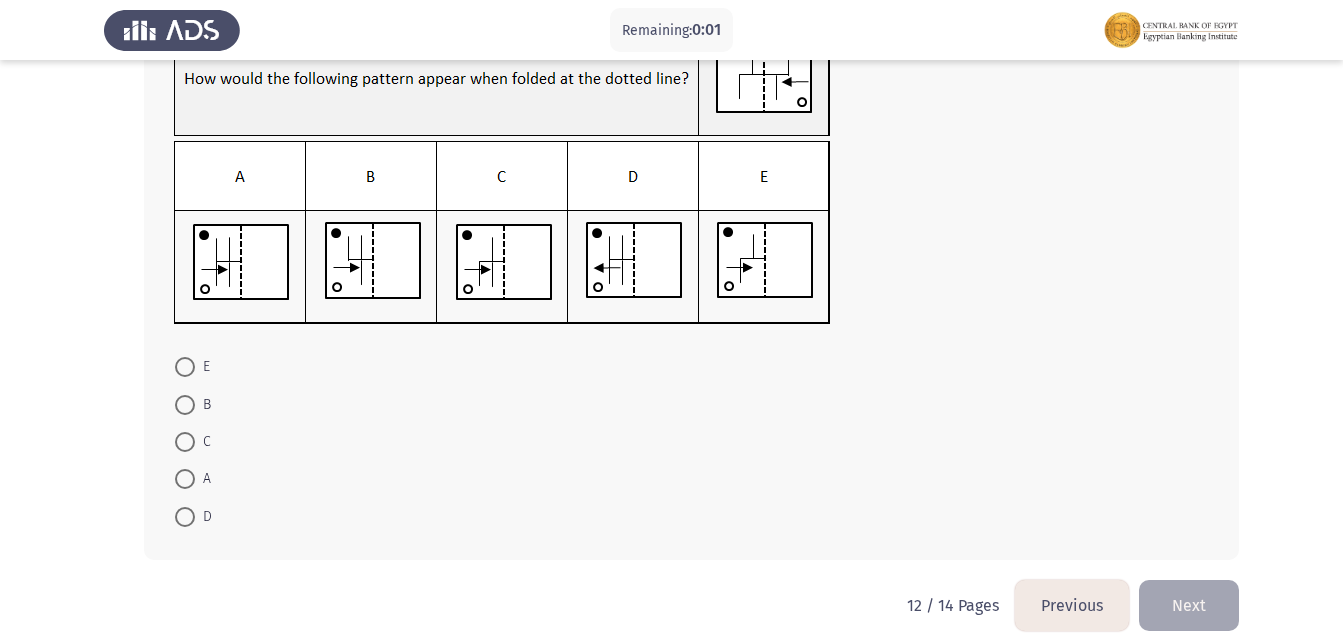 scroll, scrollTop: 189, scrollLeft: 0, axis: vertical 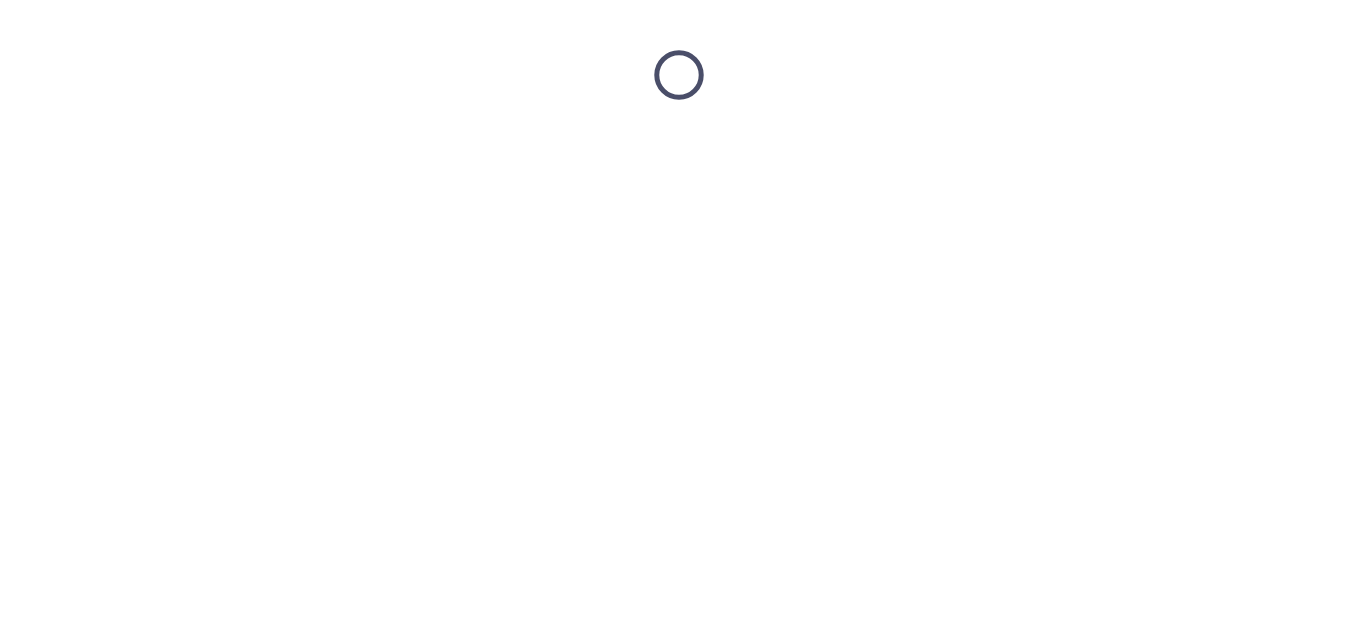 click at bounding box center (679, 75) 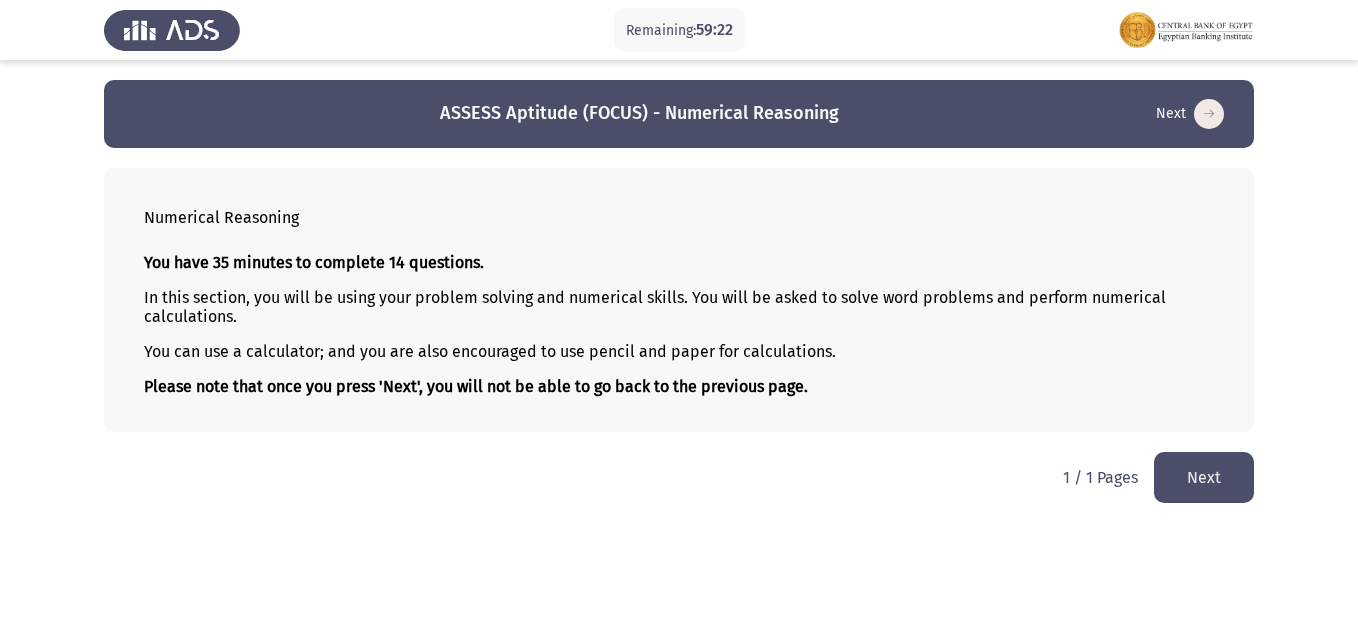 click on "Next" 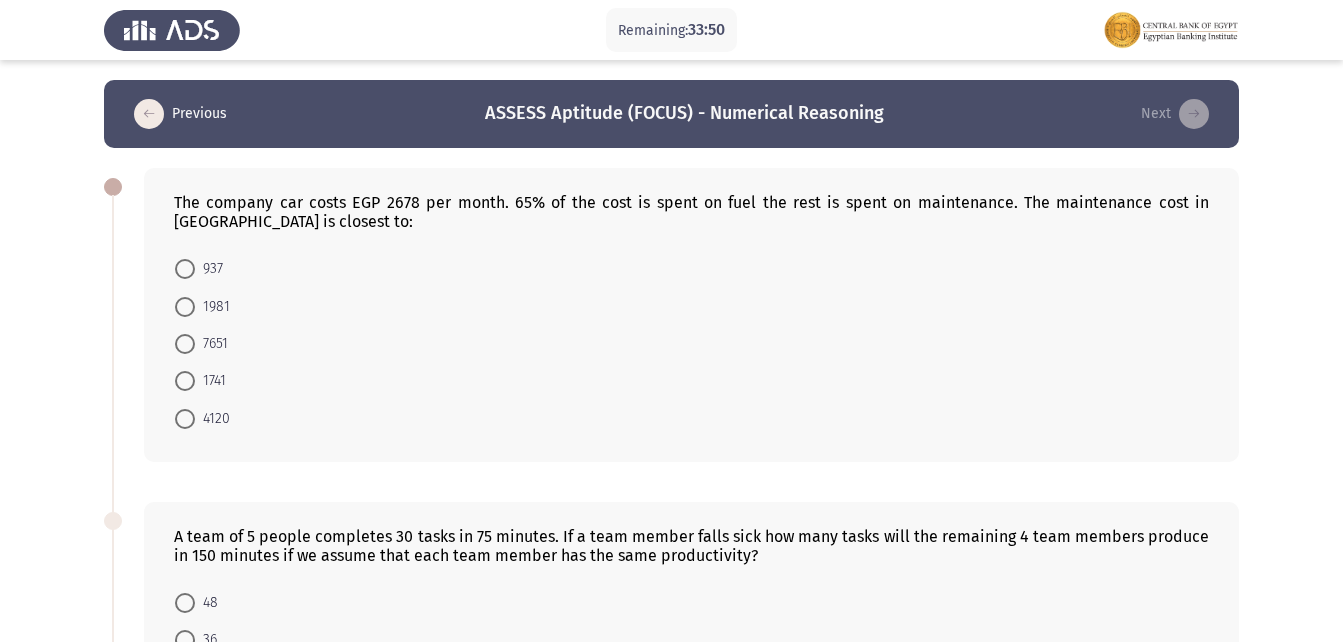 click on "937" at bounding box center (209, 269) 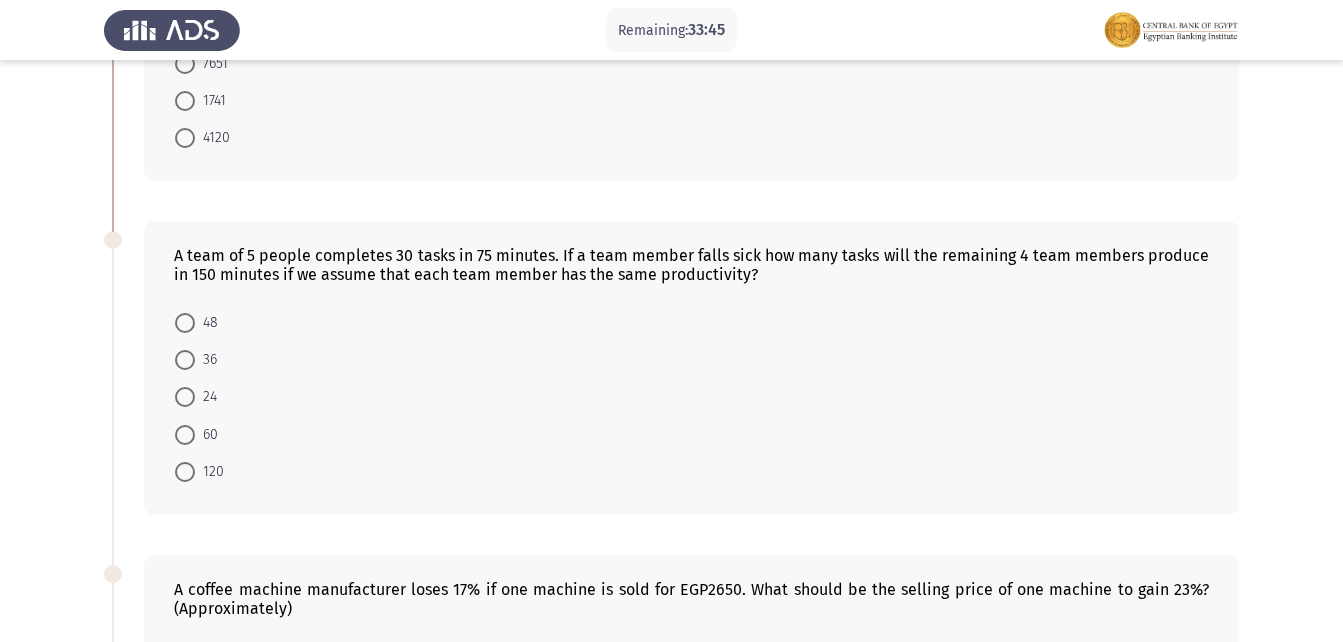 scroll, scrollTop: 300, scrollLeft: 0, axis: vertical 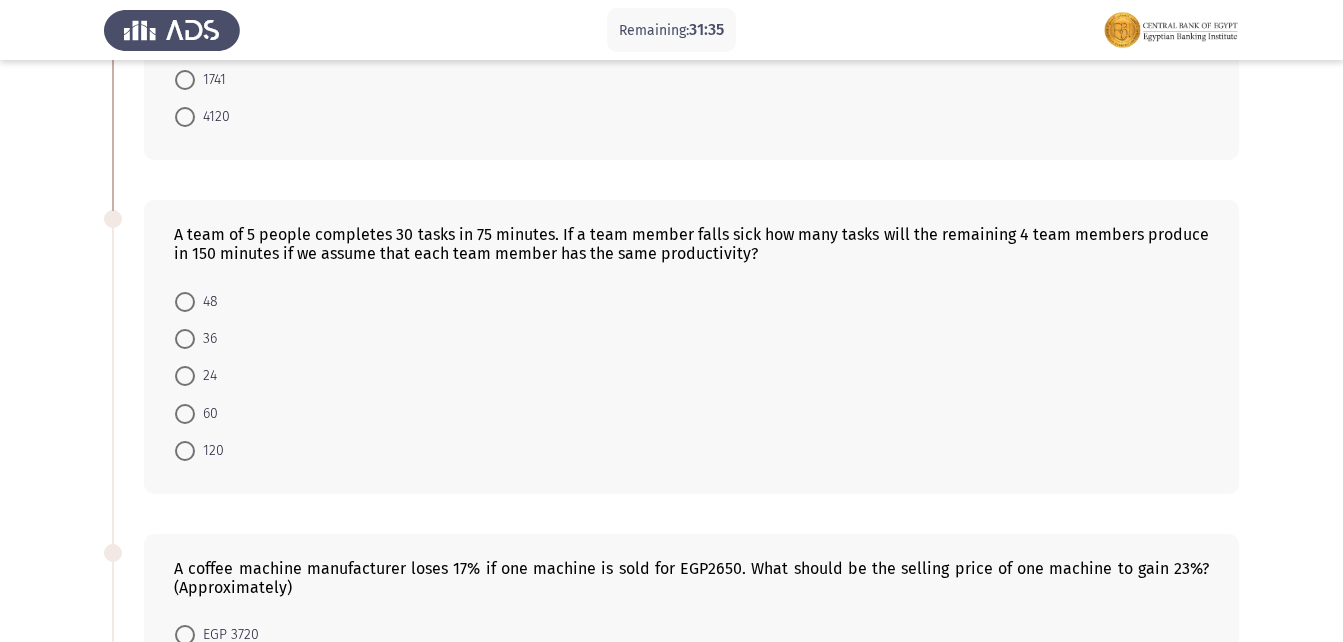 click at bounding box center (185, 302) 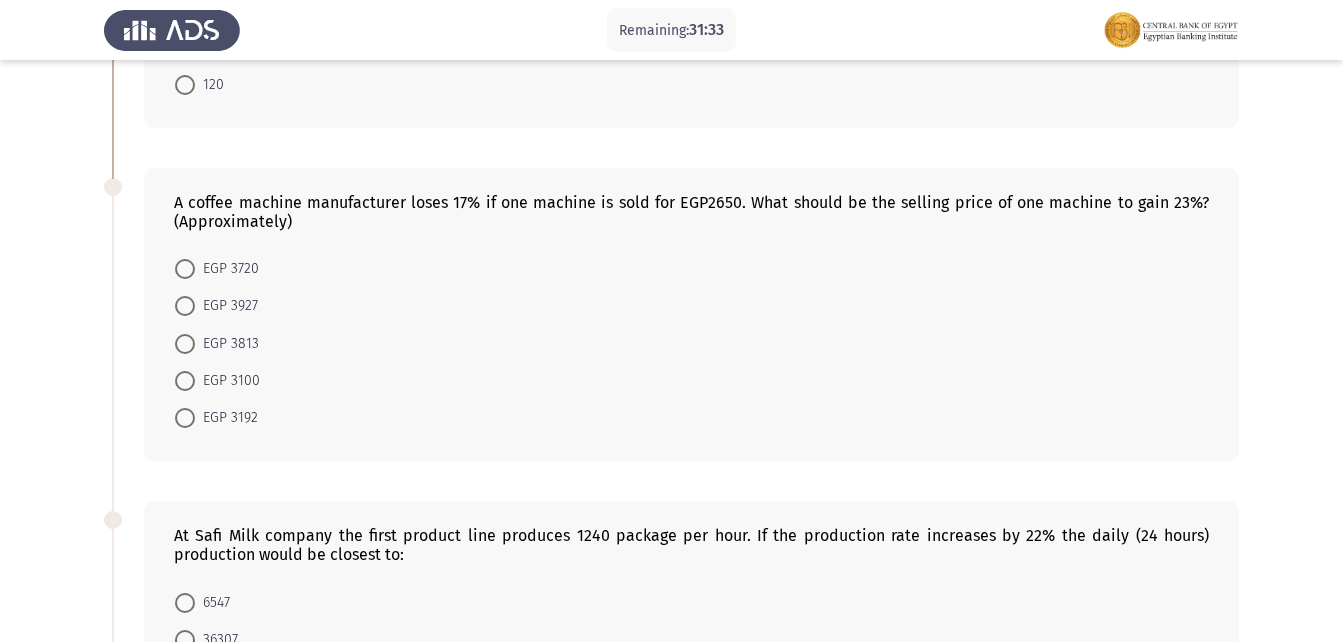 scroll, scrollTop: 700, scrollLeft: 0, axis: vertical 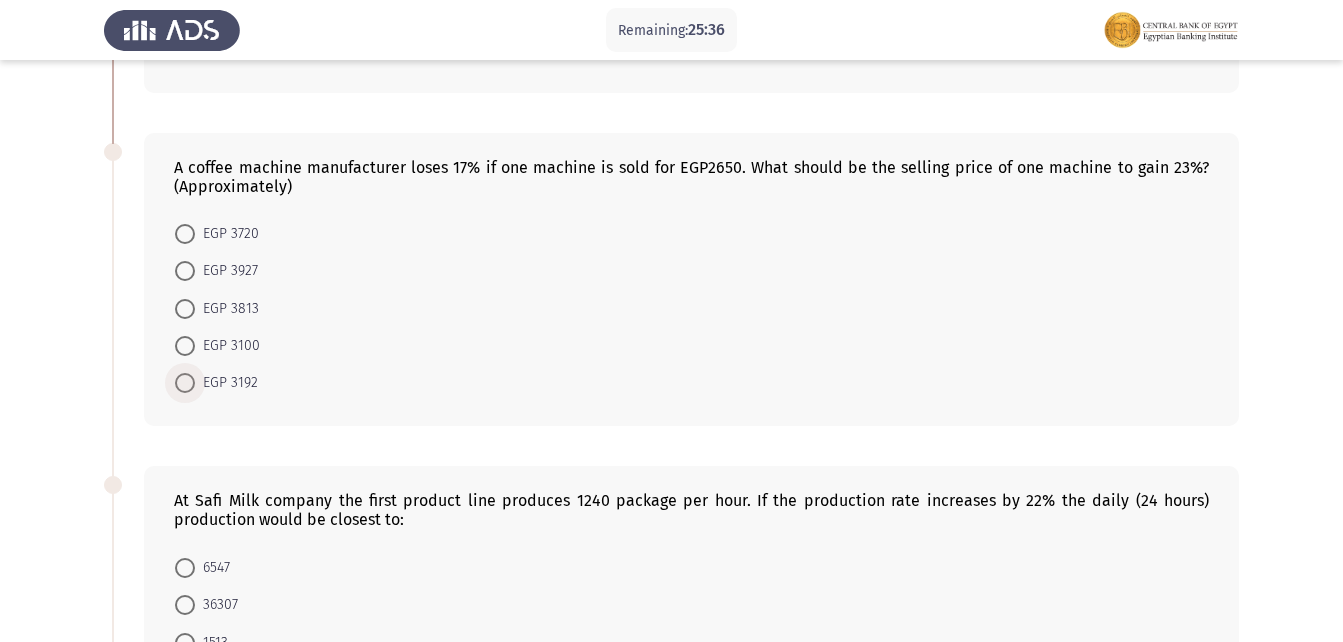 click on "EGP 3192" at bounding box center (226, 383) 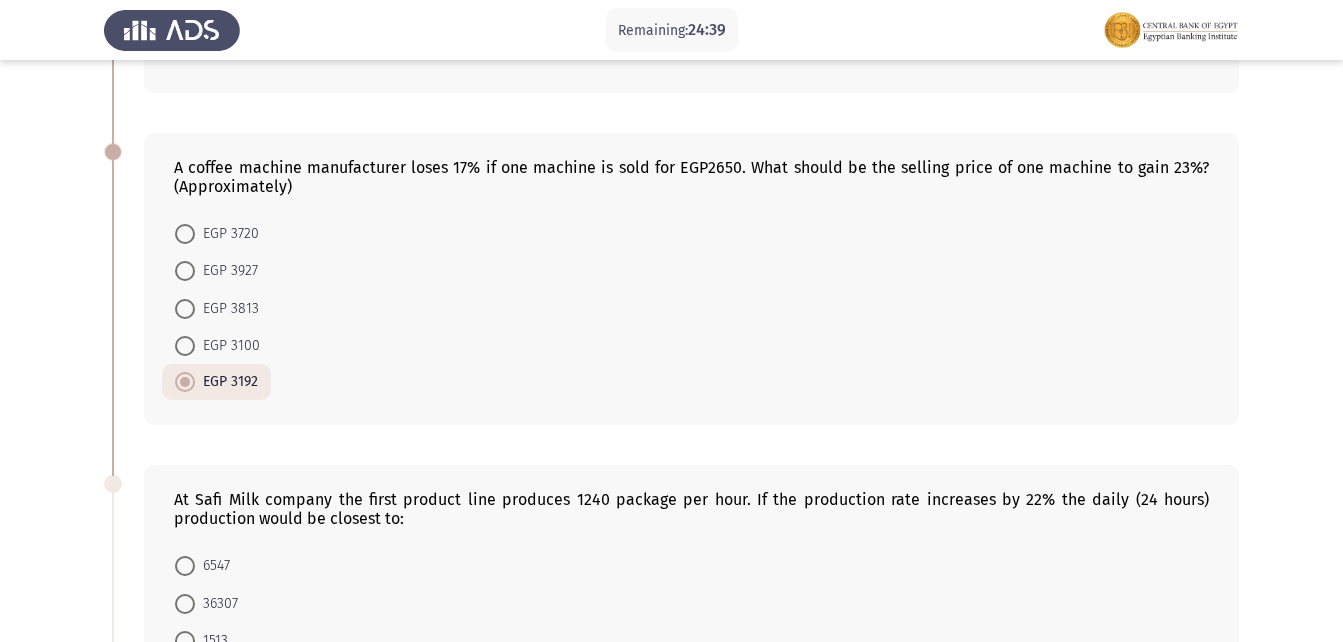 click on "EGP 3927" at bounding box center (226, 271) 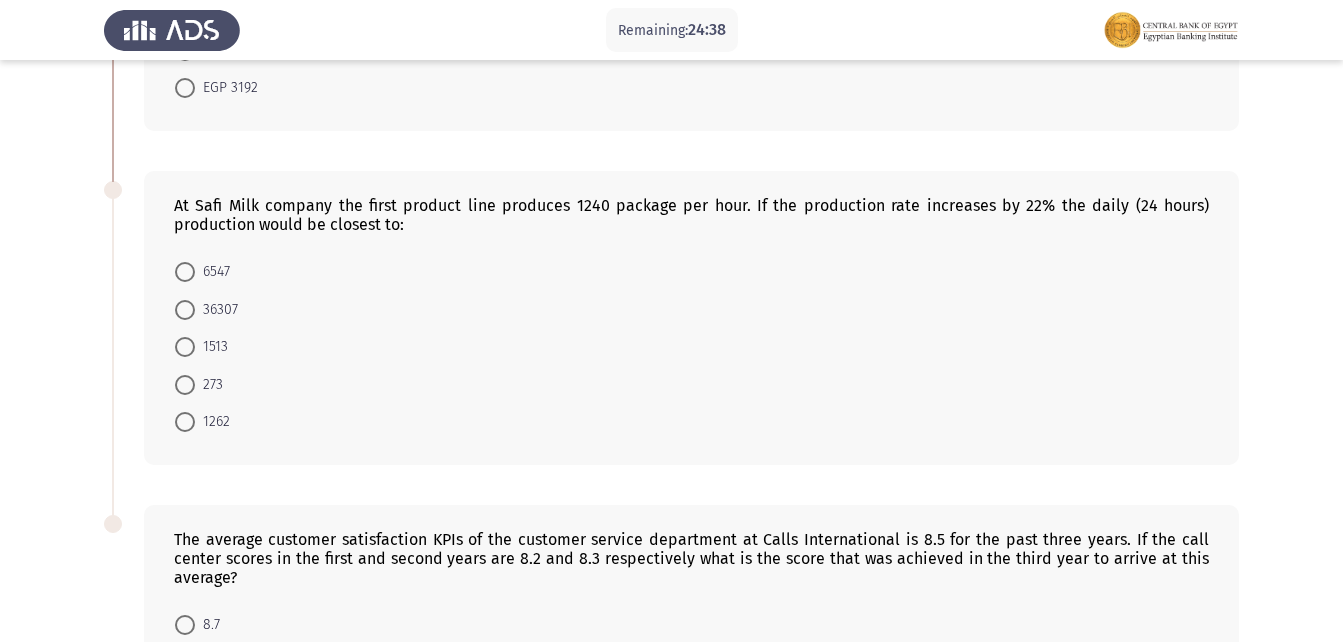 scroll, scrollTop: 1000, scrollLeft: 0, axis: vertical 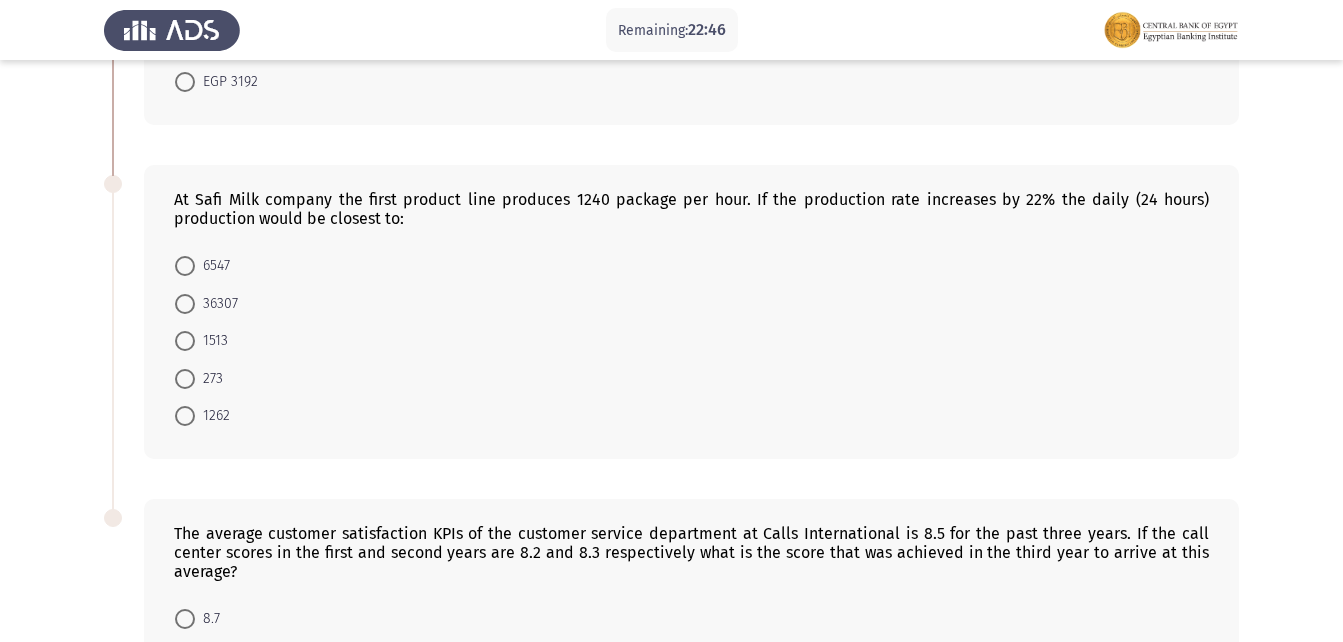 click on "36307" at bounding box center [216, 304] 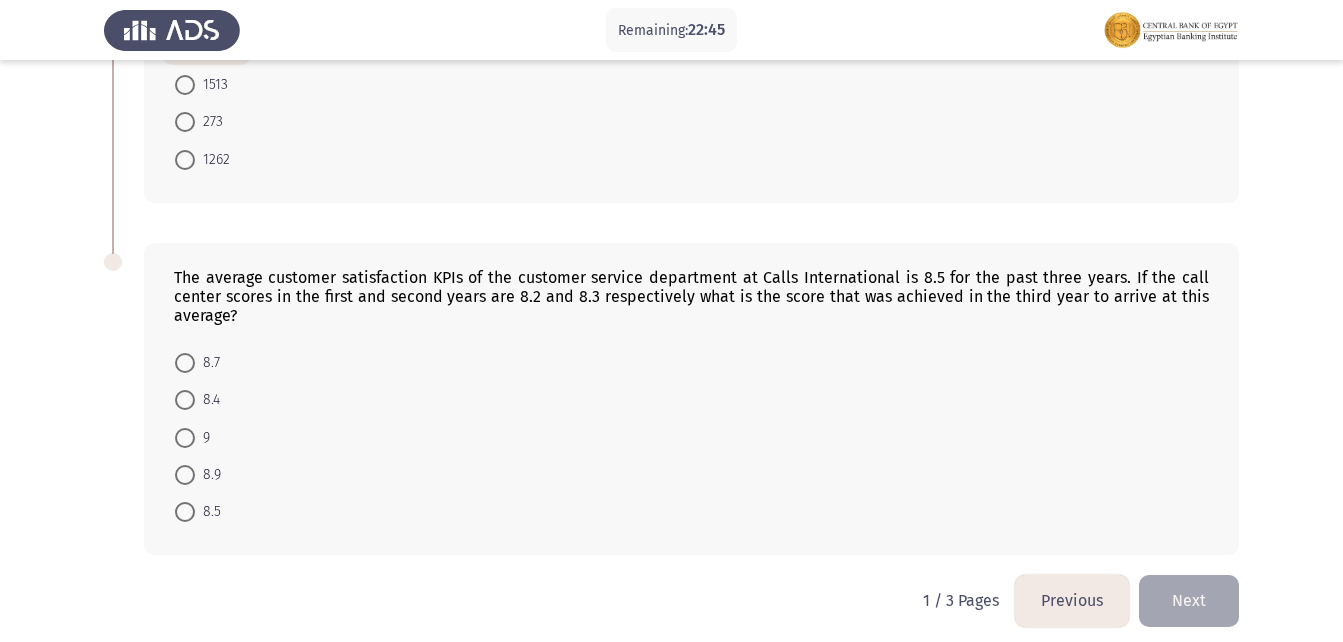 scroll, scrollTop: 1268, scrollLeft: 0, axis: vertical 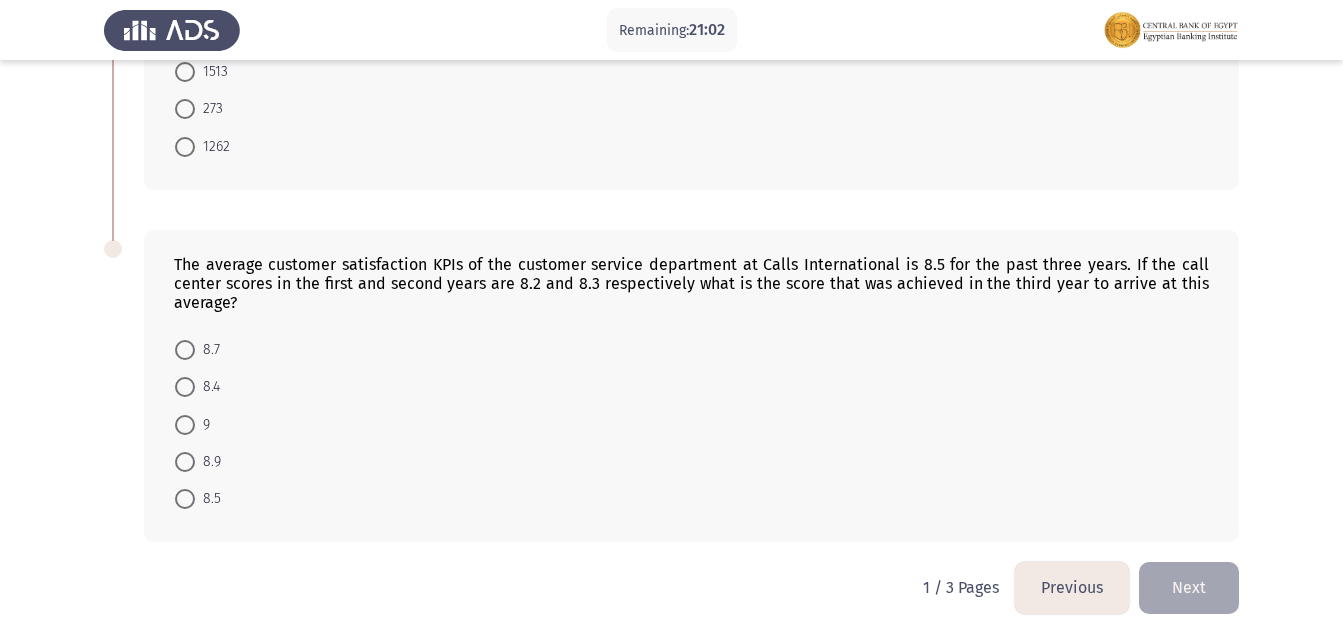 click on "9" at bounding box center (202, 425) 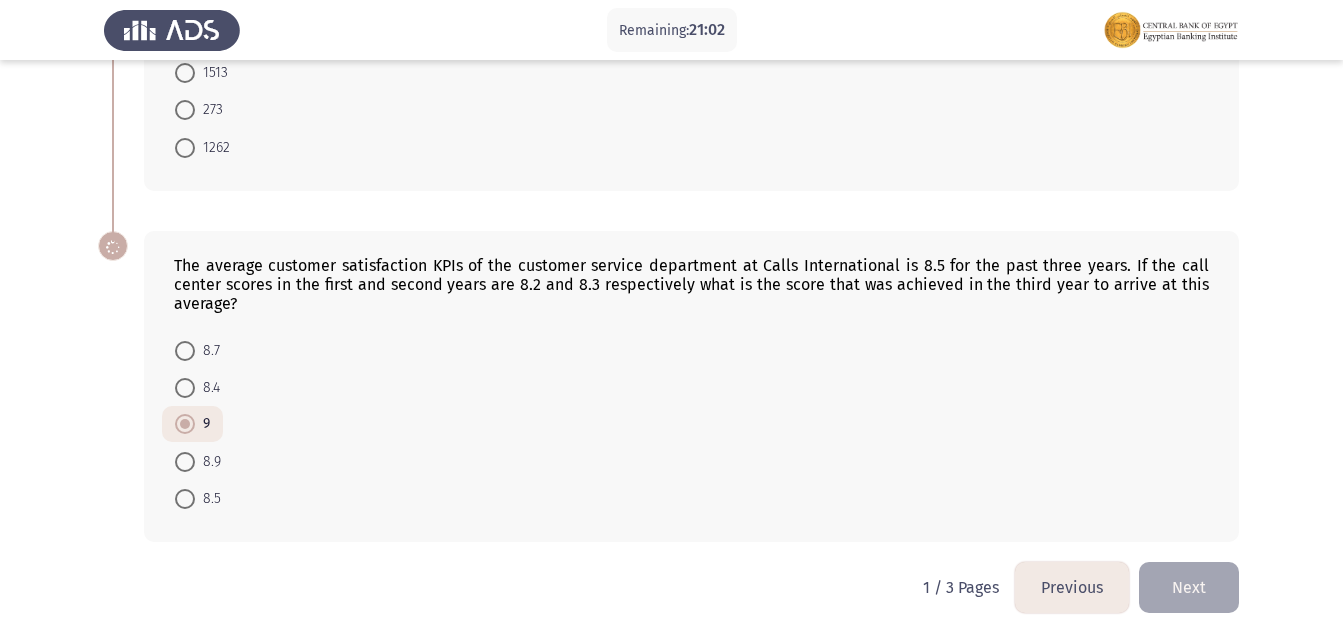 scroll, scrollTop: 1267, scrollLeft: 0, axis: vertical 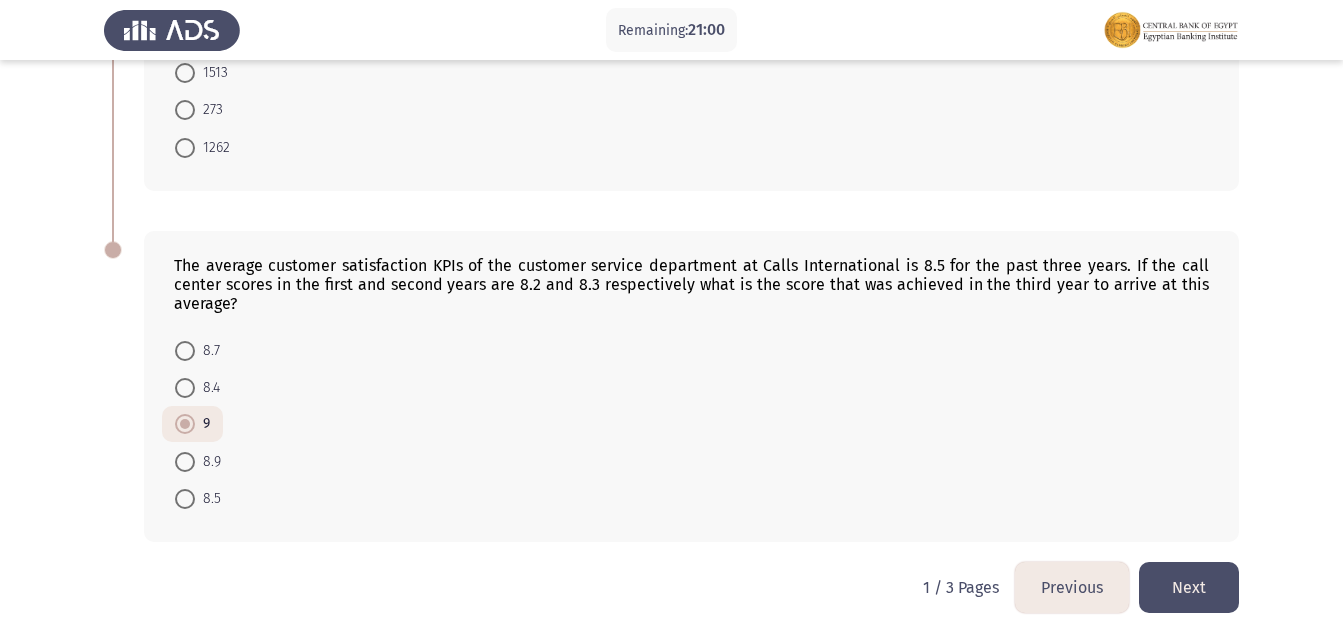 click on "Next" 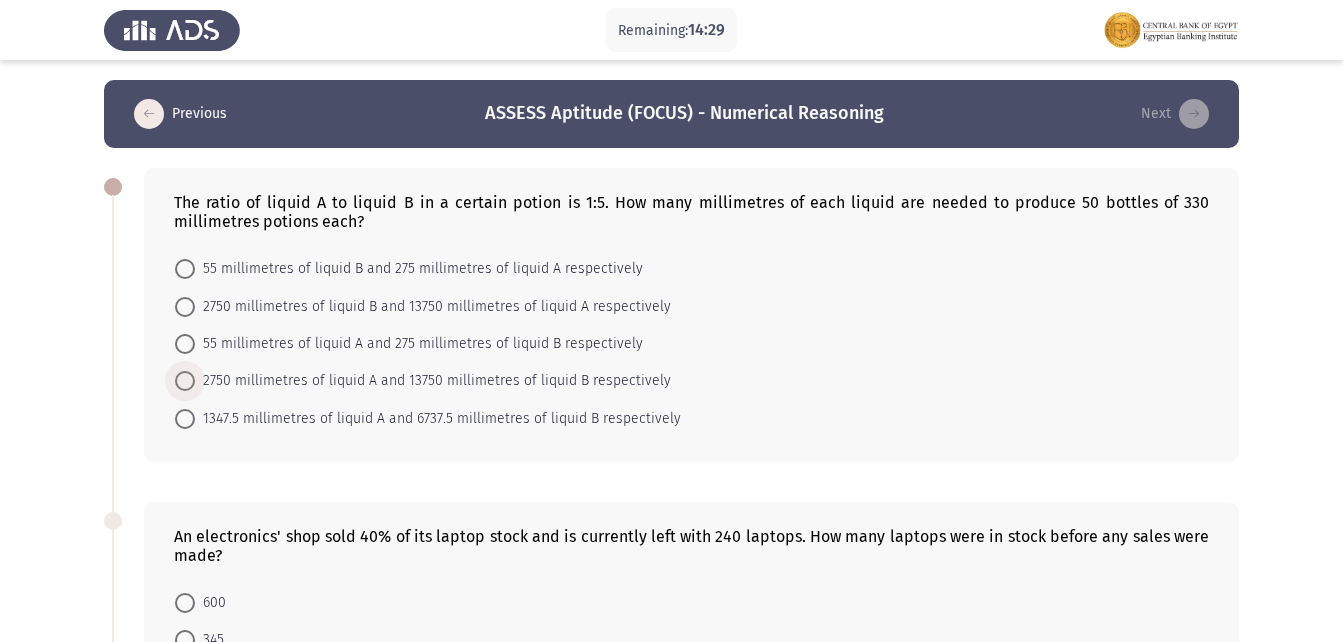 click on "2750 millimetres of liquid A and 13750 millimetres of liquid B respectively" at bounding box center (433, 381) 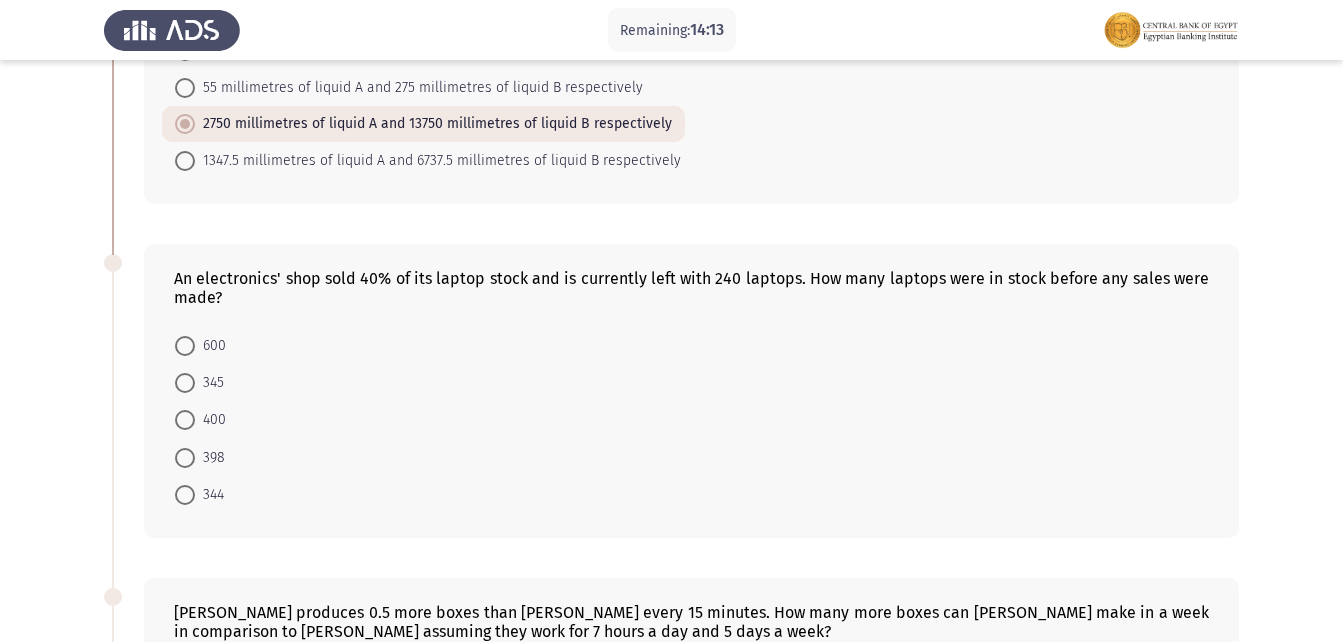 scroll, scrollTop: 300, scrollLeft: 0, axis: vertical 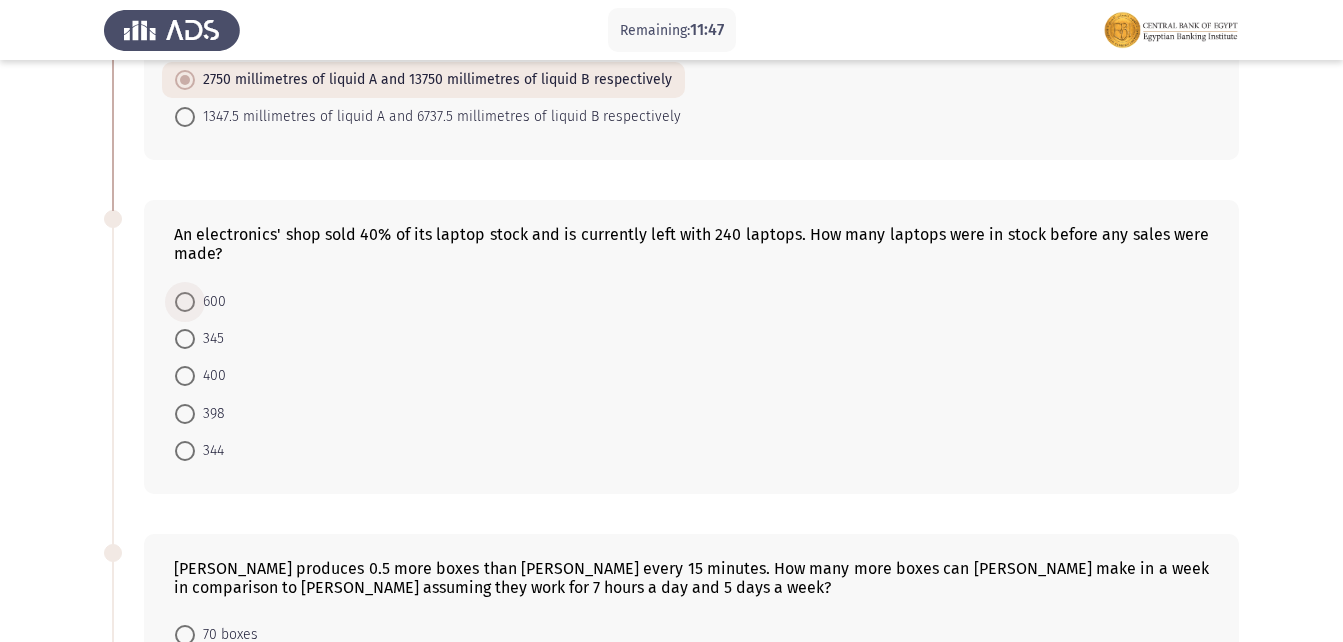 click on "600" at bounding box center [210, 302] 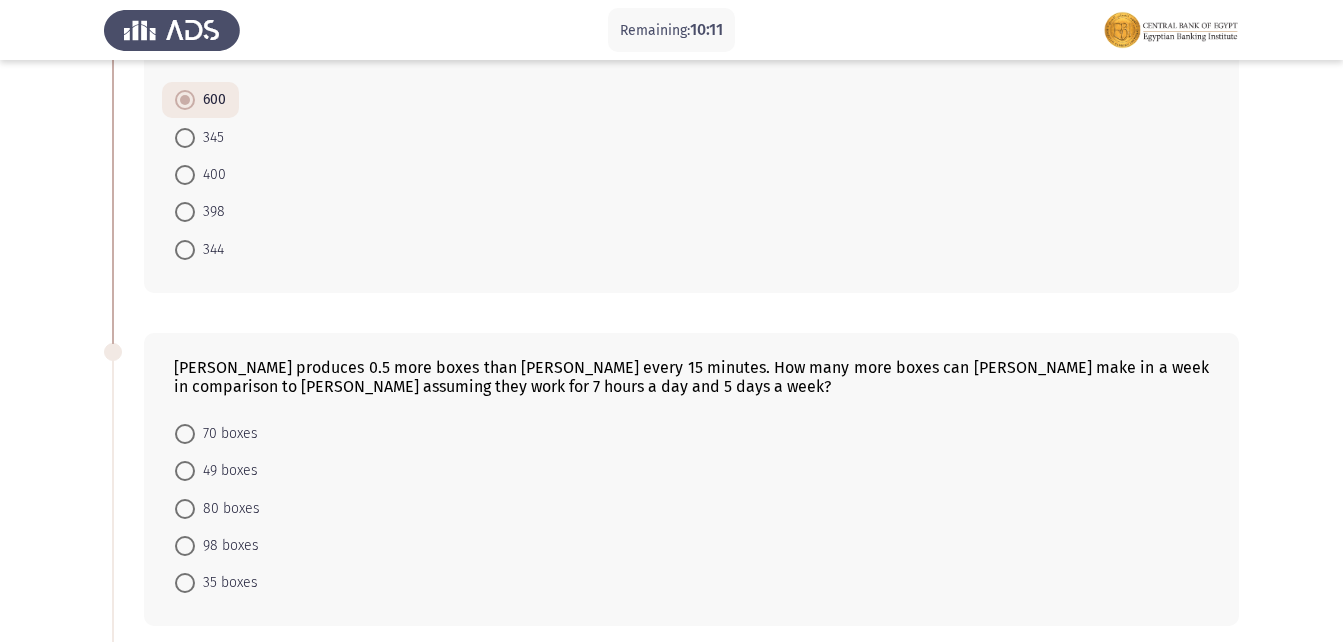 scroll, scrollTop: 600, scrollLeft: 0, axis: vertical 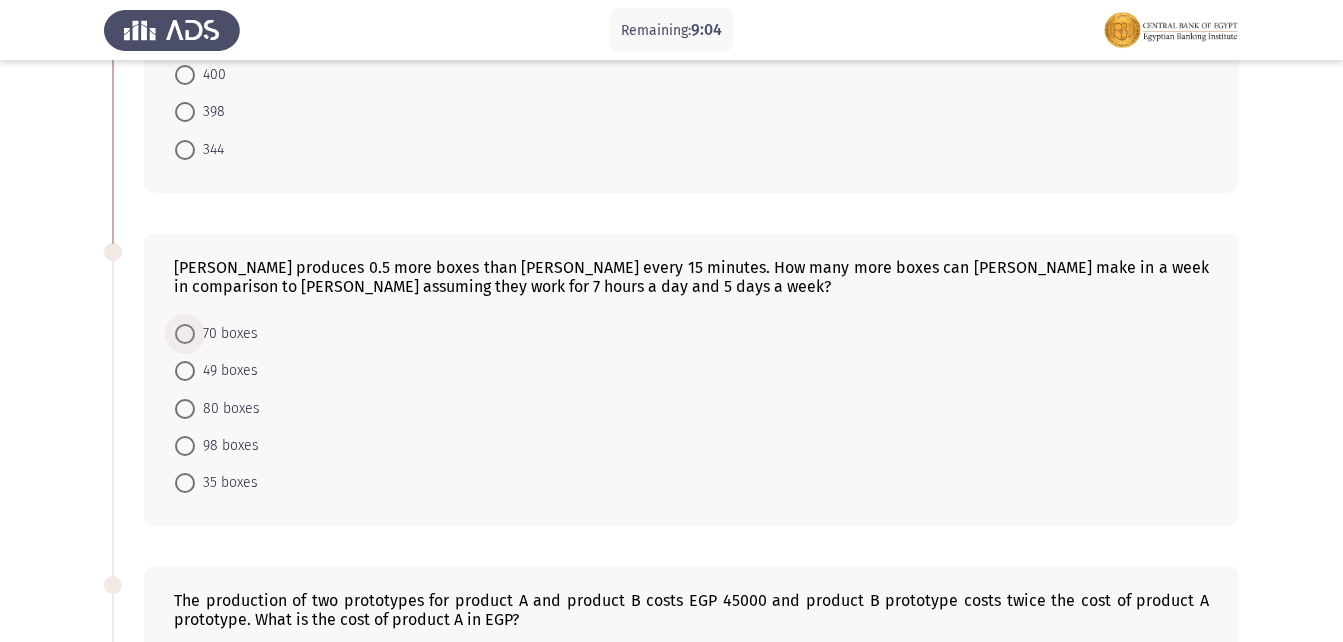 click on "70 boxes" at bounding box center [226, 334] 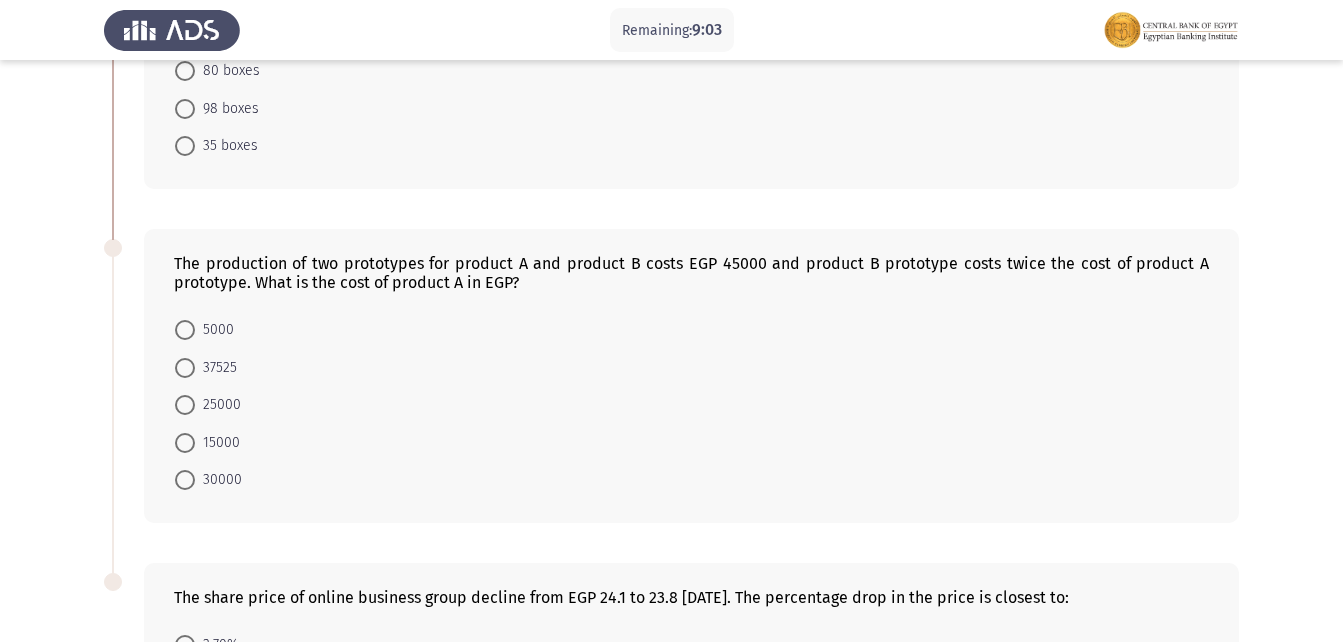 scroll, scrollTop: 1000, scrollLeft: 0, axis: vertical 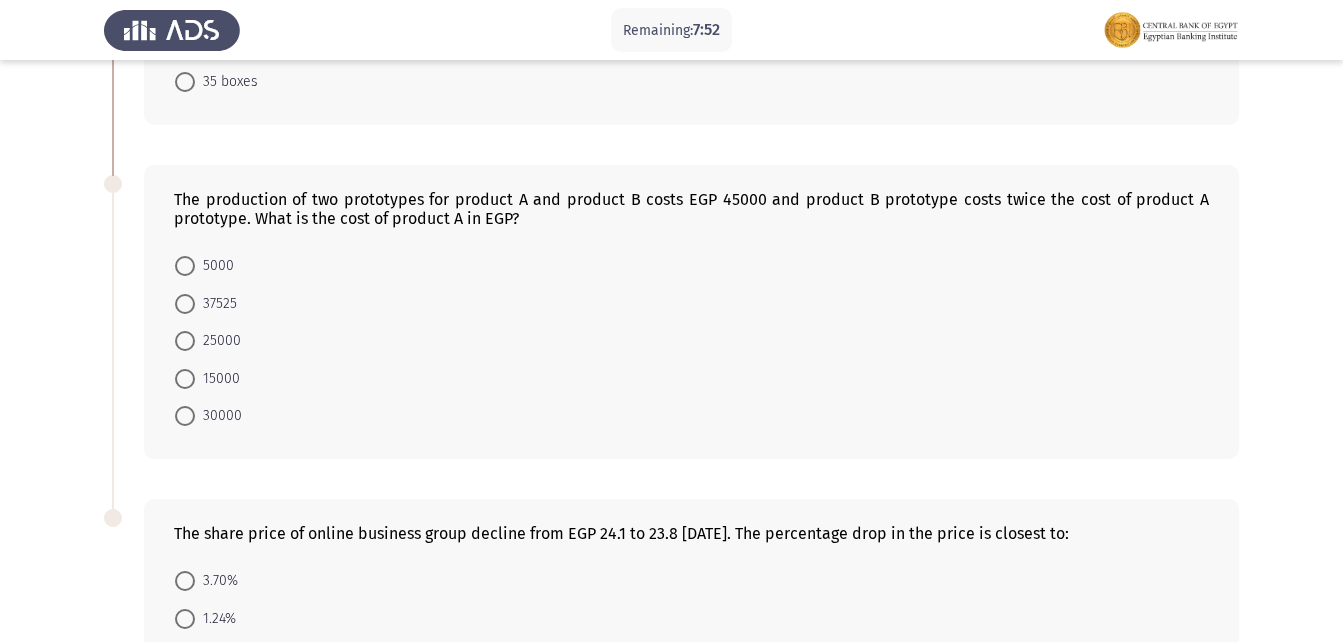 click on "15000" at bounding box center (217, 379) 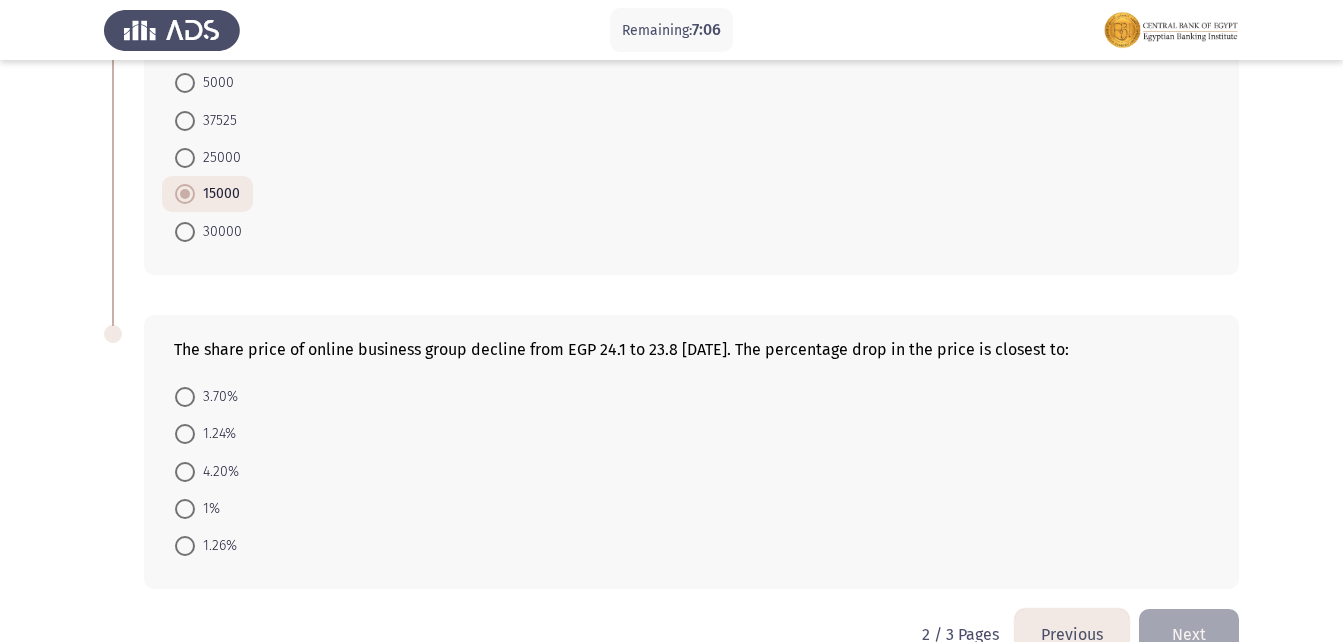 scroll, scrollTop: 1230, scrollLeft: 0, axis: vertical 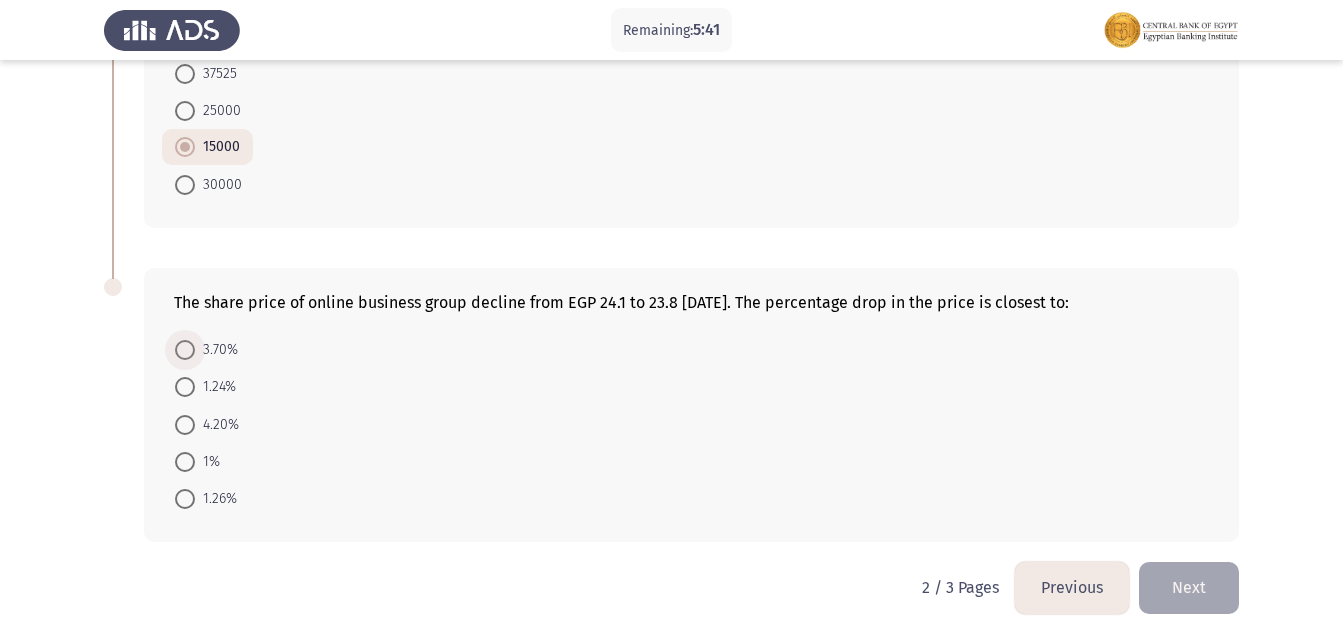 click on "3.70%" at bounding box center [216, 350] 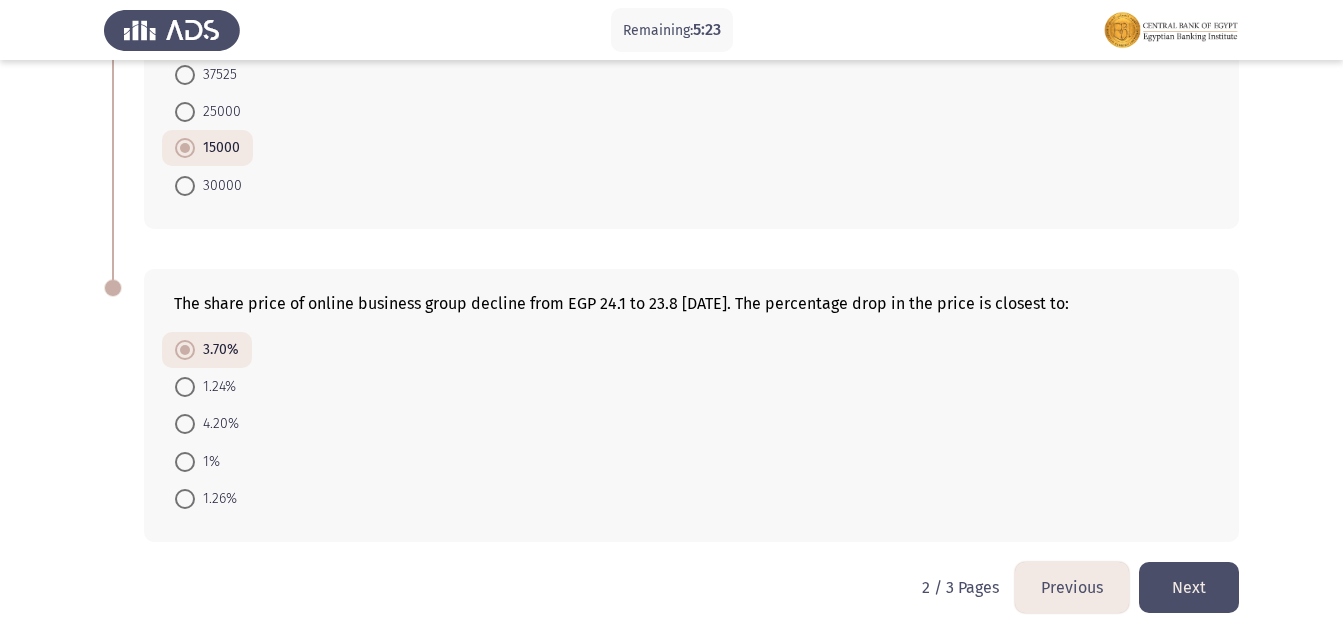 click on "Next" 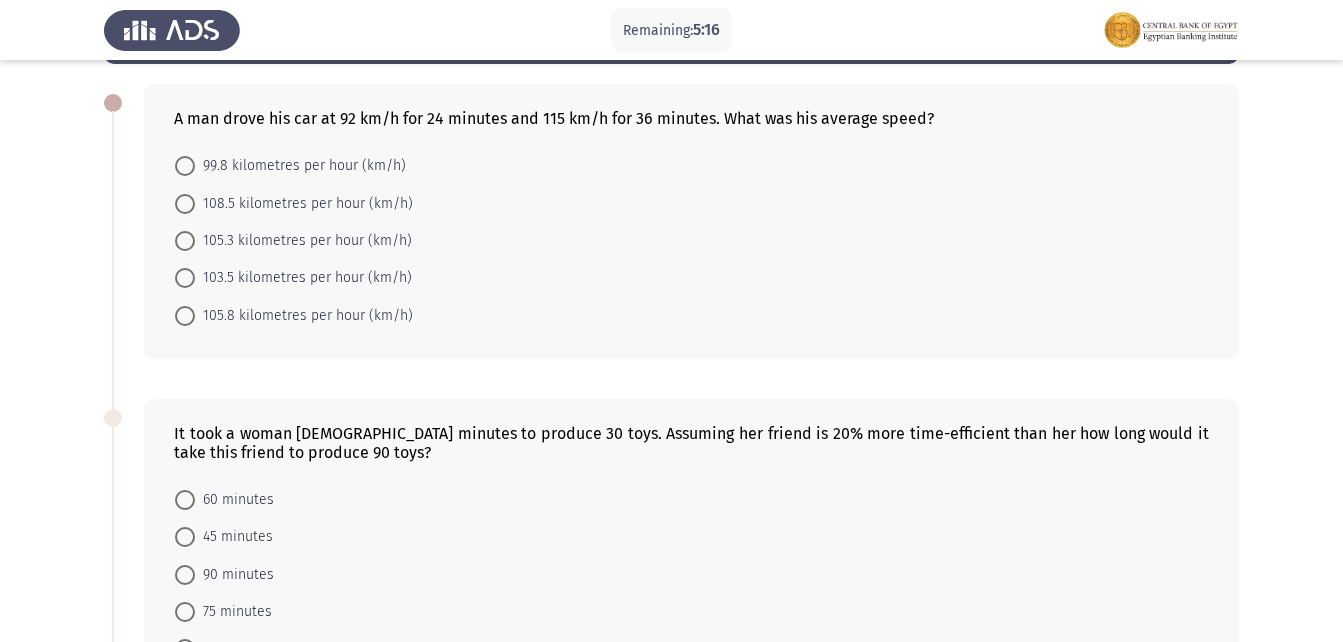 scroll, scrollTop: 83, scrollLeft: 0, axis: vertical 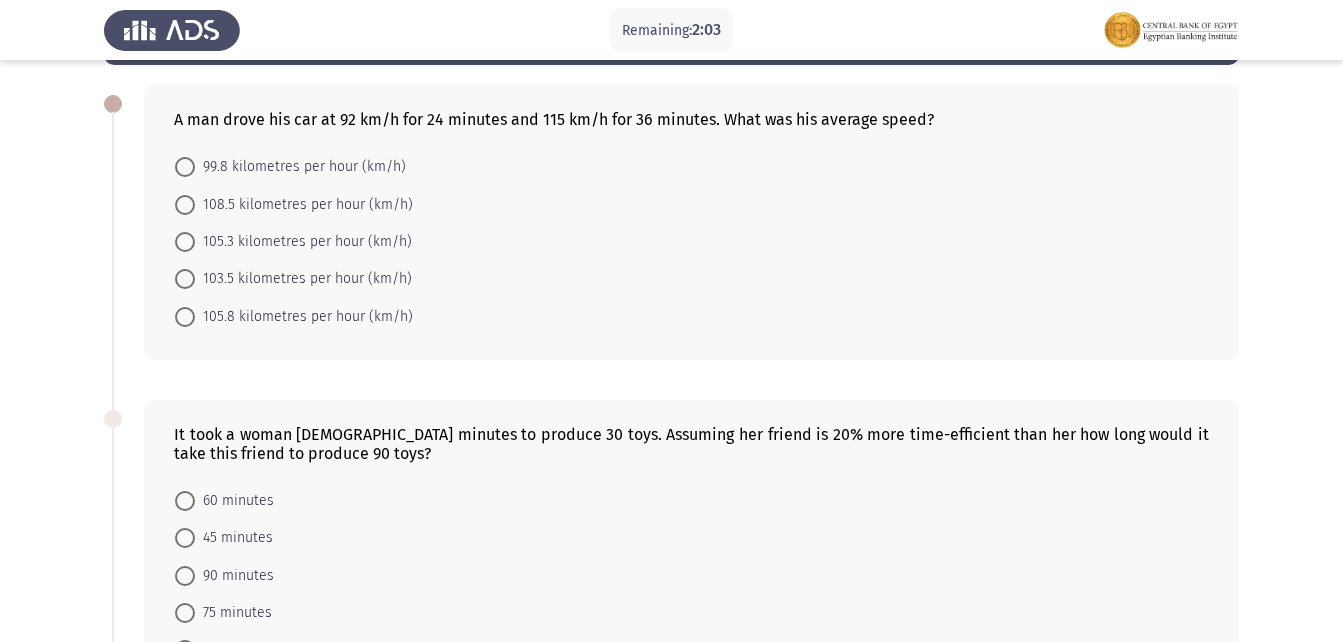 click on "108.5 kilometres per hour (km/h)" at bounding box center (304, 205) 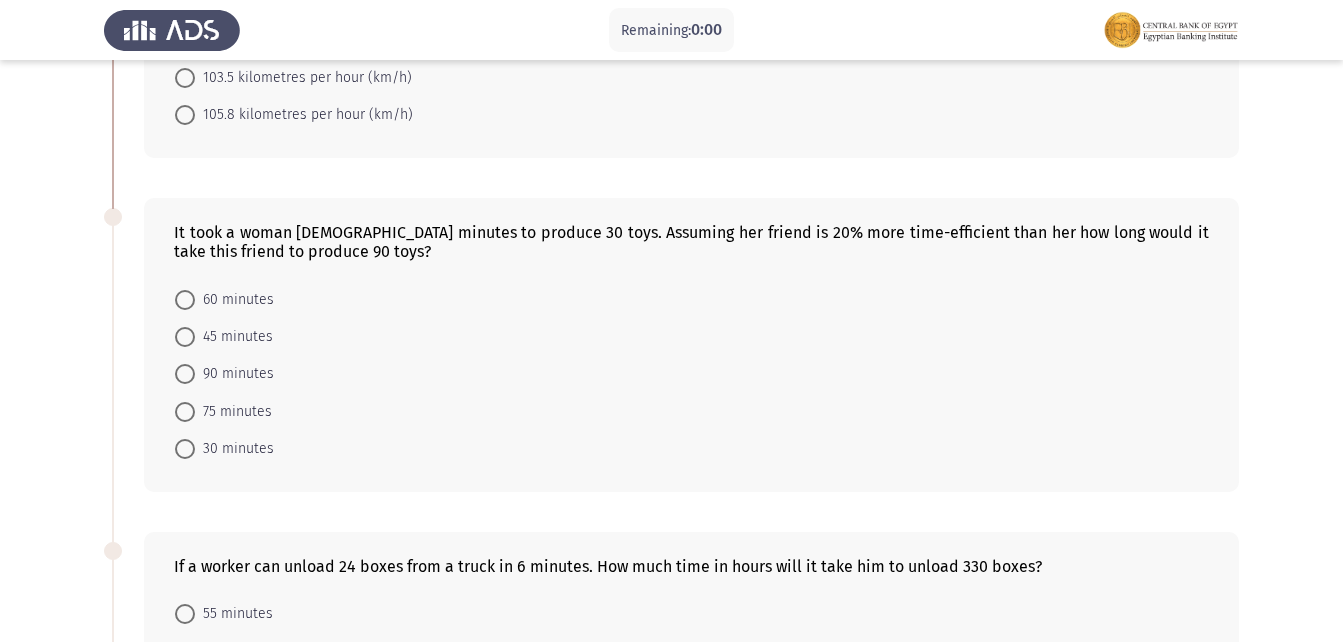 scroll, scrollTop: 0, scrollLeft: 0, axis: both 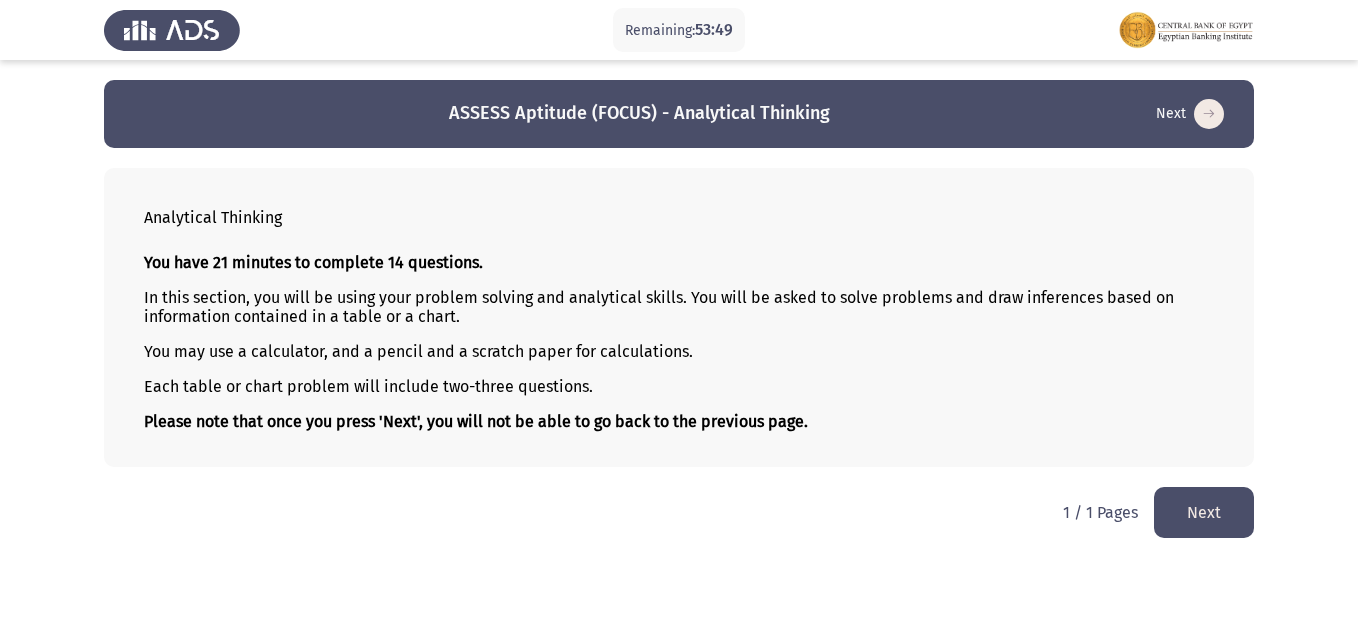 click on "Next" 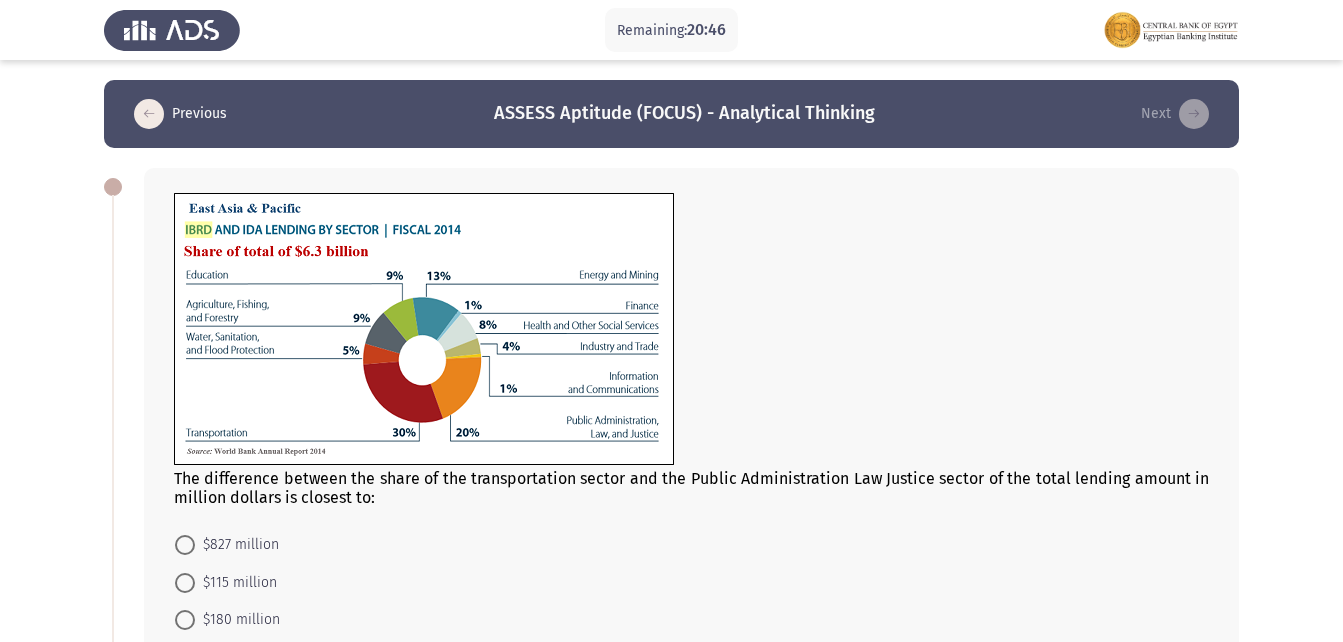 scroll, scrollTop: 100, scrollLeft: 0, axis: vertical 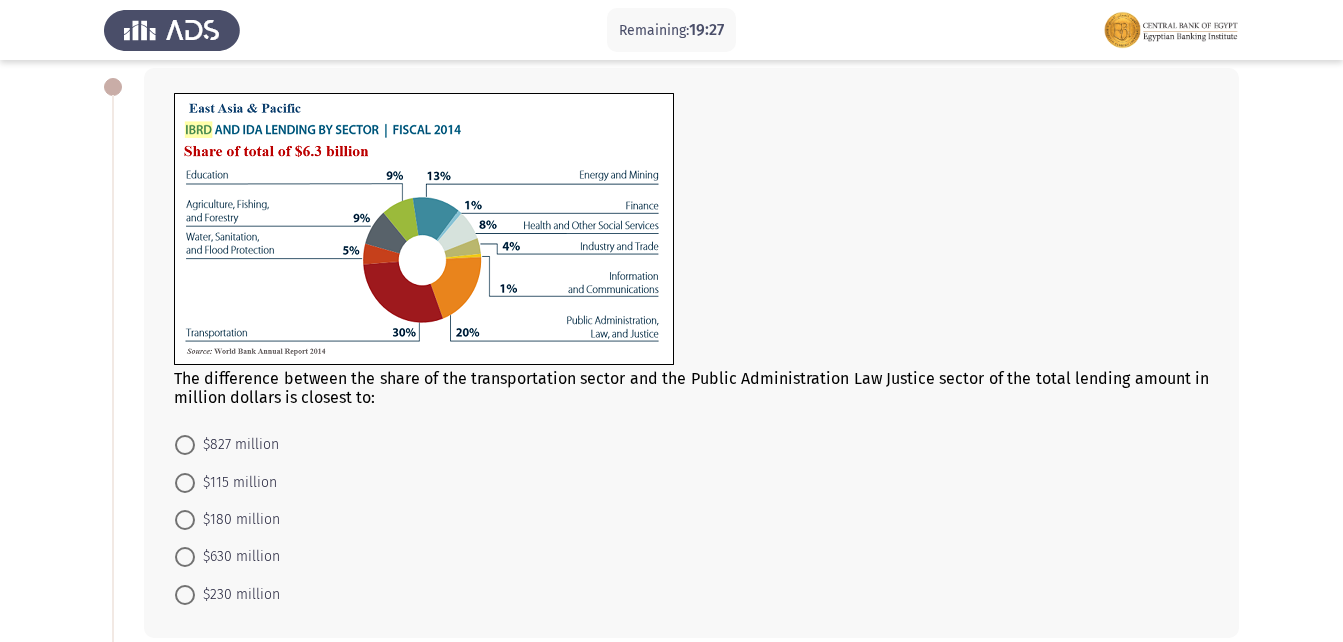 click on "$630 million" at bounding box center [237, 557] 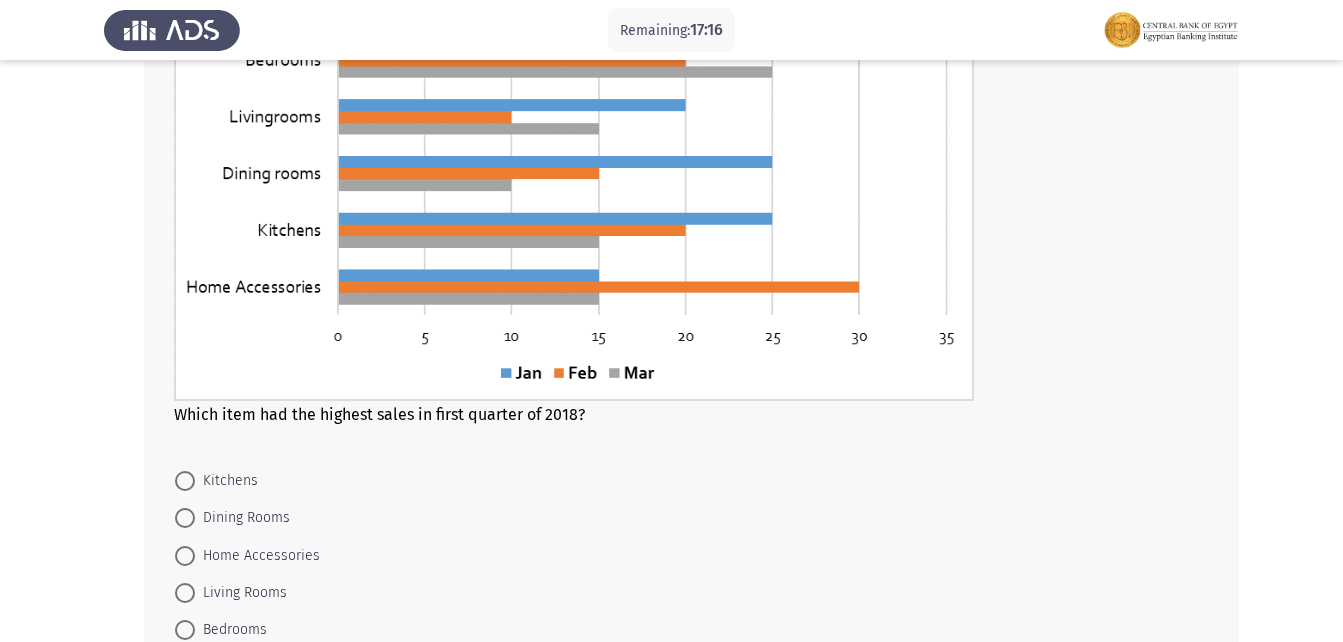scroll, scrollTop: 967, scrollLeft: 0, axis: vertical 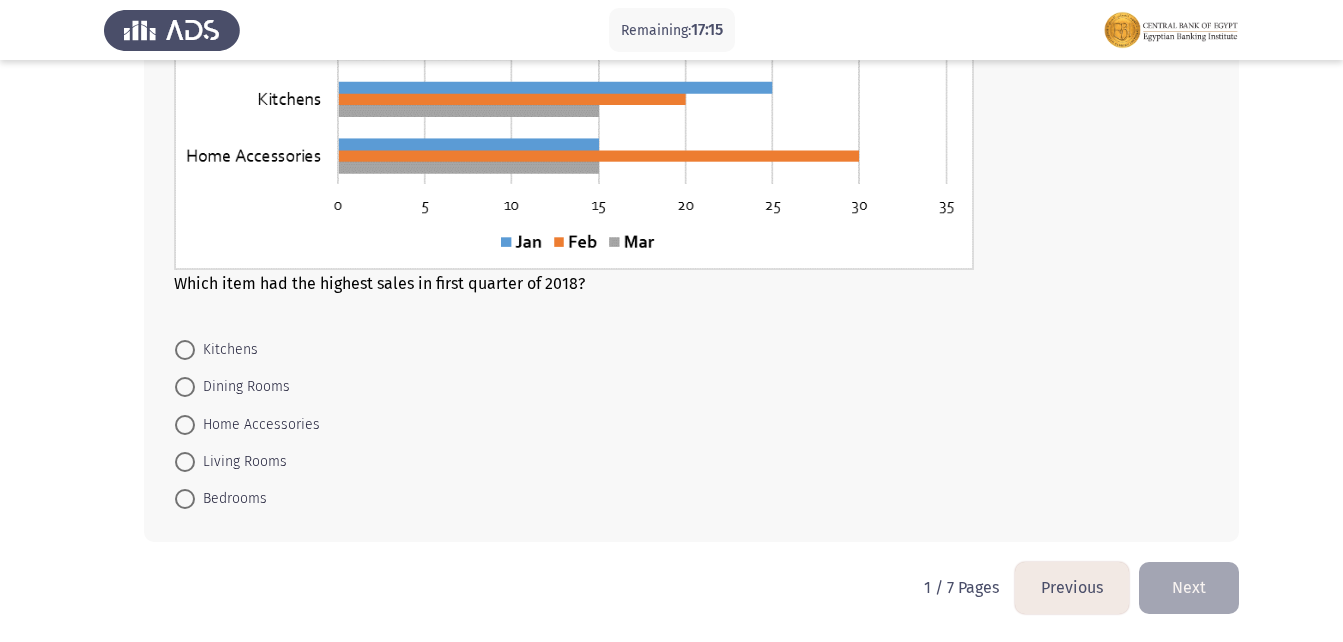 click on "Bedrooms" at bounding box center (231, 499) 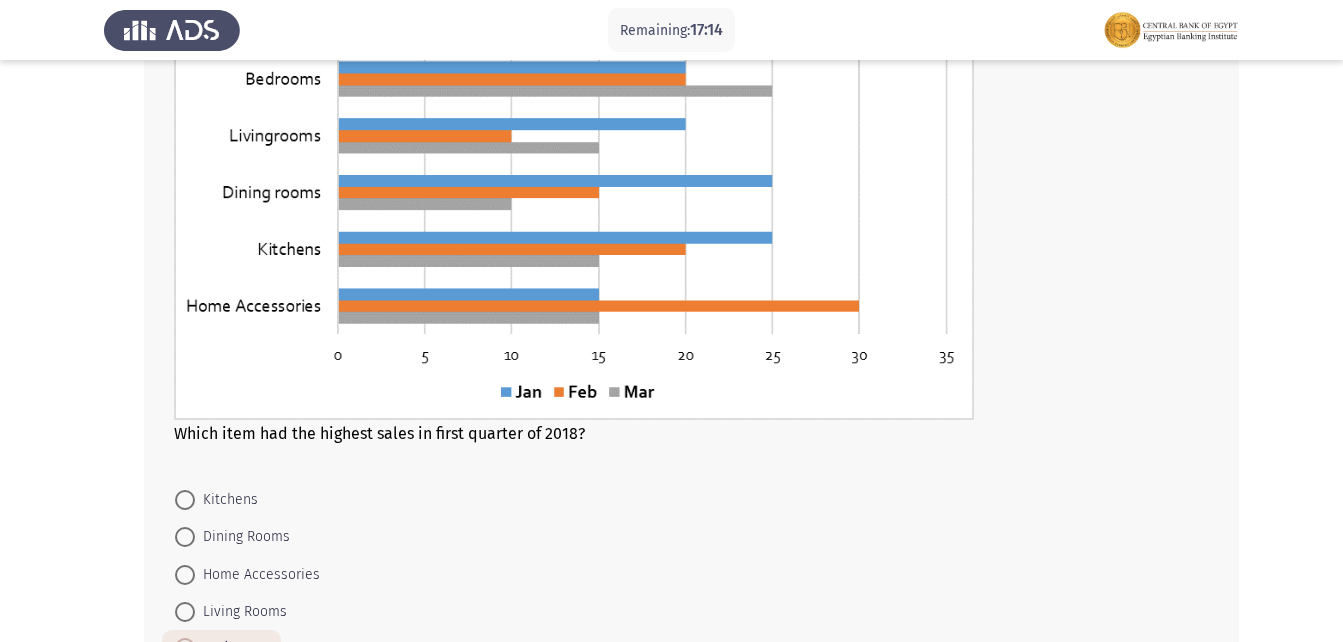 scroll, scrollTop: 966, scrollLeft: 0, axis: vertical 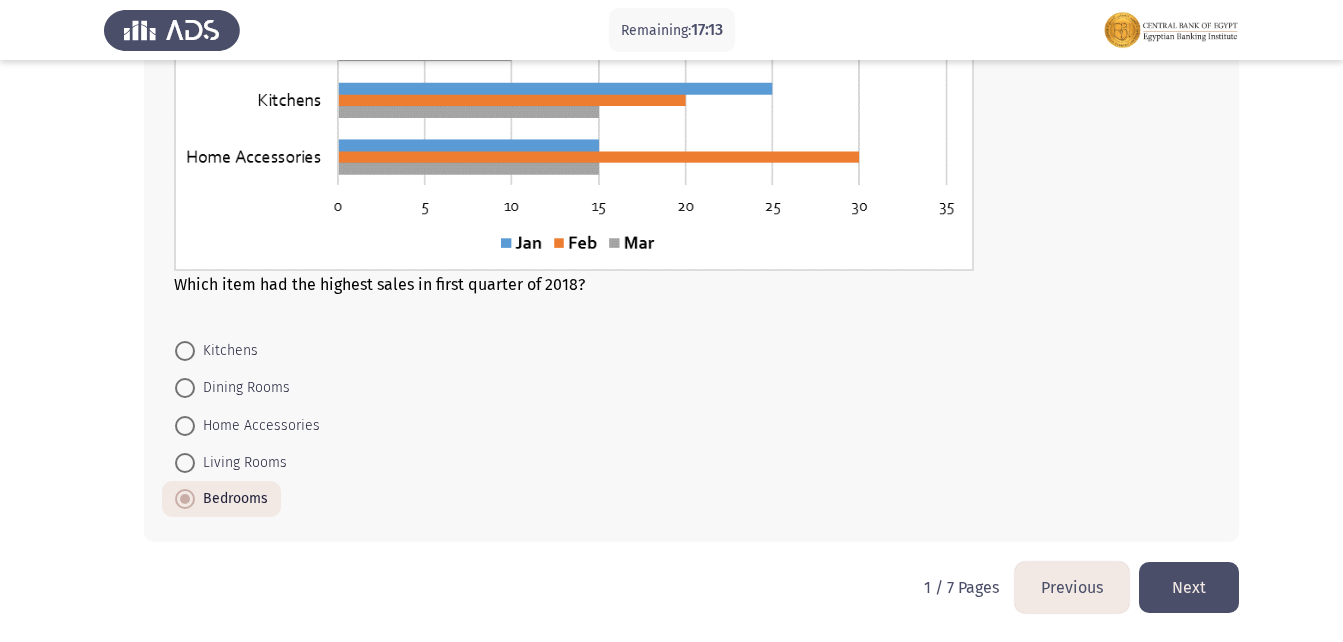 click on "Next" 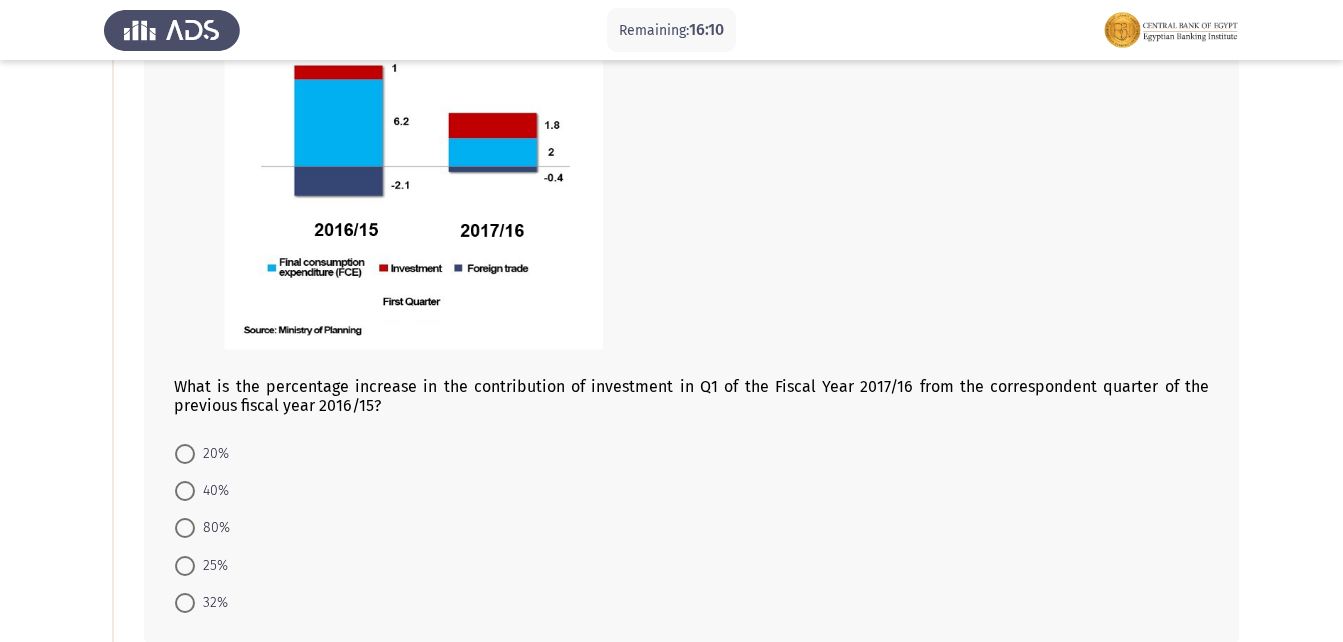 scroll, scrollTop: 300, scrollLeft: 0, axis: vertical 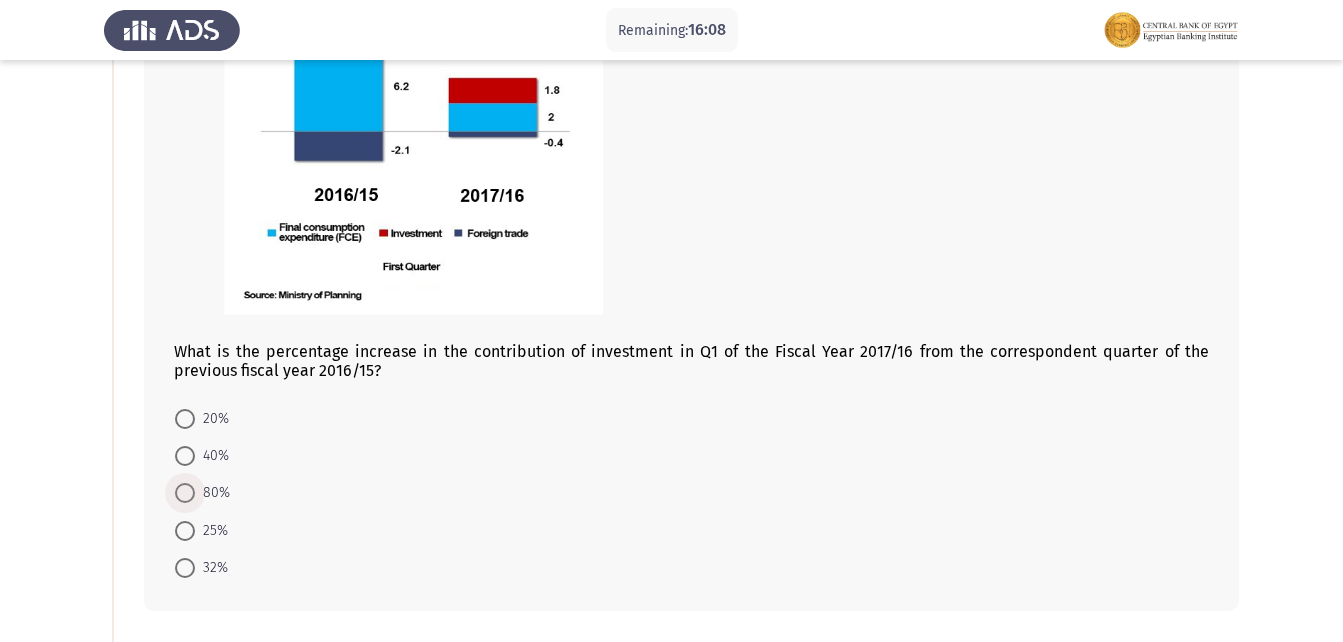 click on "80%" at bounding box center (212, 493) 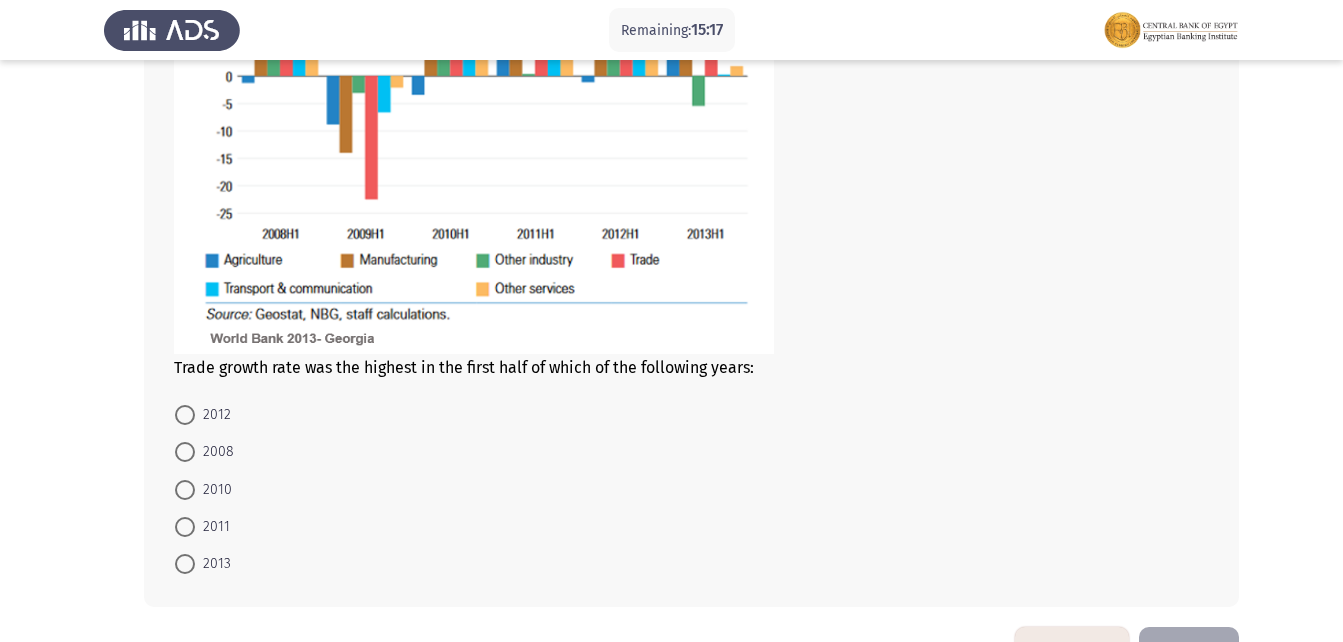 scroll, scrollTop: 1200, scrollLeft: 0, axis: vertical 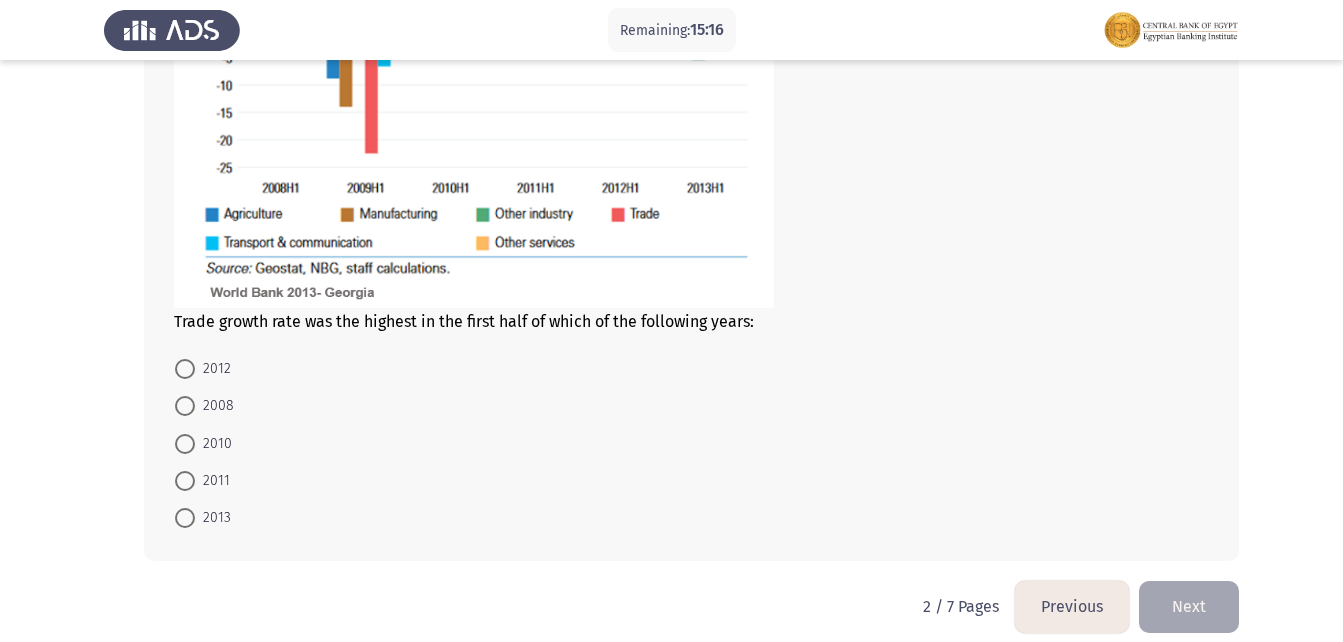 click on "2008" at bounding box center (204, 405) 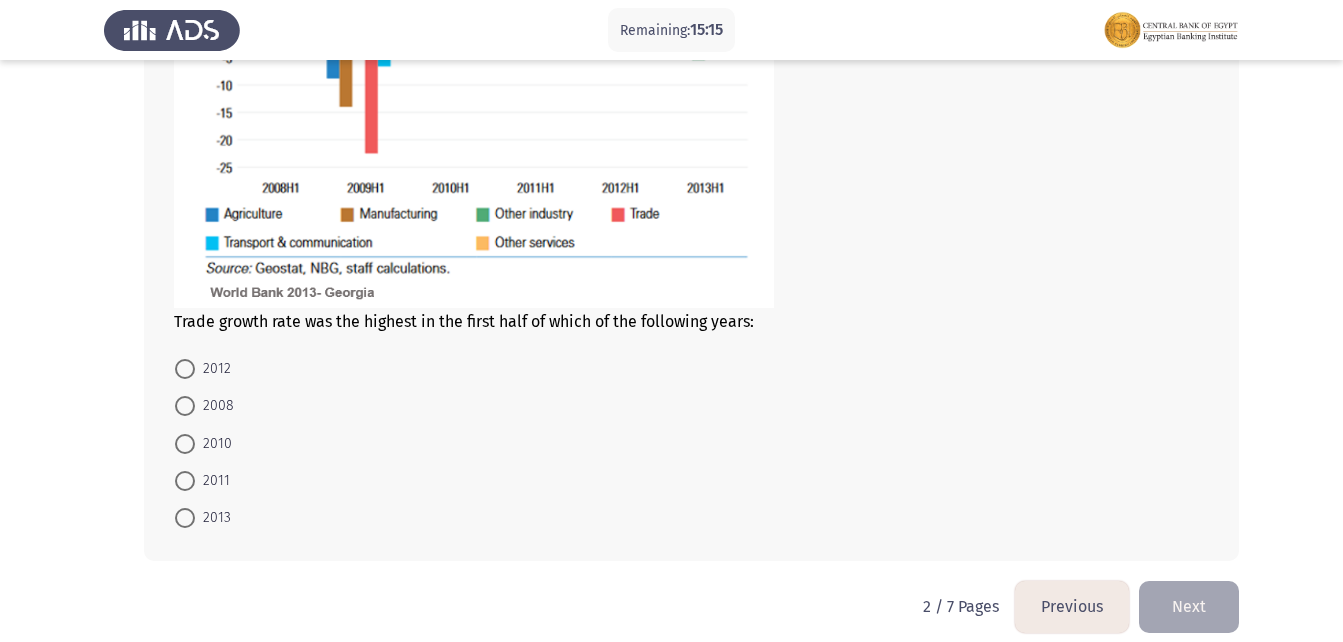 click on "2008" at bounding box center (214, 406) 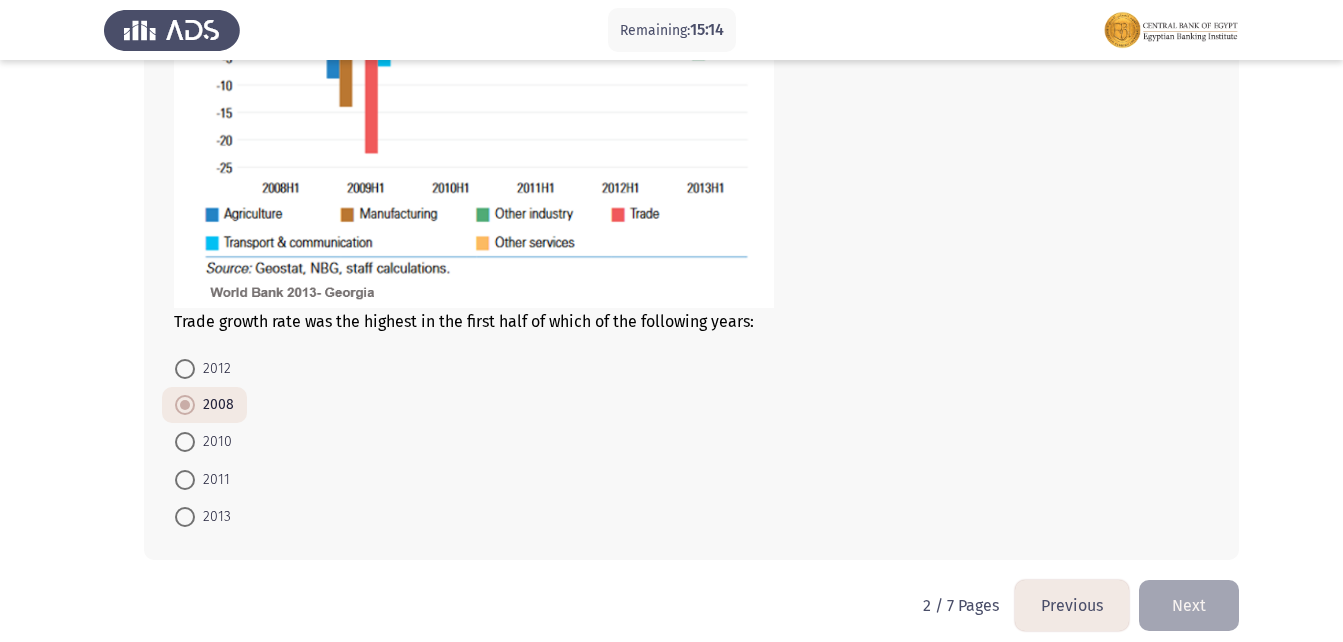 scroll, scrollTop: 1218, scrollLeft: 0, axis: vertical 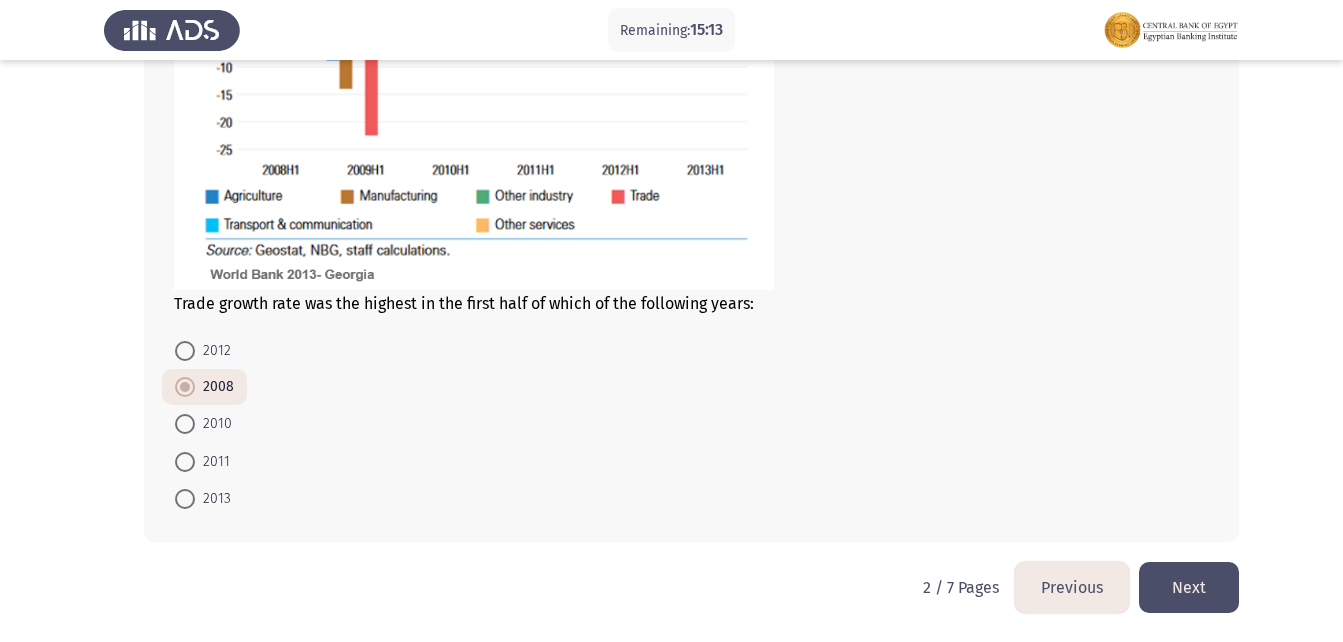 click on "Next" 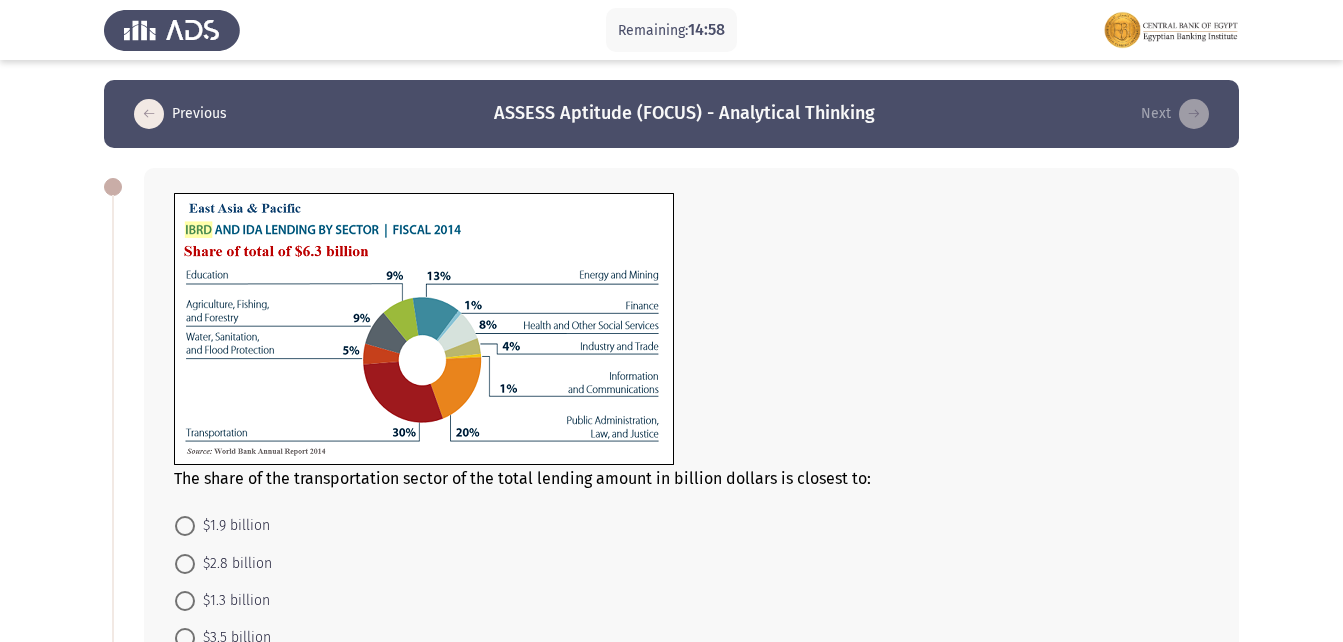 scroll, scrollTop: 100, scrollLeft: 0, axis: vertical 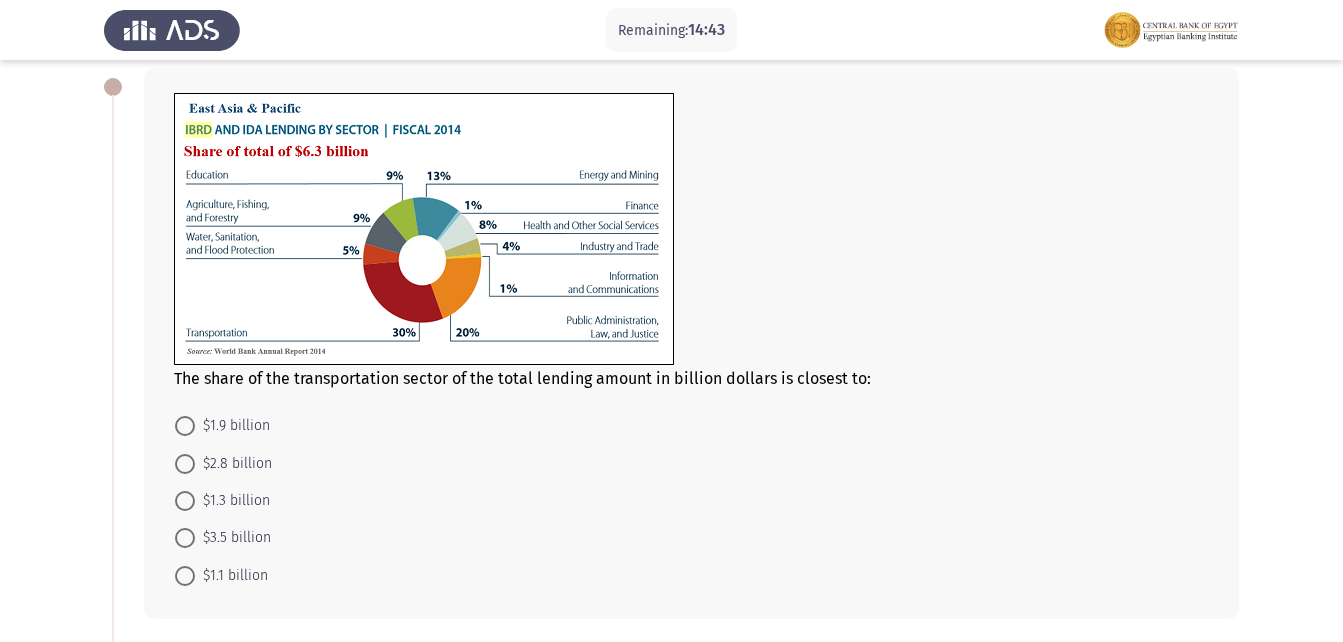 click on "$1.9 billion" at bounding box center (232, 426) 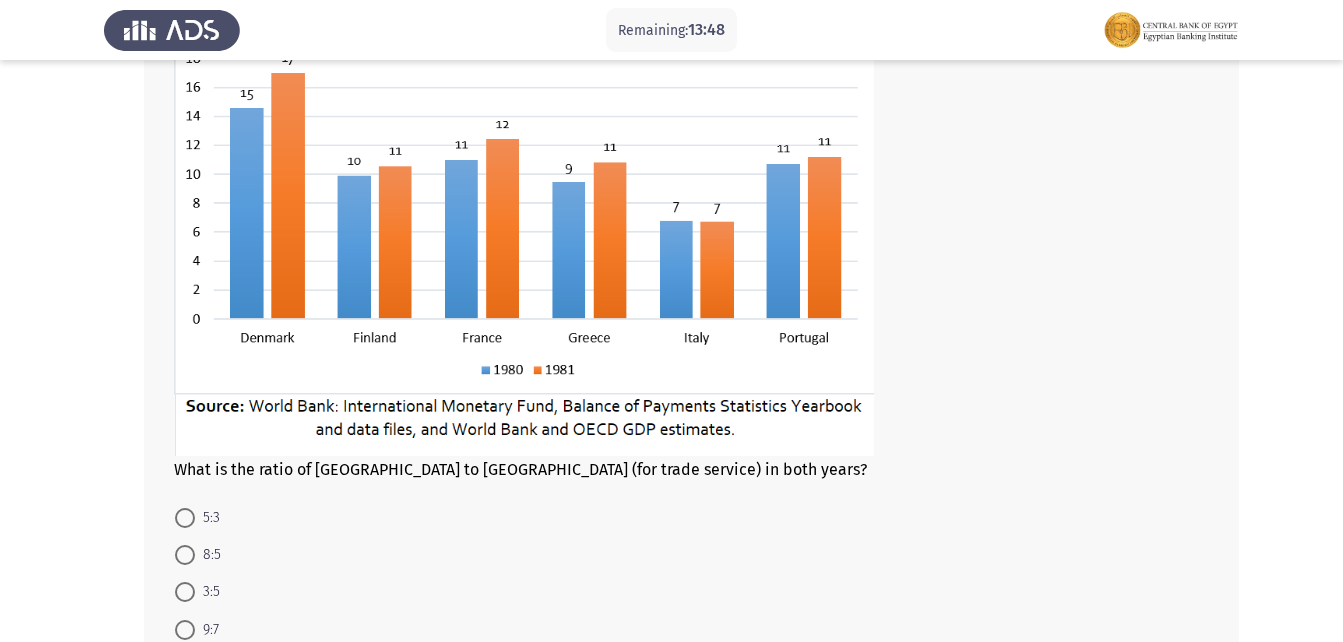 scroll, scrollTop: 955, scrollLeft: 0, axis: vertical 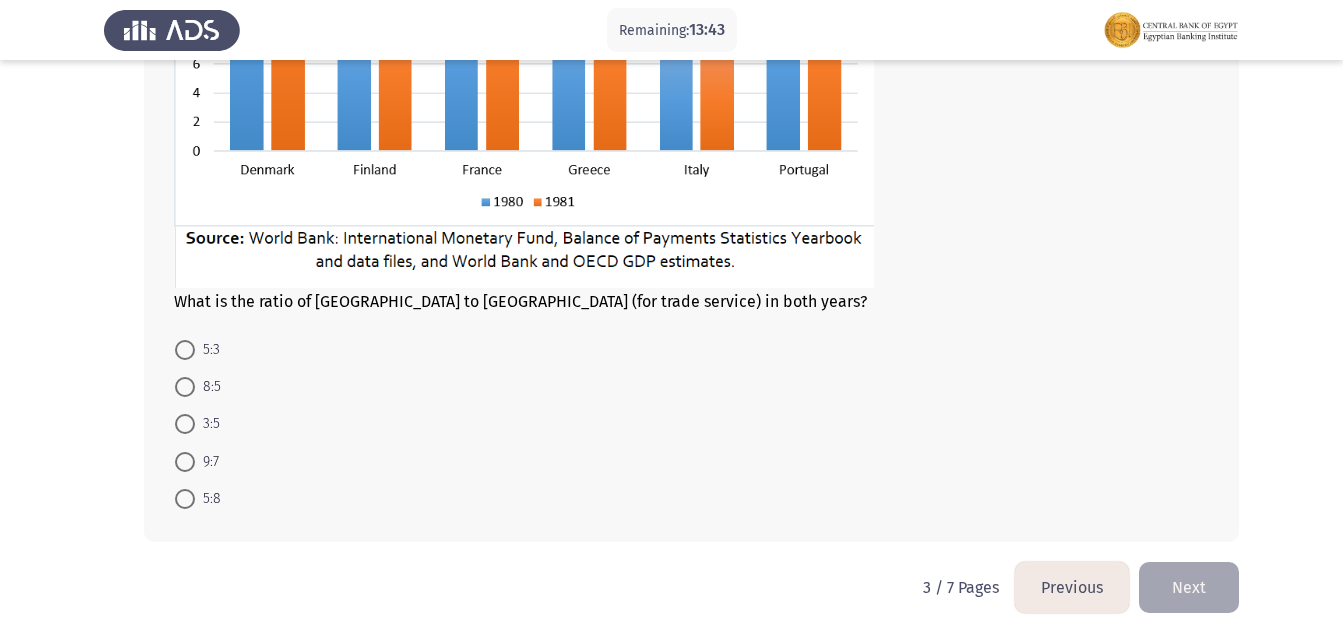 click on "8:5" at bounding box center [208, 387] 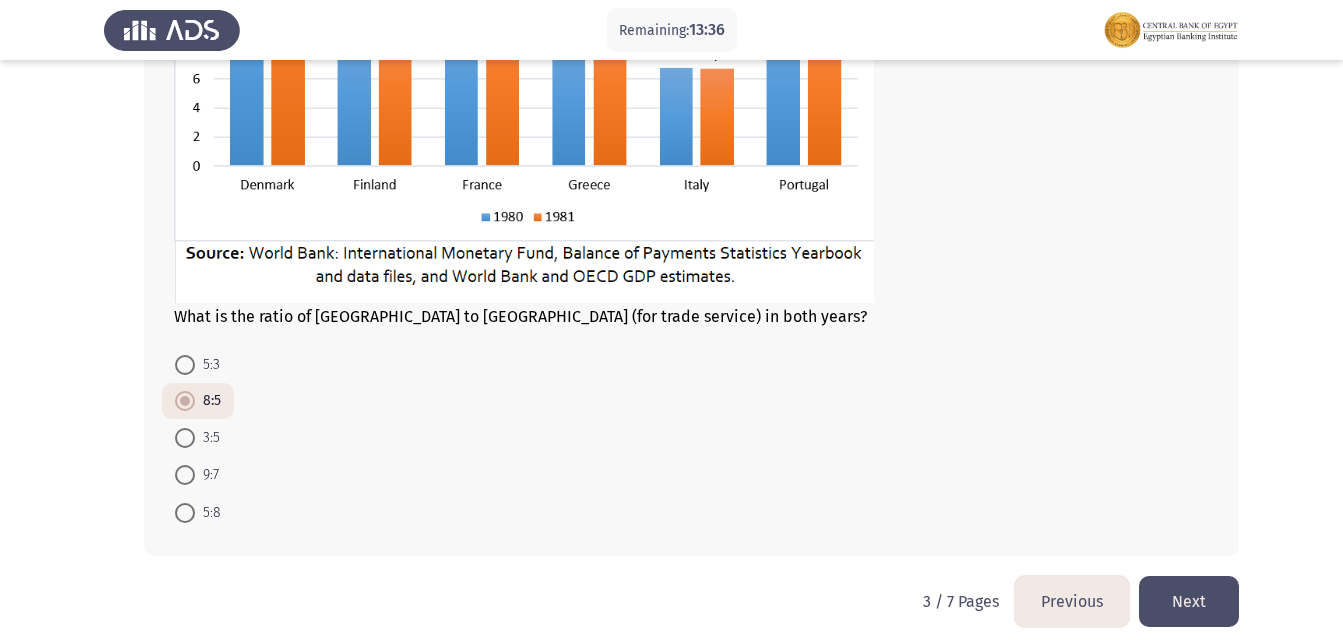 scroll, scrollTop: 954, scrollLeft: 0, axis: vertical 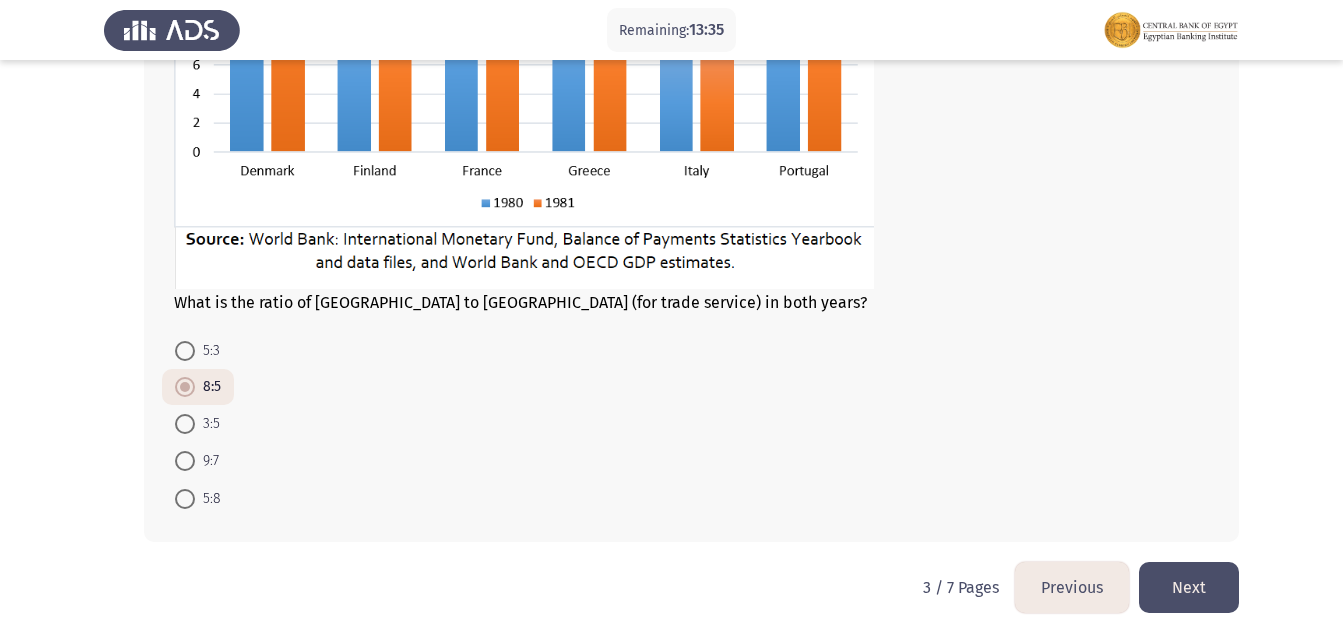 click on "Next" 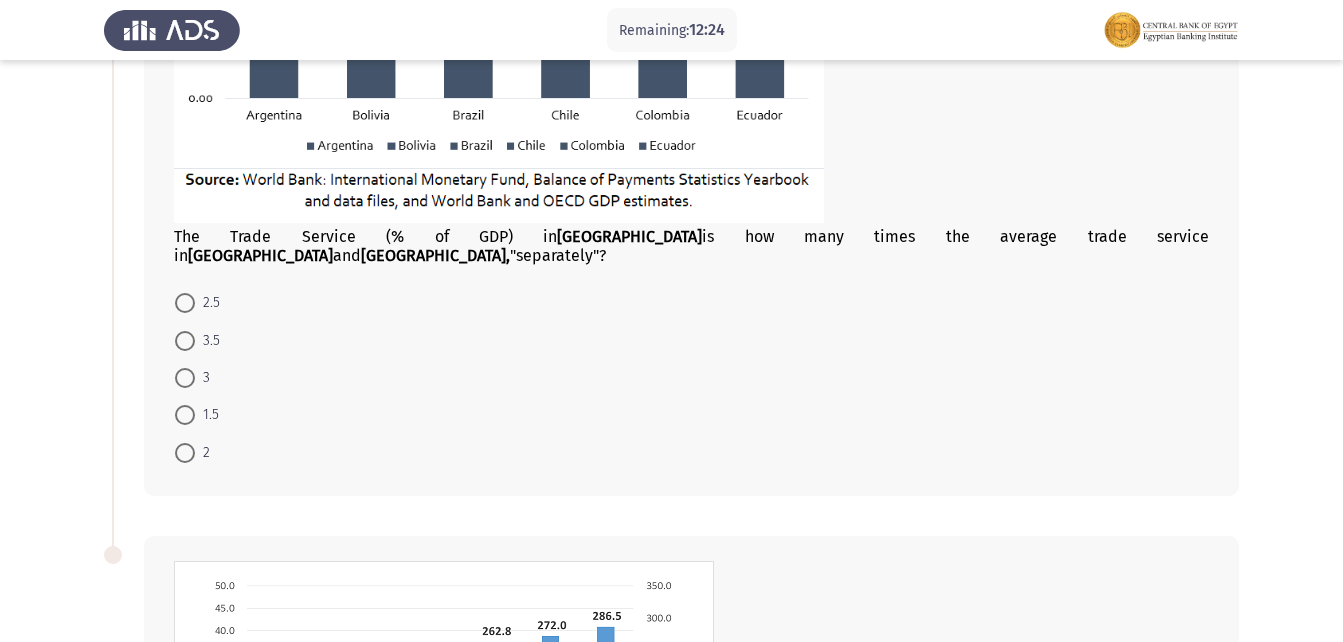 scroll, scrollTop: 500, scrollLeft: 0, axis: vertical 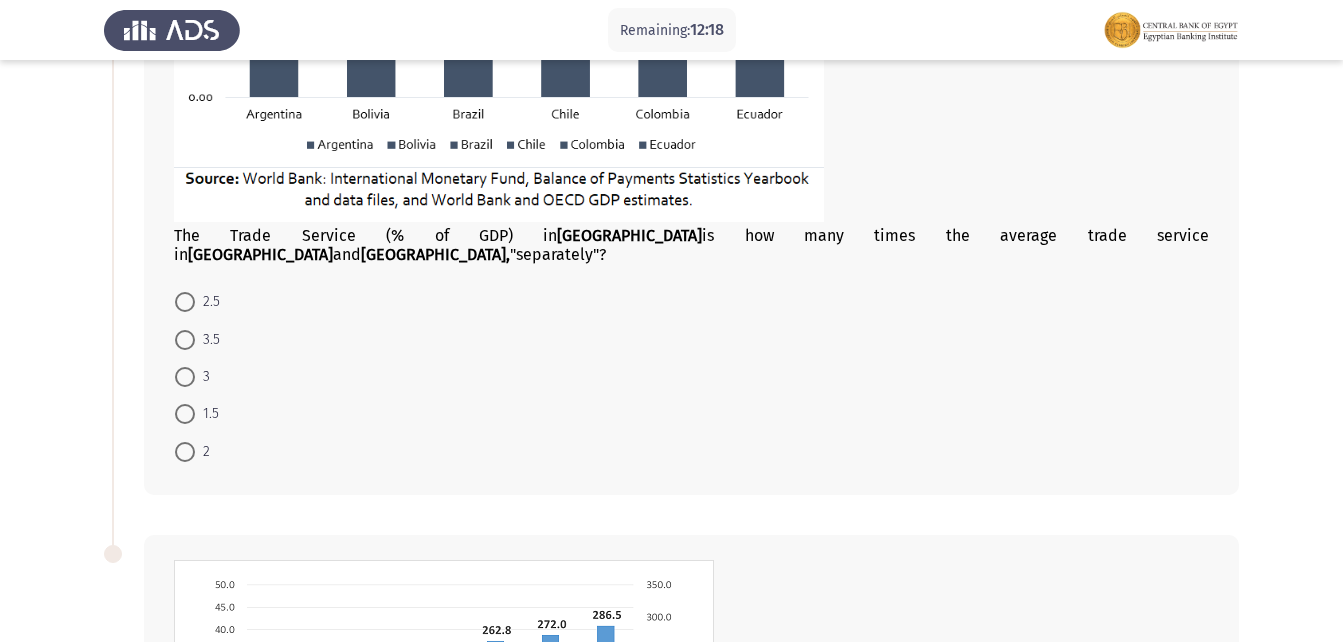 click at bounding box center [185, 452] 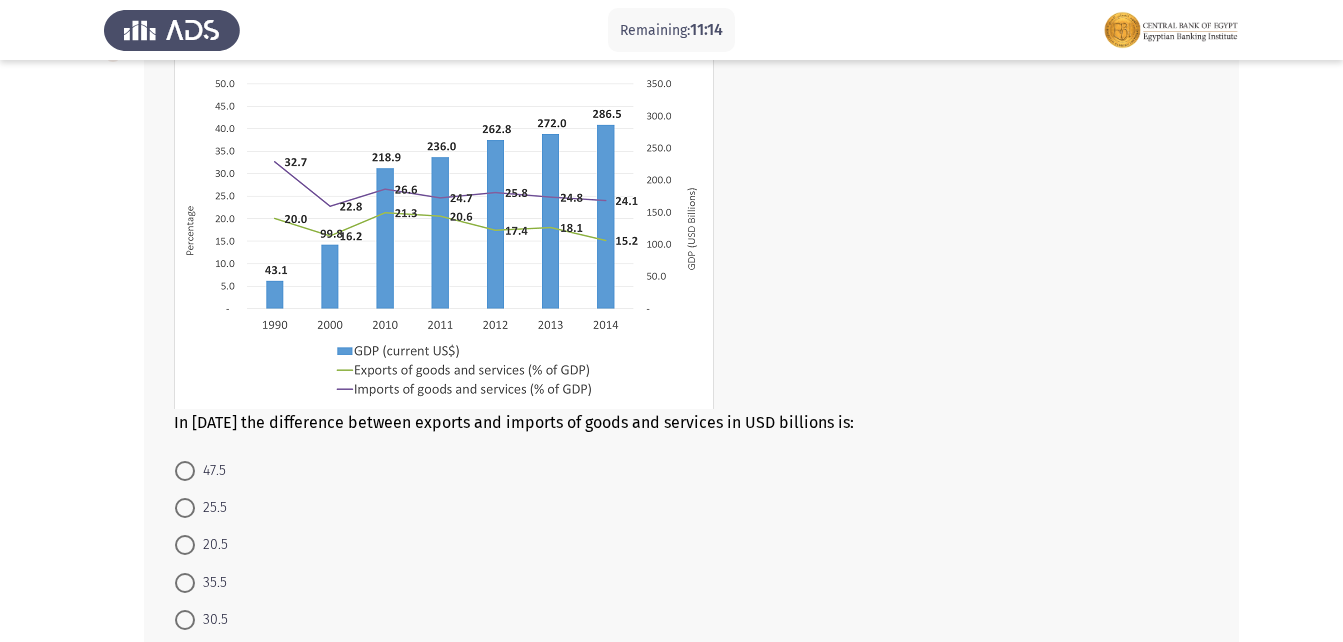 scroll, scrollTop: 1000, scrollLeft: 0, axis: vertical 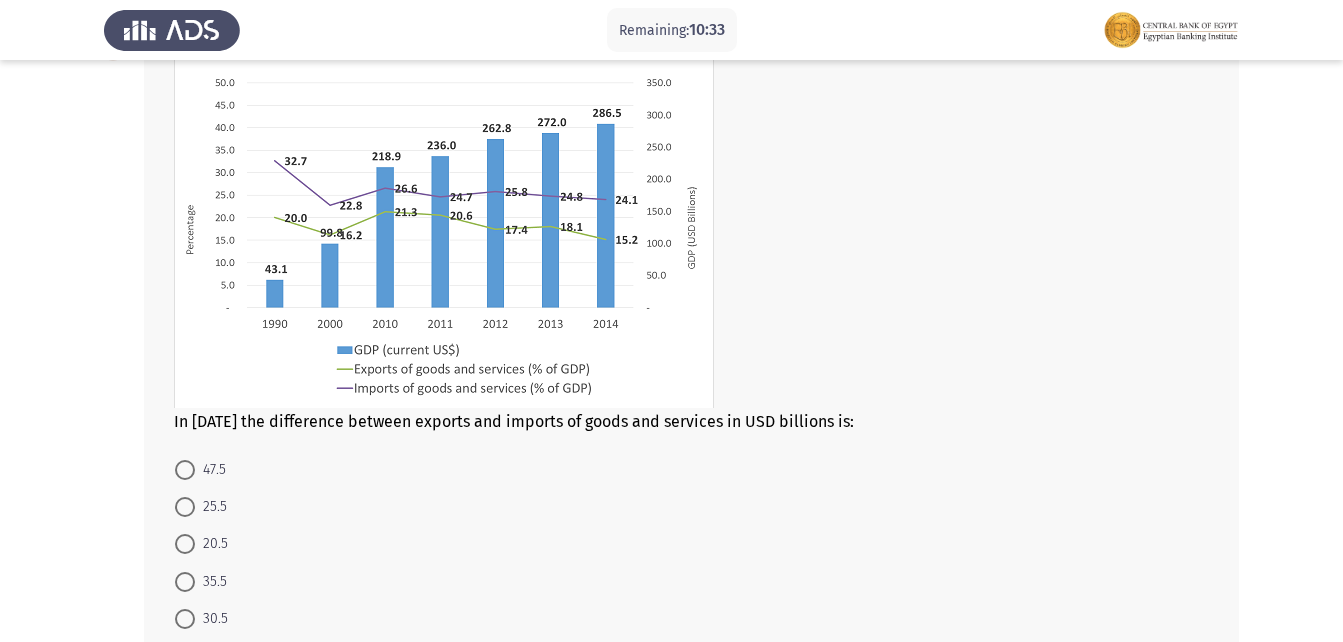 click on "35.5" at bounding box center (201, 580) 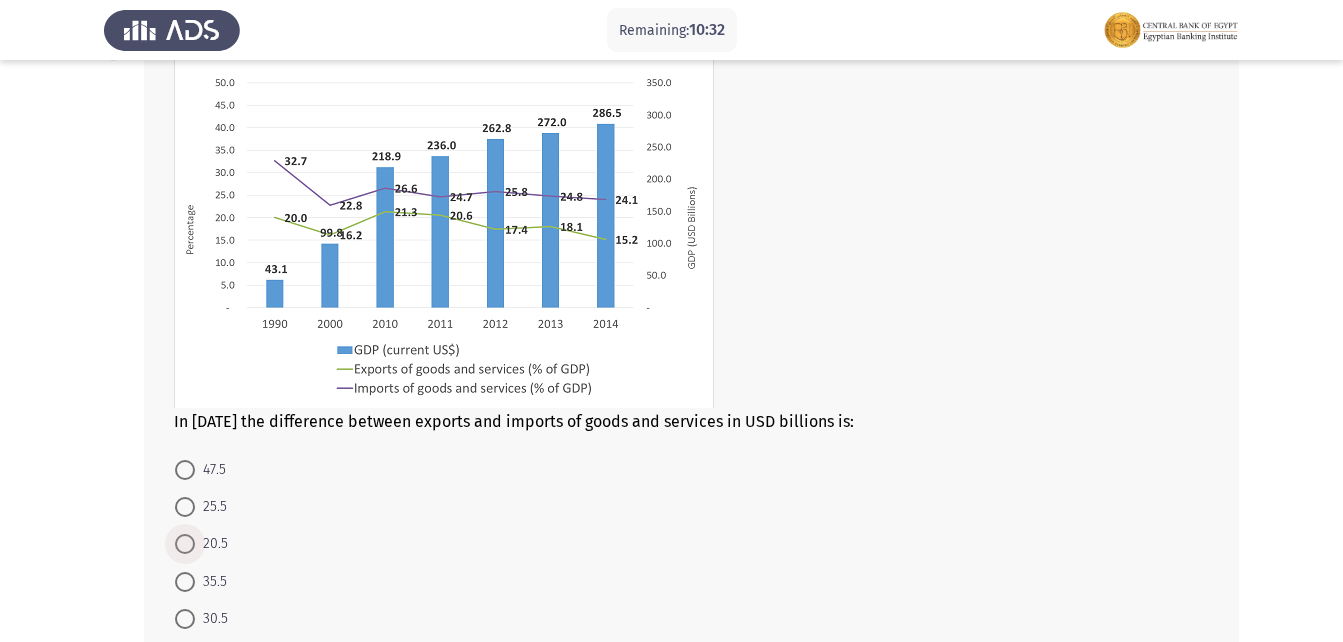 click on "20.5" at bounding box center (211, 544) 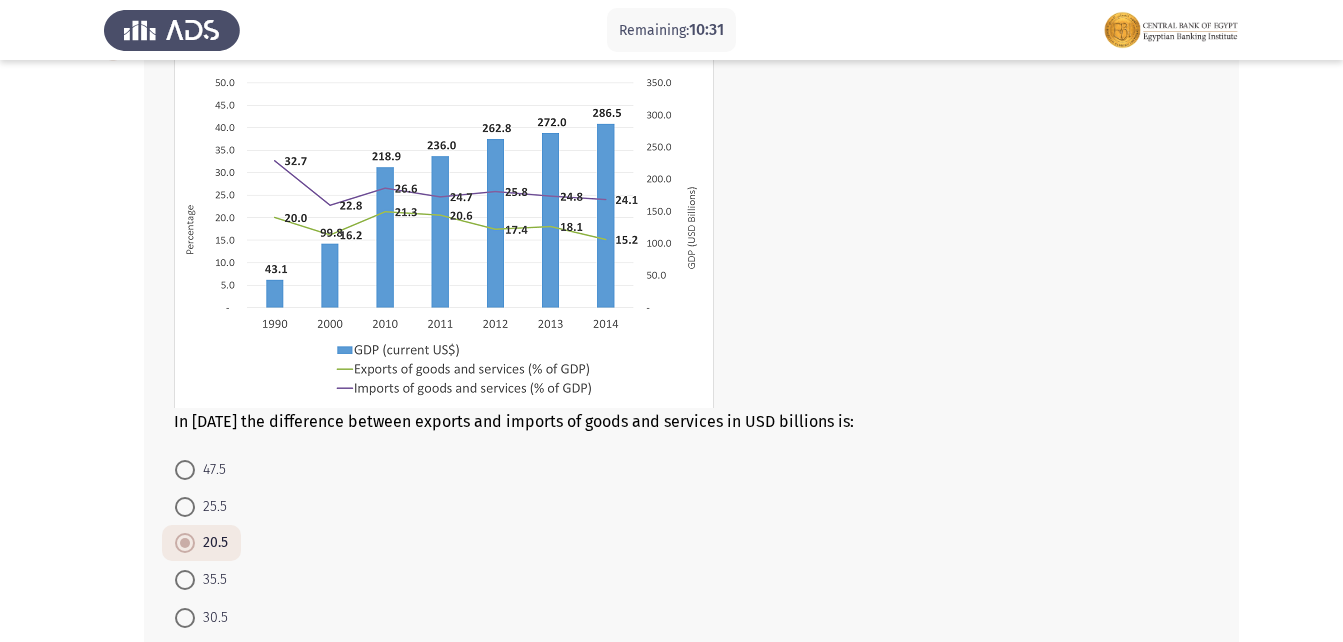 scroll, scrollTop: 1100, scrollLeft: 0, axis: vertical 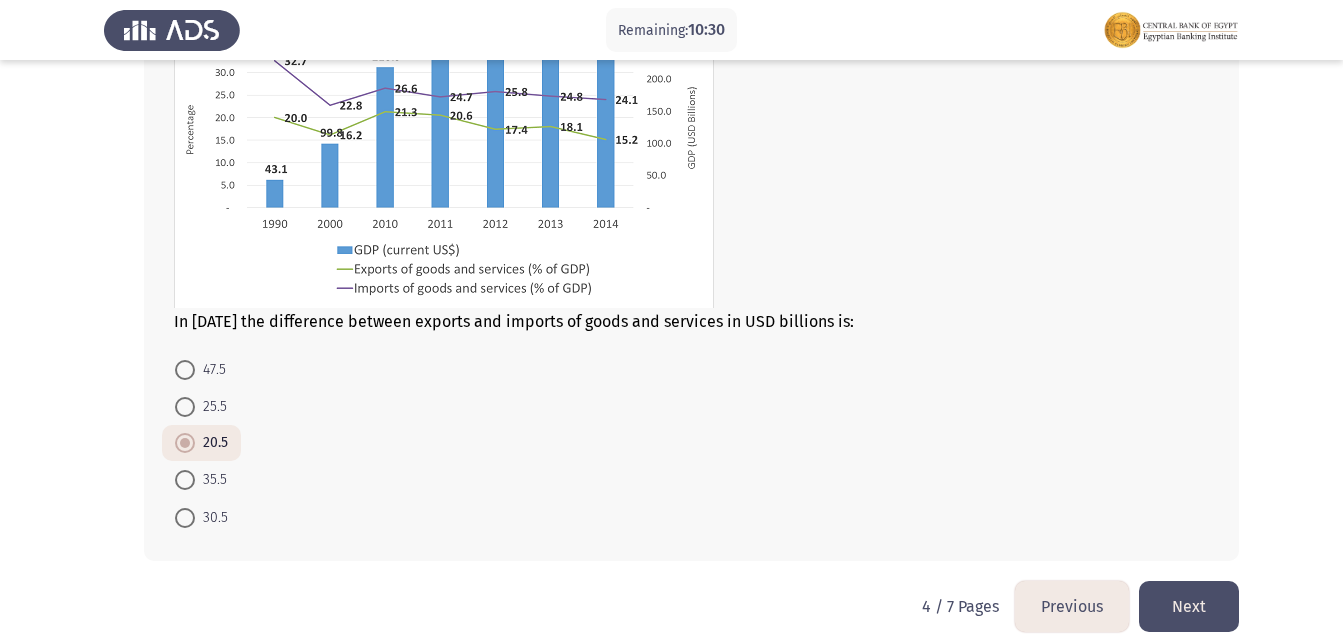 click on "Next" 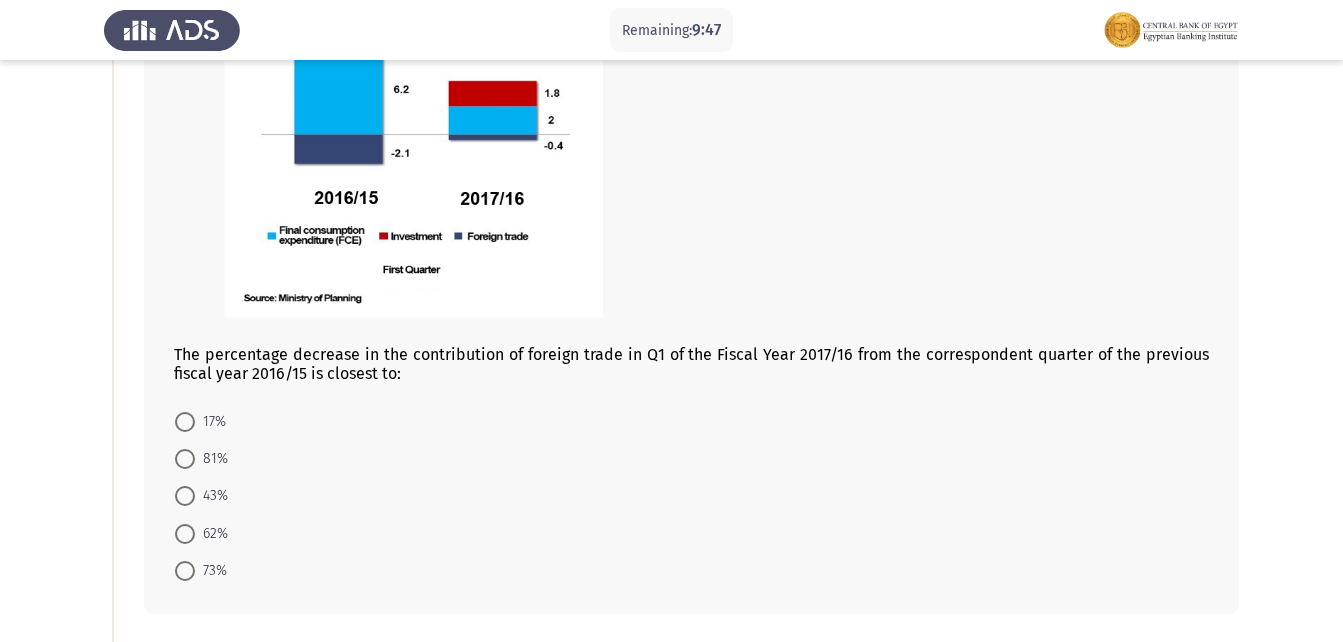 scroll, scrollTop: 300, scrollLeft: 0, axis: vertical 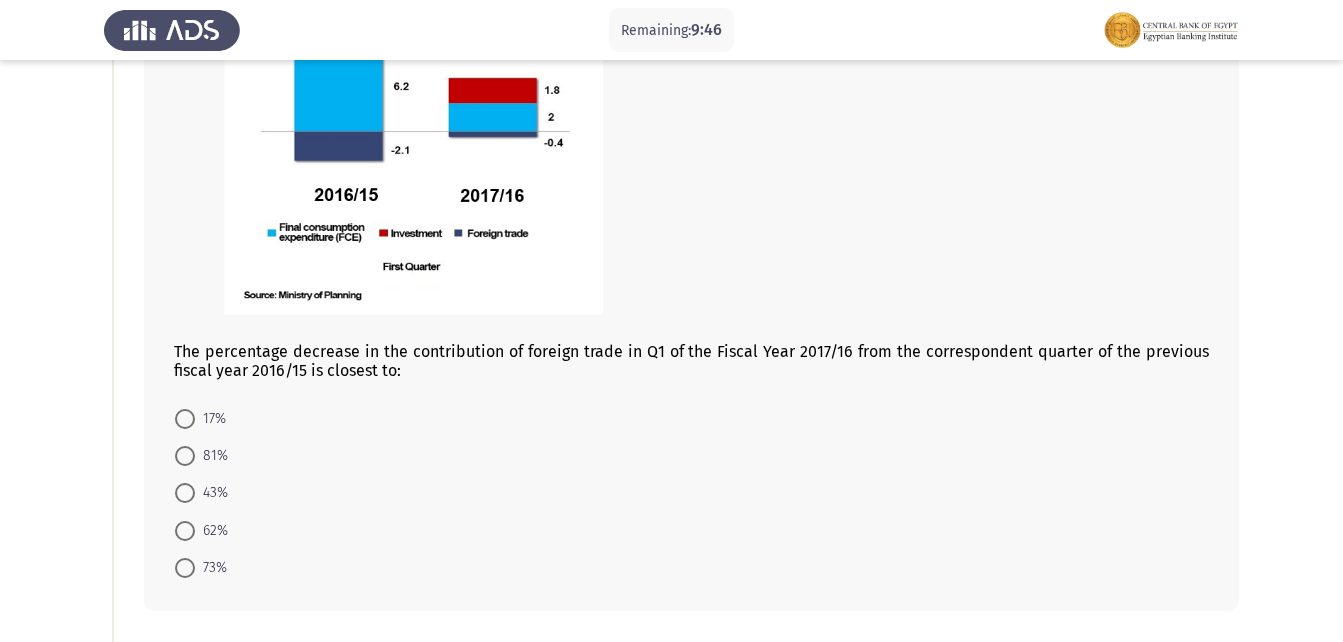 click at bounding box center [185, 419] 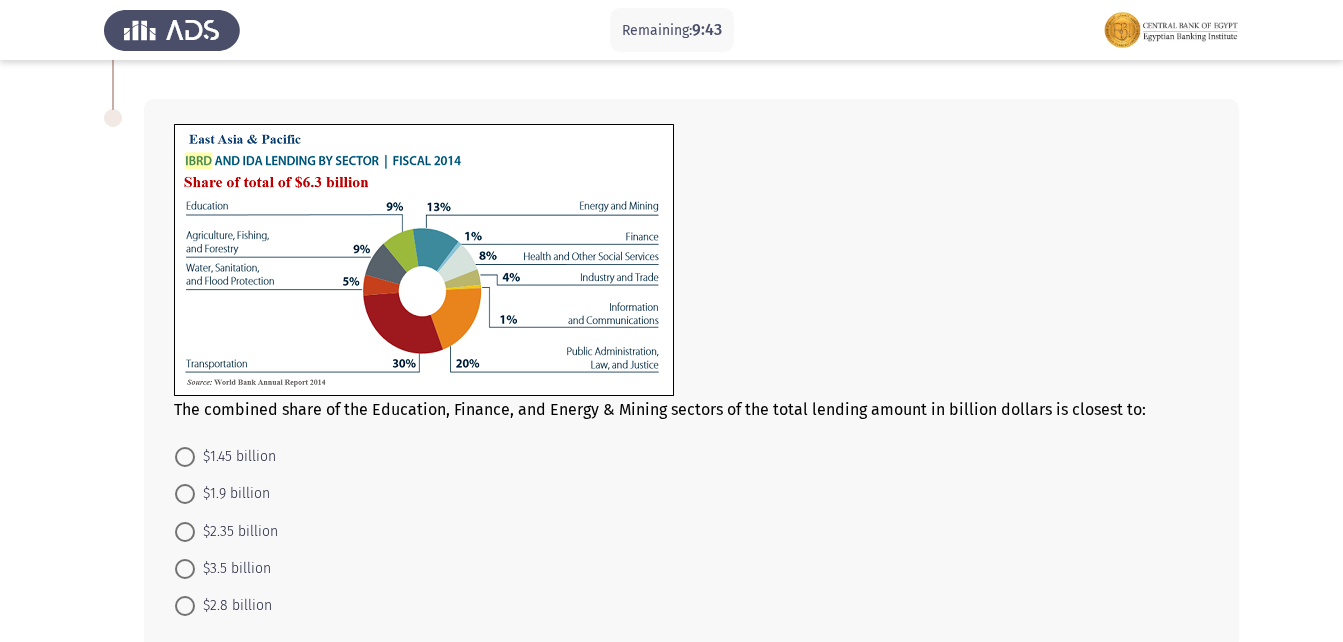 scroll, scrollTop: 900, scrollLeft: 0, axis: vertical 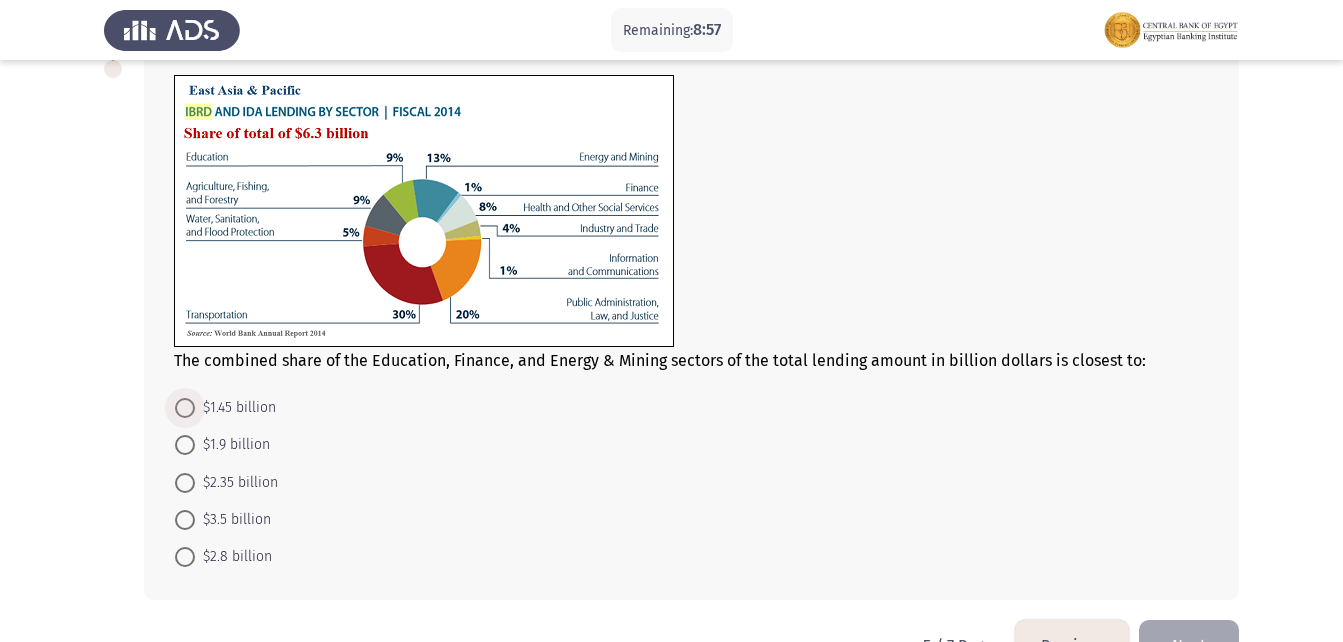 click on "$1.45 billion" at bounding box center [235, 408] 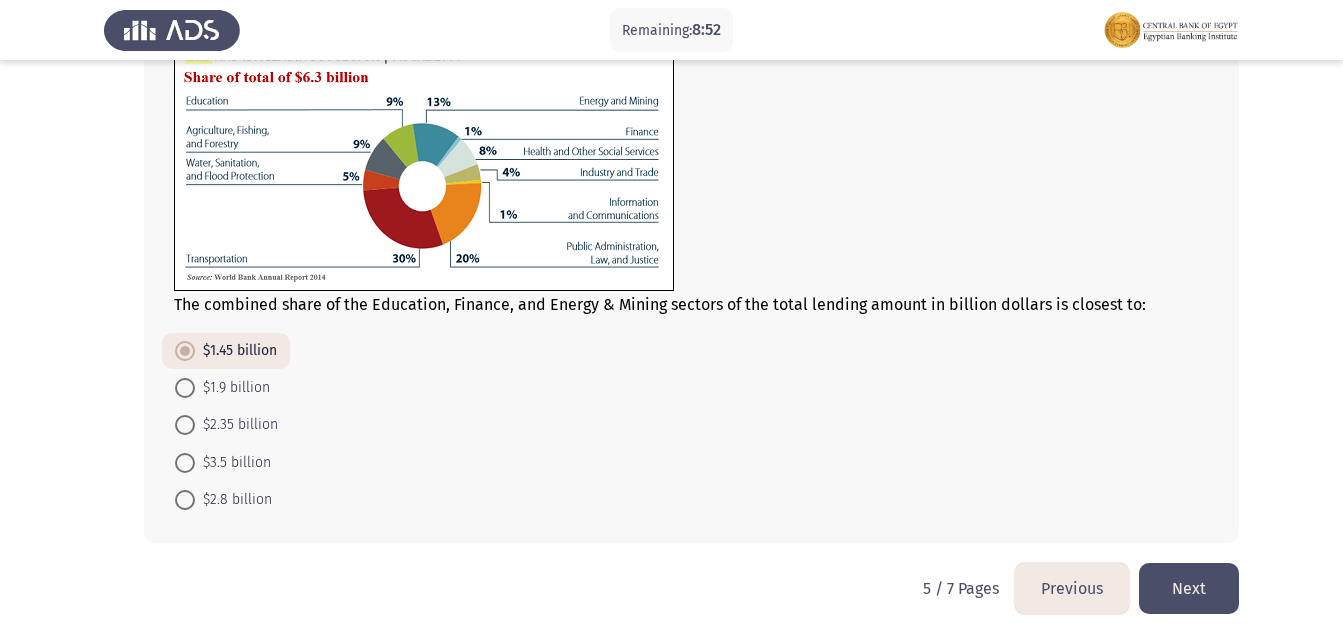 scroll, scrollTop: 957, scrollLeft: 0, axis: vertical 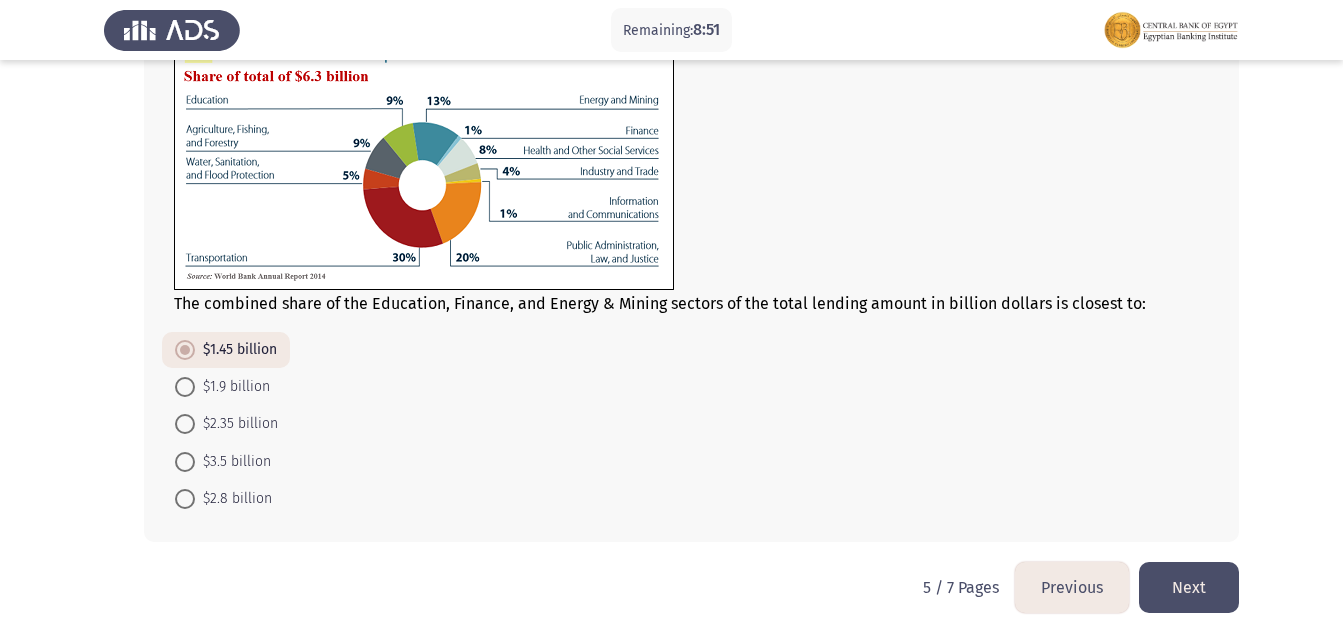 click on "Next" 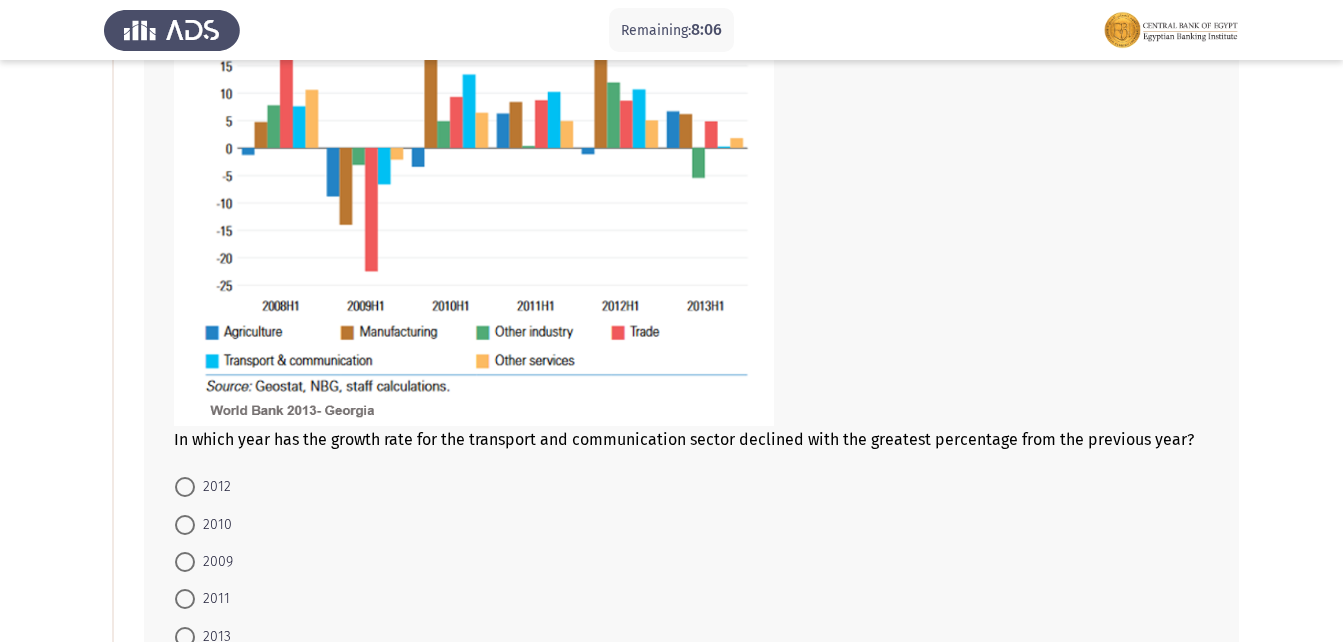 scroll, scrollTop: 500, scrollLeft: 0, axis: vertical 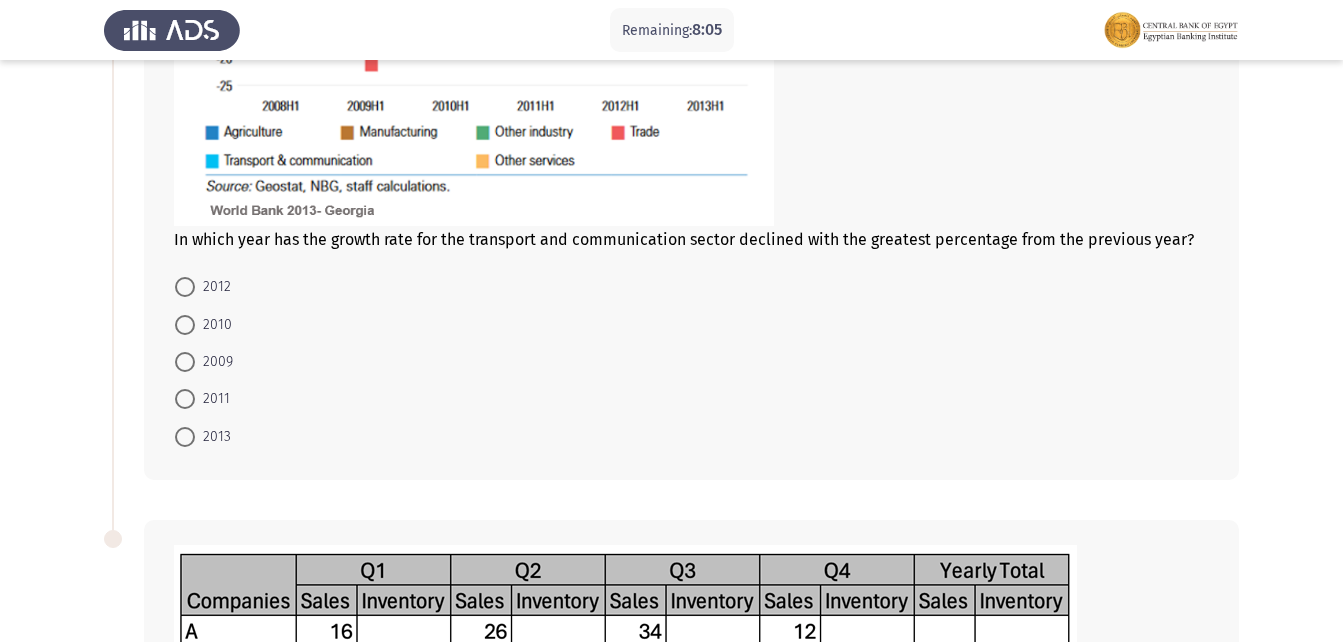 click at bounding box center (185, 325) 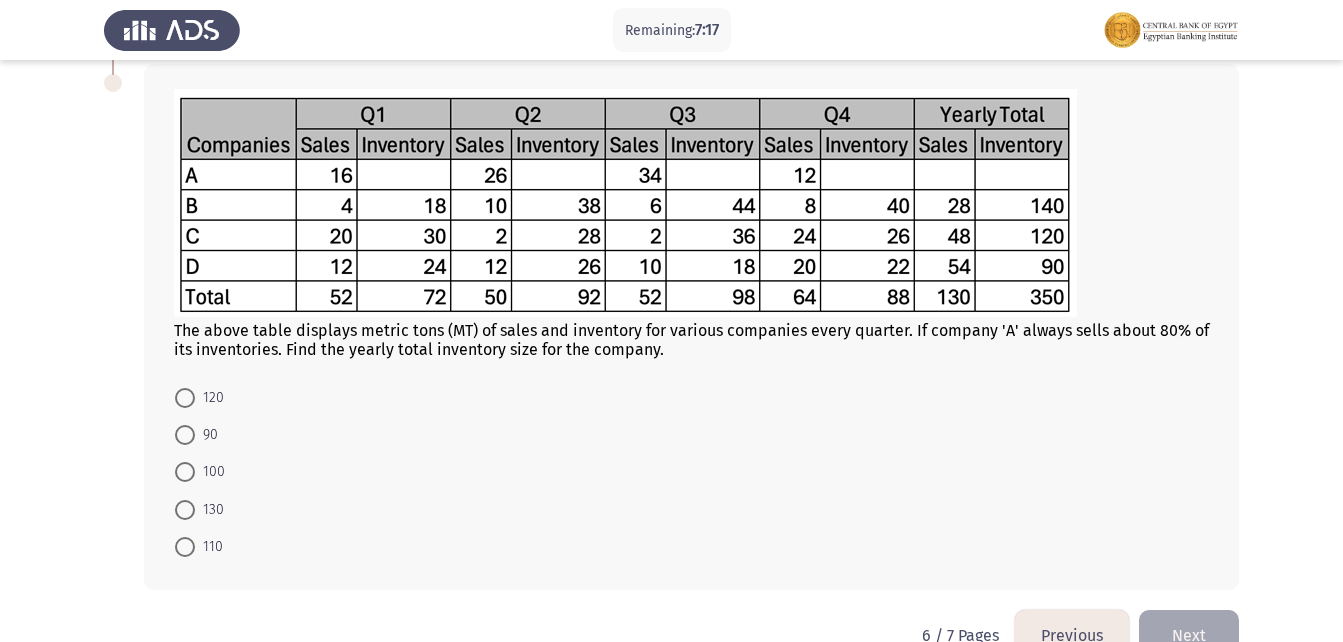 scroll, scrollTop: 1000, scrollLeft: 0, axis: vertical 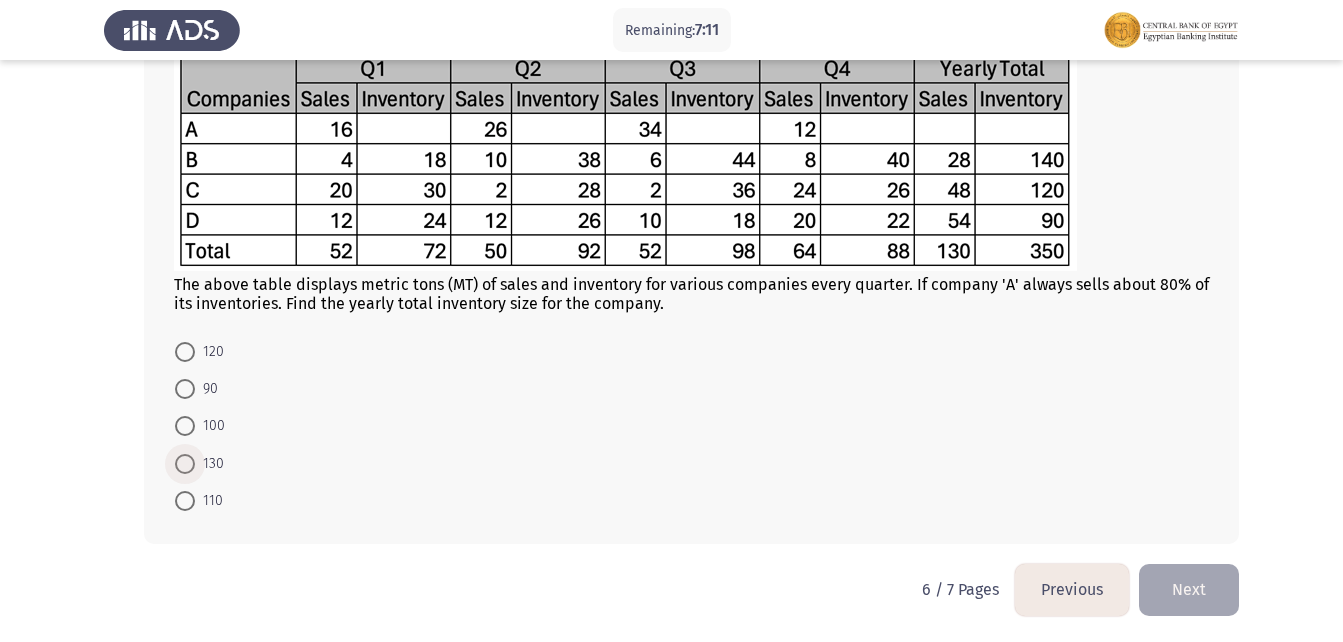 click on "130" at bounding box center [209, 464] 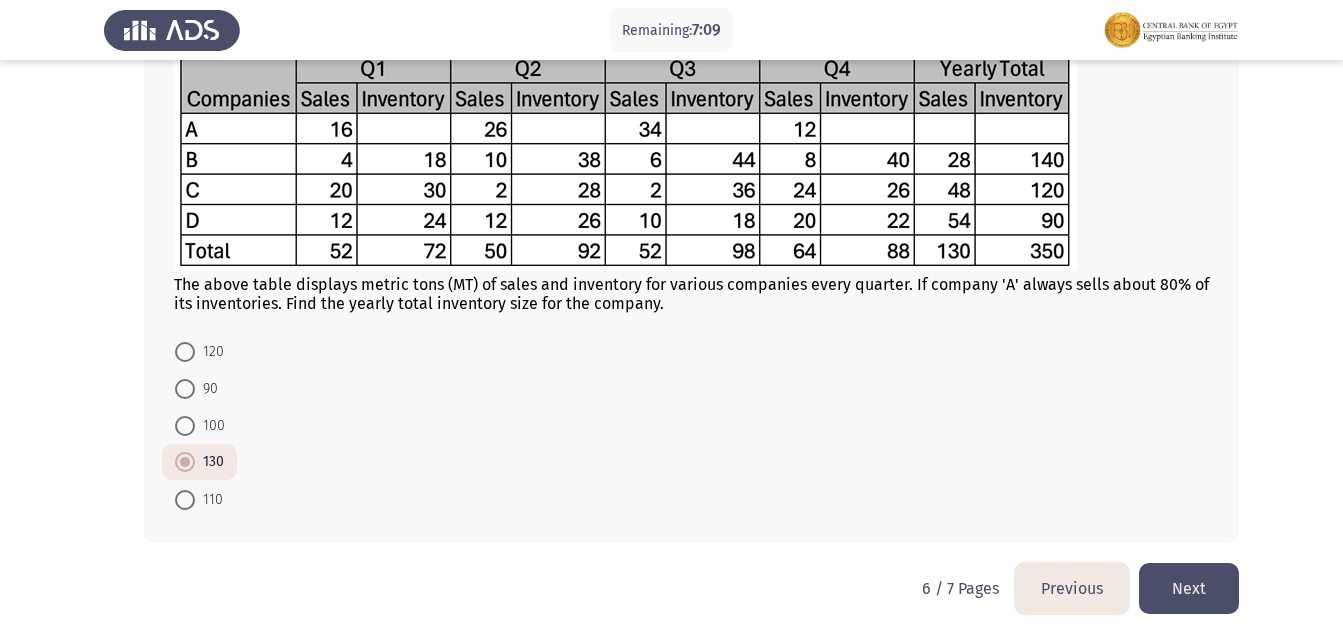 click on "Next" 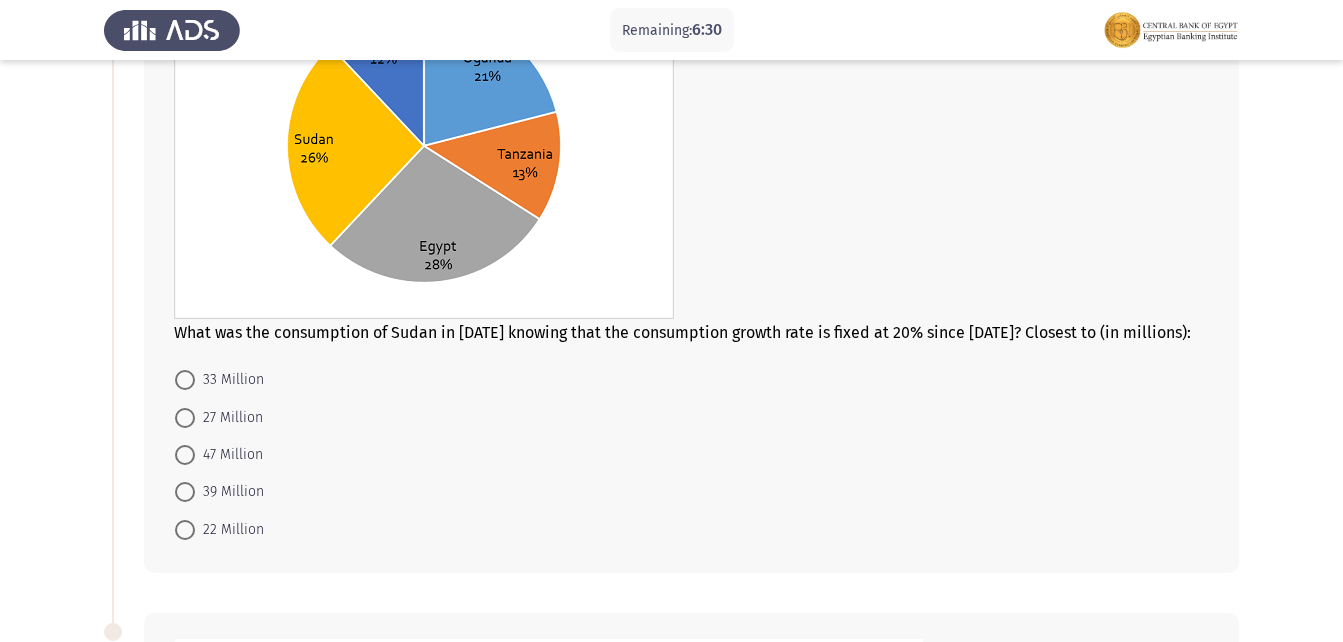 scroll, scrollTop: 300, scrollLeft: 0, axis: vertical 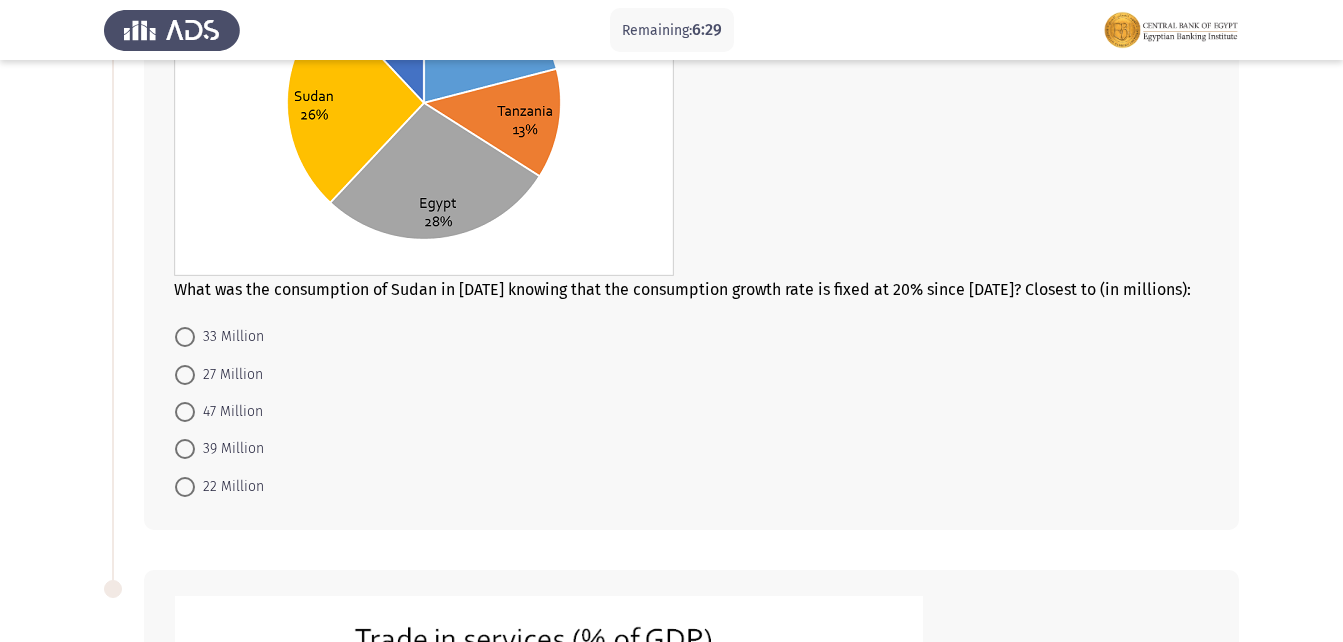 click on "47 Million" at bounding box center (229, 412) 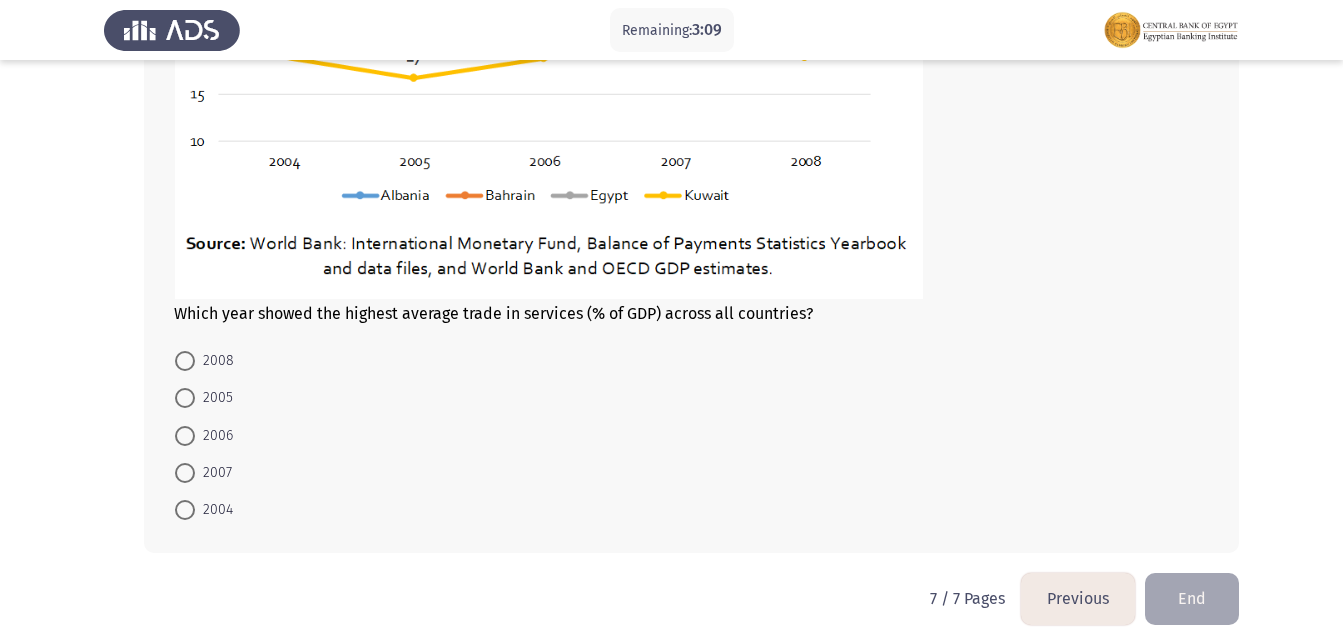 scroll, scrollTop: 1174, scrollLeft: 0, axis: vertical 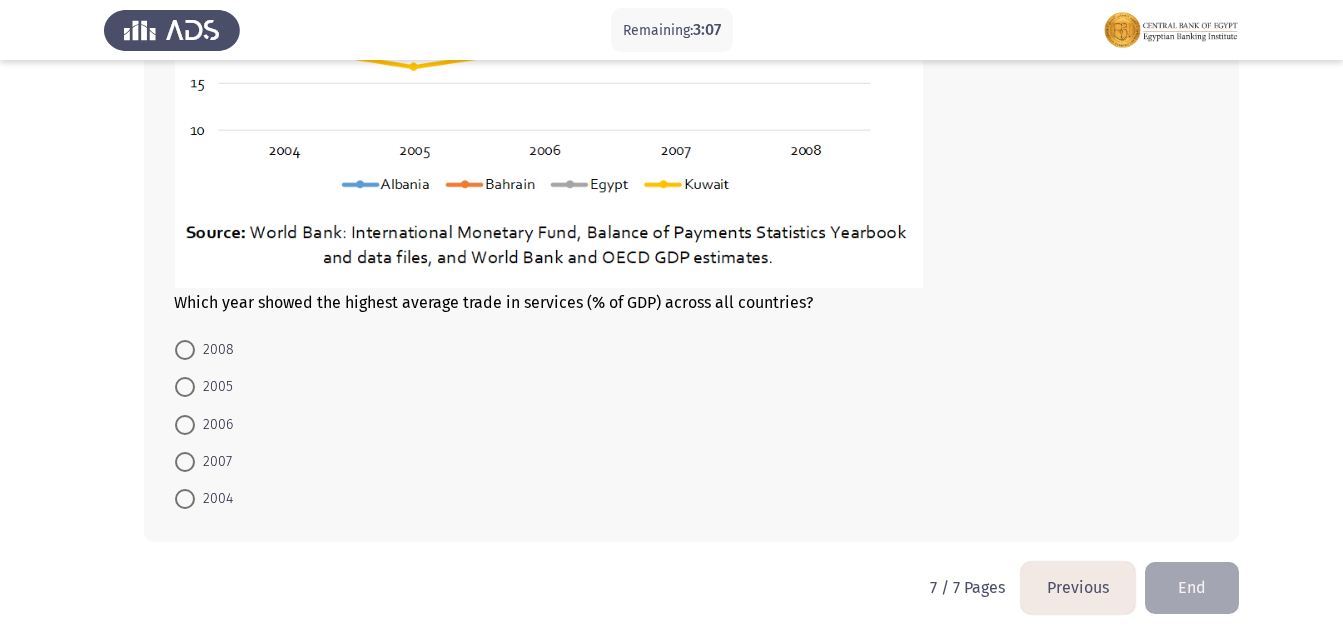 click at bounding box center (185, 462) 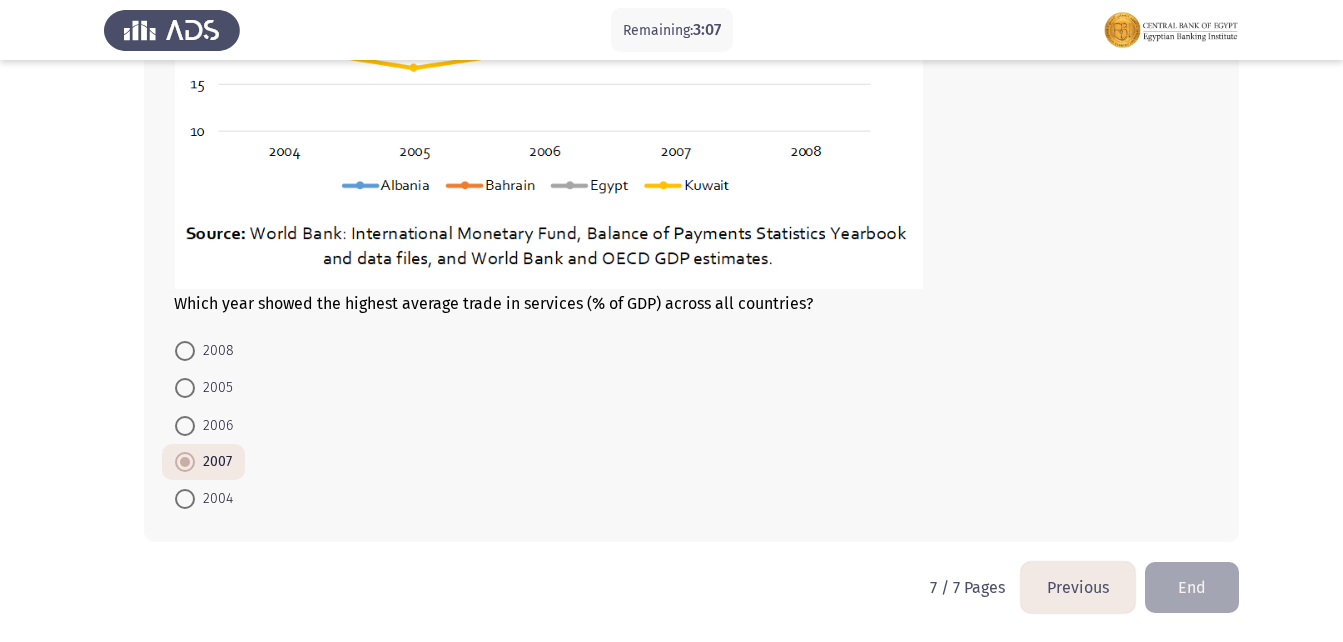 scroll, scrollTop: 1173, scrollLeft: 0, axis: vertical 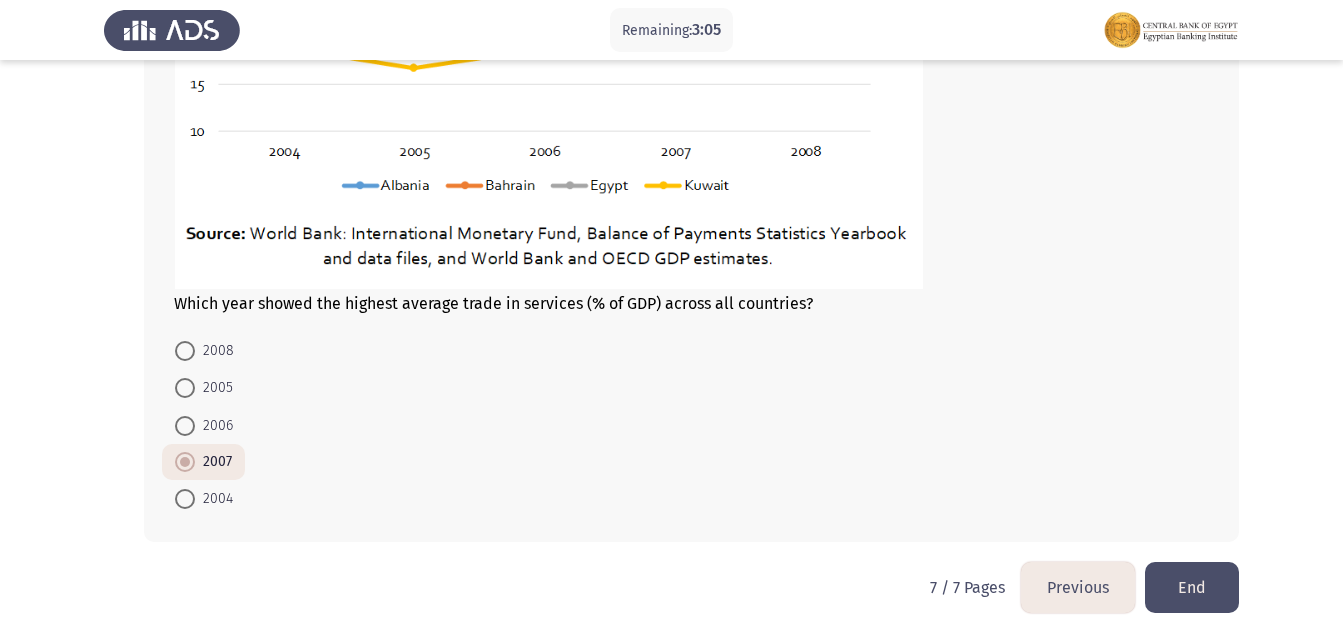 click on "End" 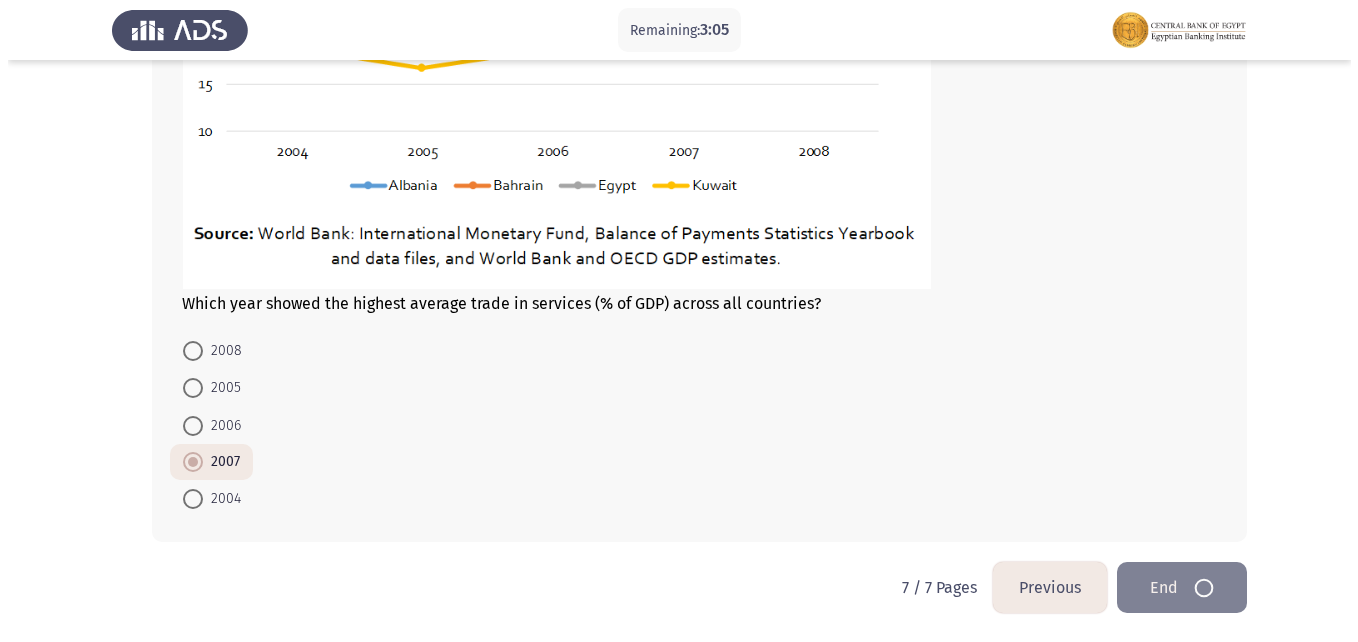 scroll, scrollTop: 0, scrollLeft: 0, axis: both 